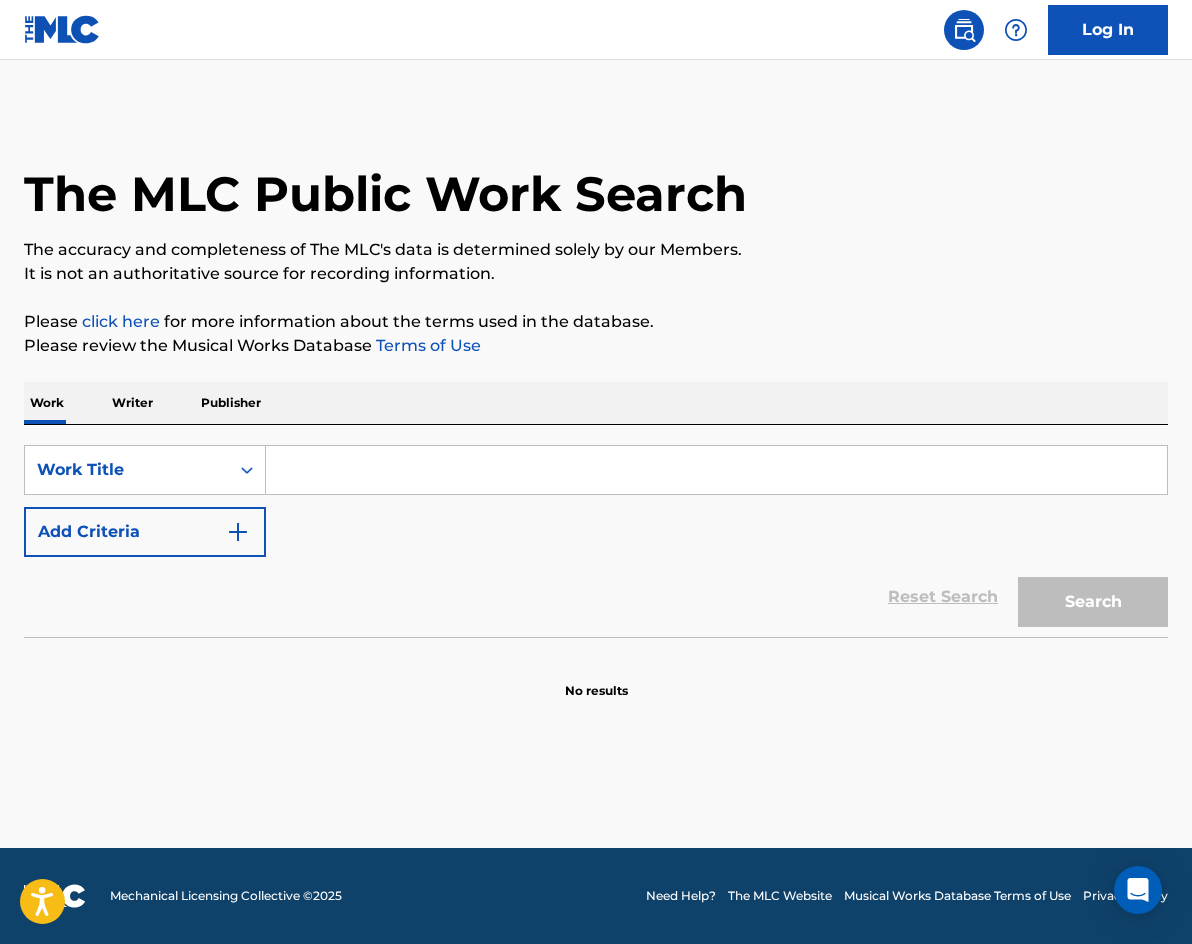 scroll, scrollTop: 0, scrollLeft: 0, axis: both 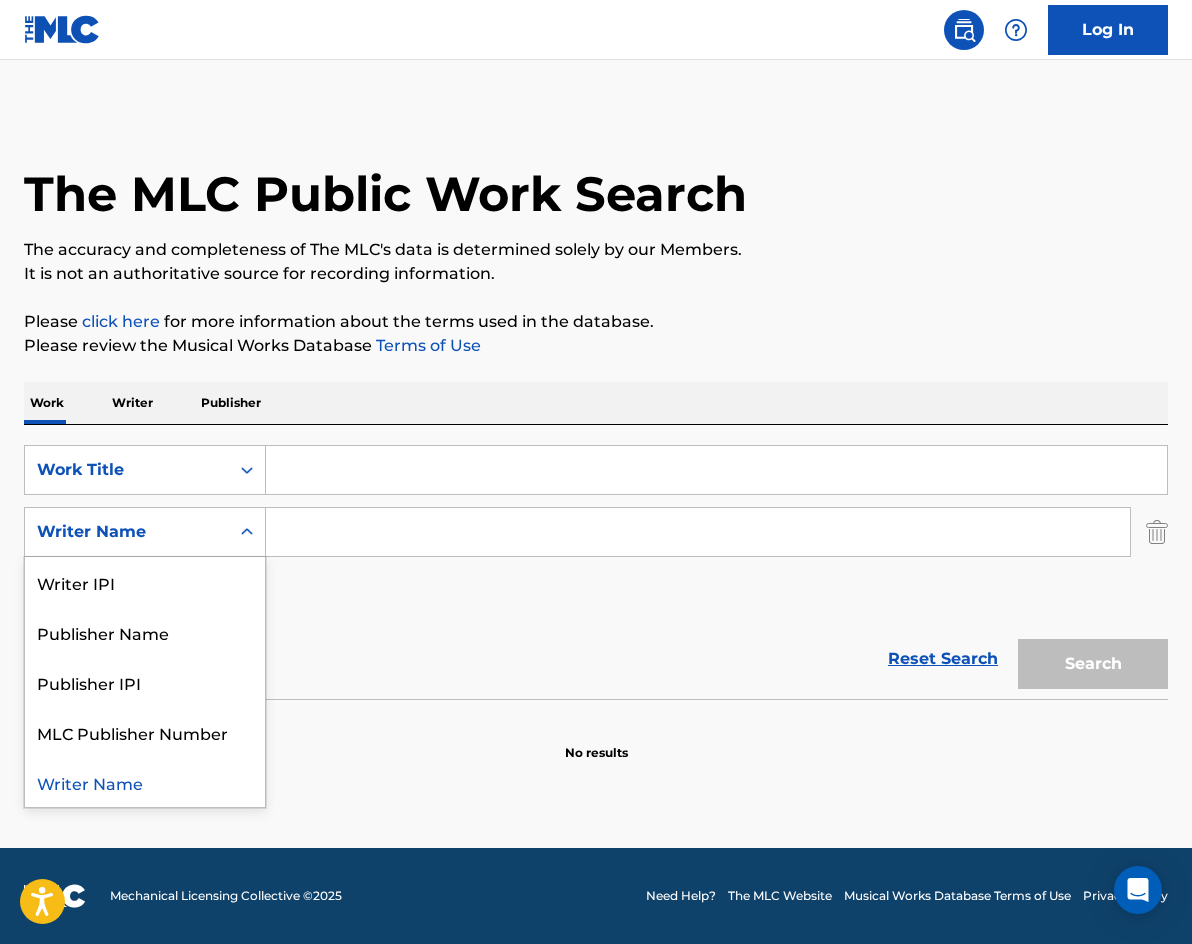 click 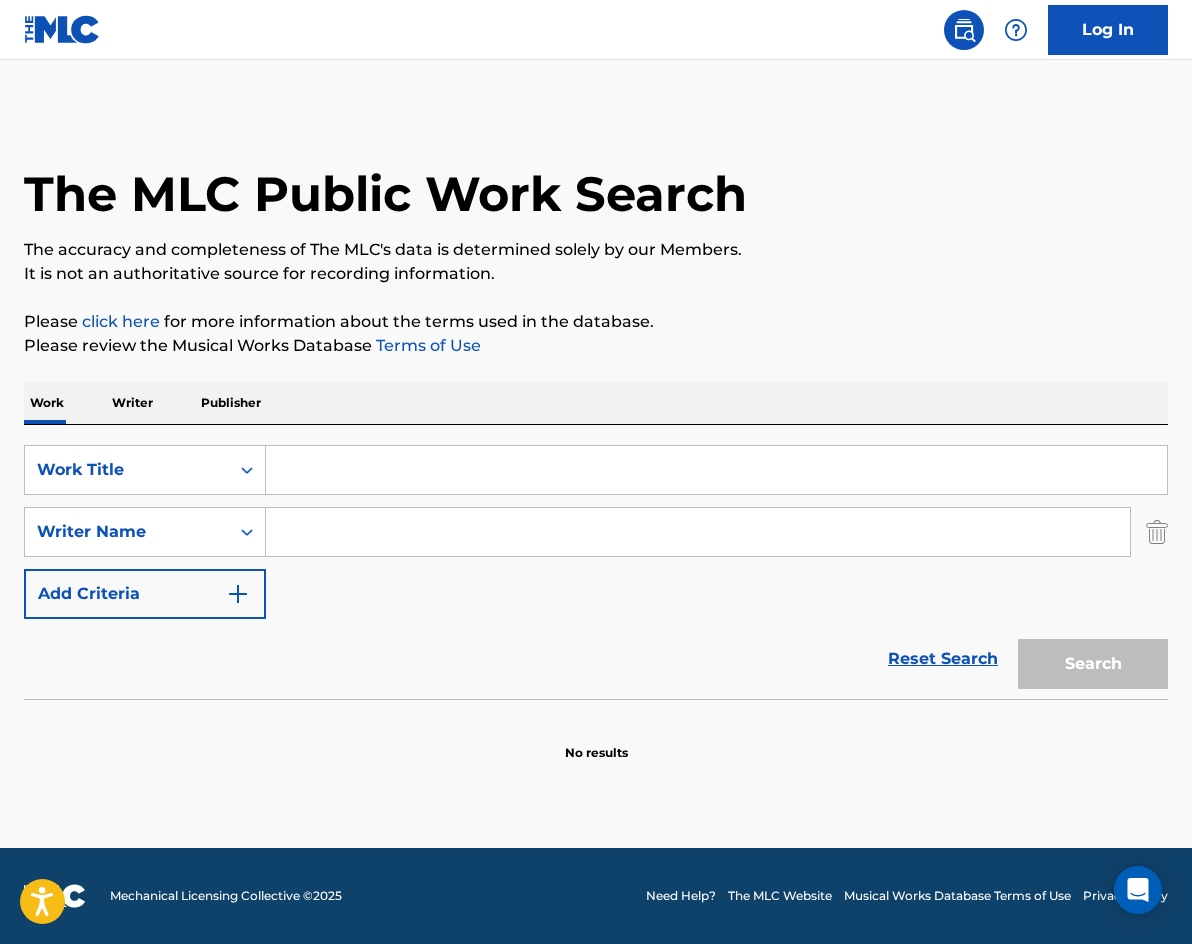 click at bounding box center [716, 470] 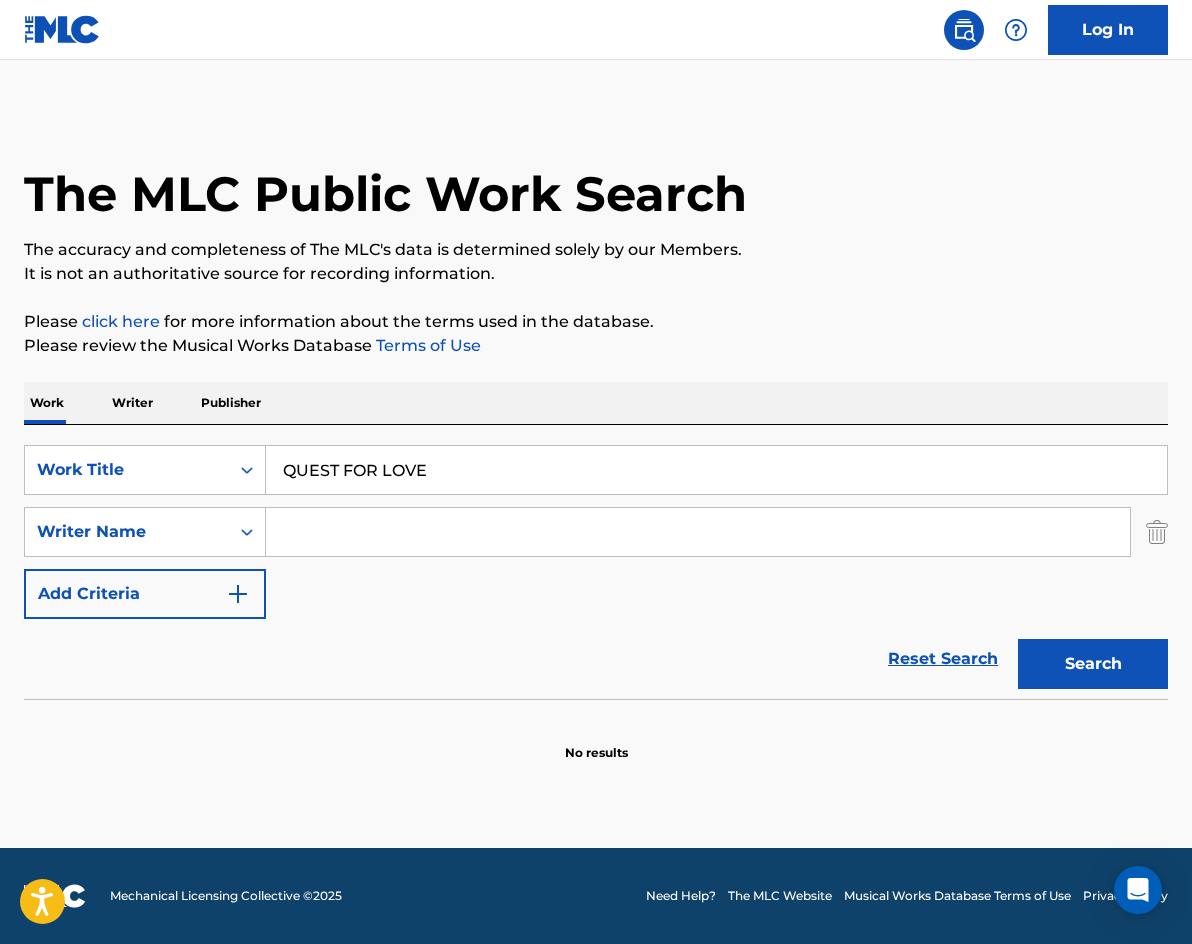type on "QUEST FOR LOVE" 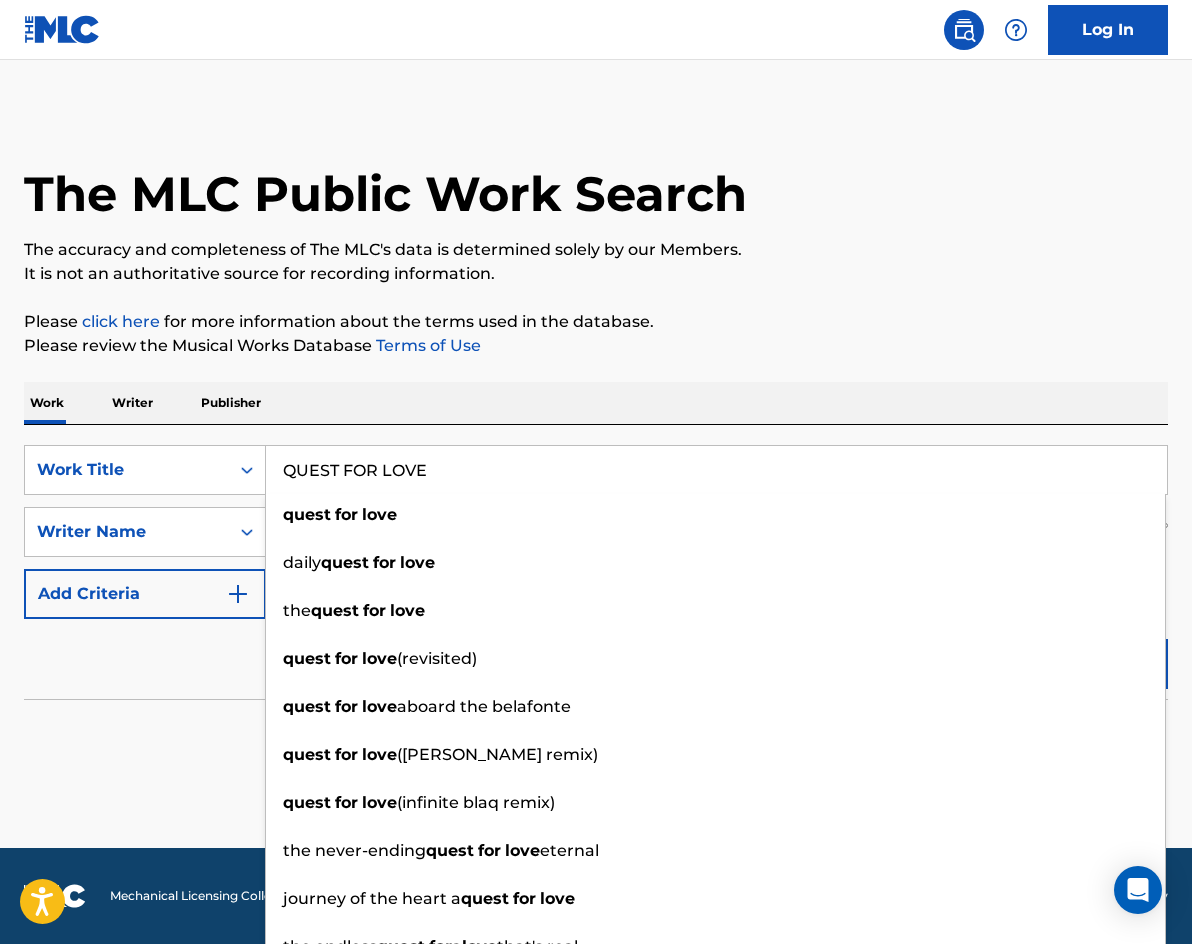 click on "The MLC Public Work Search The accuracy and completeness of The MLC's data is determined solely by our Members. It is not an authoritative source for recording information. Please   click here   for more information about the terms used in the database. Please review the Musical Works Database   Terms of Use Work Writer Publisher SearchWithCriteriaf4f39801-ee84-462d-87b5-6e2aa42b210d Work Title QUEST FOR LOVE quest   for   love daily  quest   for   love the  quest   for   love quest   for   love  (revisited) quest   for   love  aboard the belafonte quest   for   love  ([PERSON_NAME] remix) quest   for   love  (infinite blaq remix) the never-ending  quest   for   love  eternal journey of the heart a  quest   for   love the endless  quest   for  a  love  that's real SearchWithCriteria8449462f-a726-4ecd-8397-cee119dfb0e0 Writer Name Add Criteria Reset Search Search No results" at bounding box center [596, 436] 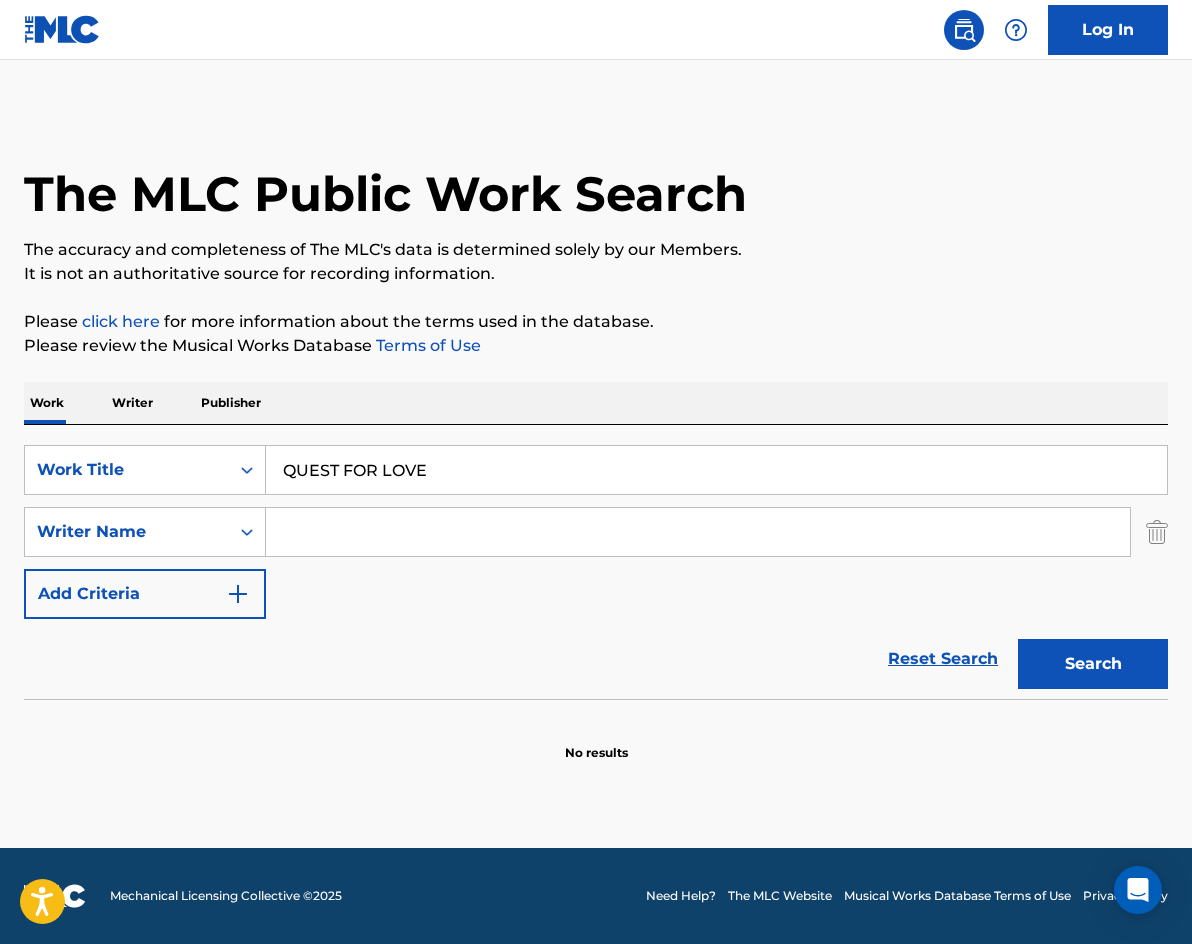 click on "SearchWithCriteriaf4f39801-ee84-462d-87b5-6e2aa42b210d Work Title QUEST FOR LOVE SearchWithCriteria8449462f-a726-4ecd-8397-cee119dfb0e0 Writer Name Add Criteria" at bounding box center (596, 532) 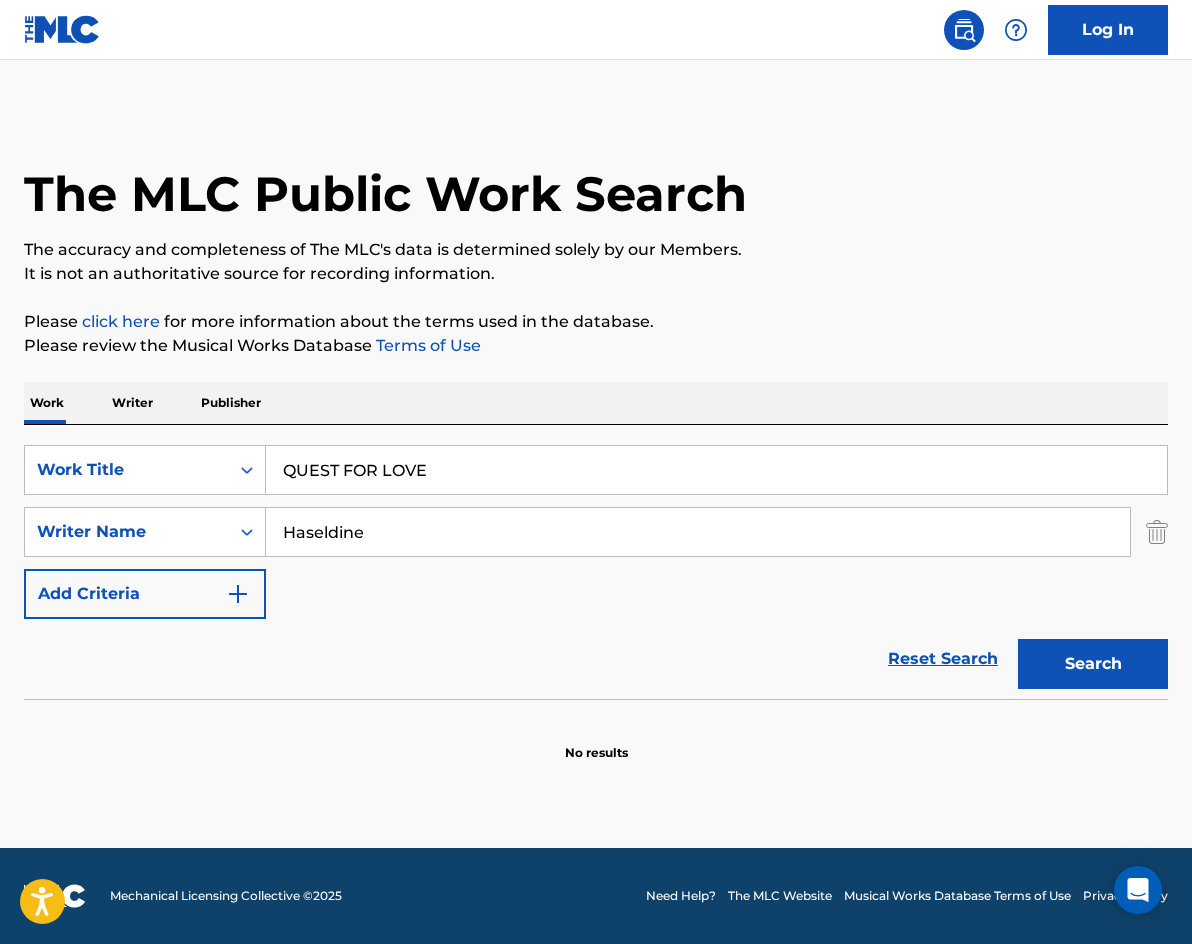 click on "Search" at bounding box center (1093, 664) 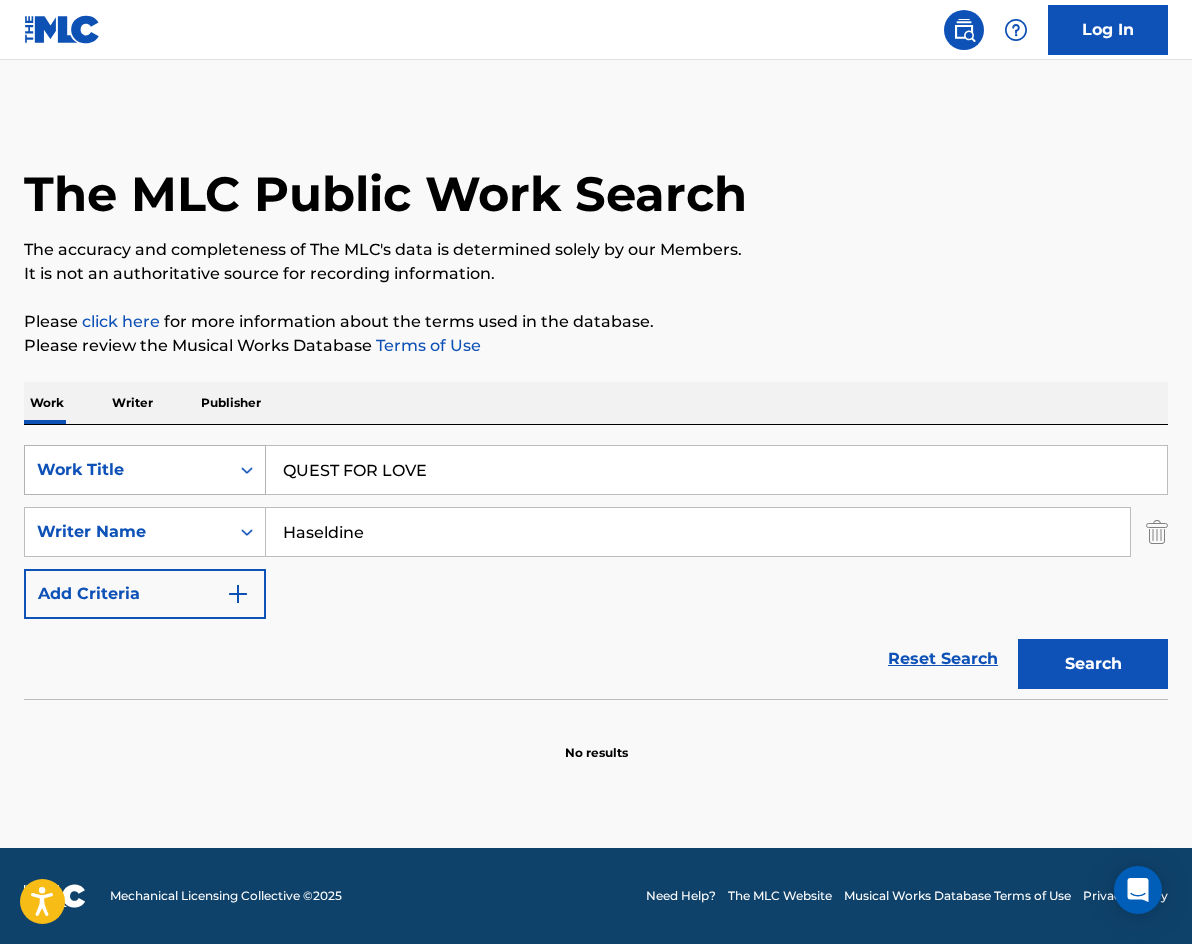 drag, startPoint x: 444, startPoint y: 524, endPoint x: 82, endPoint y: 458, distance: 367.96738 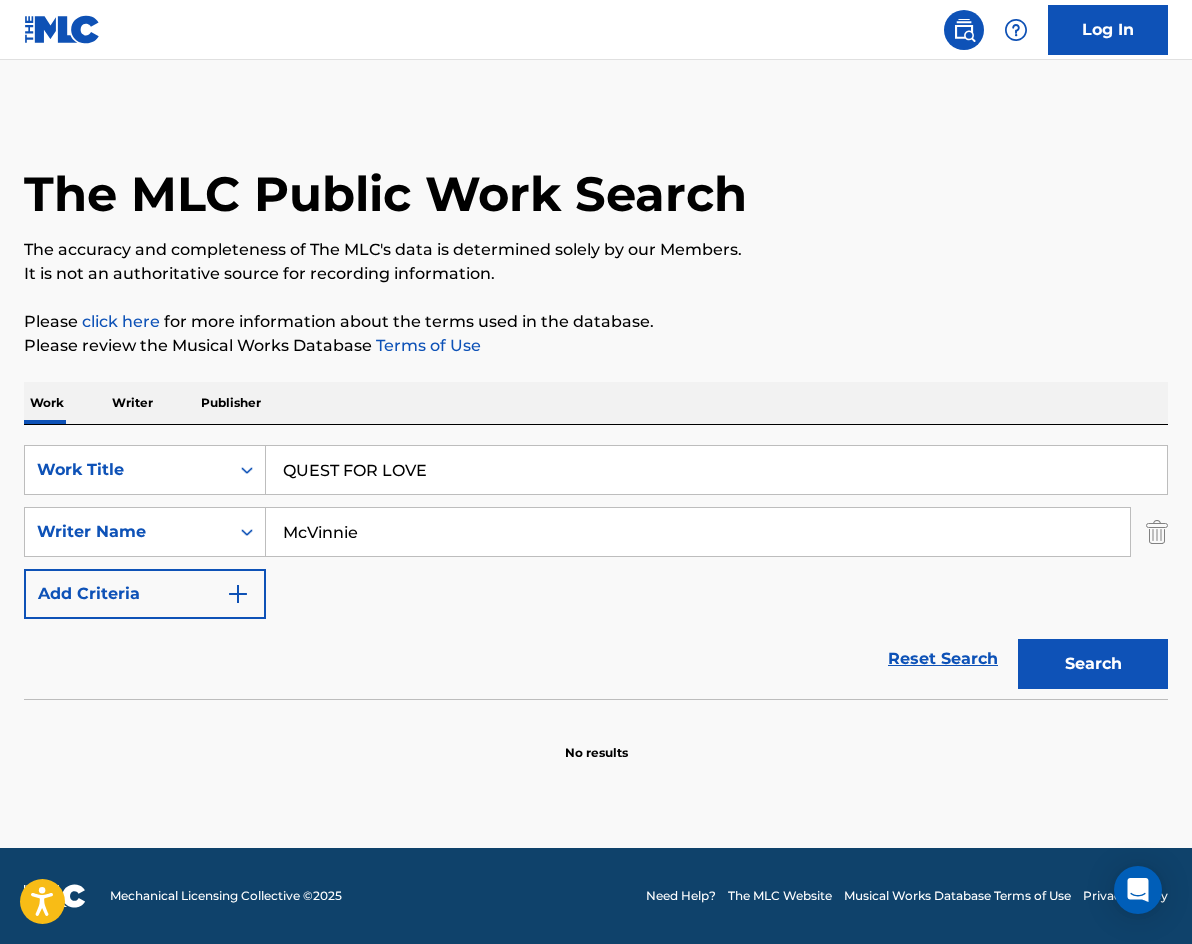 type on "McVinnie" 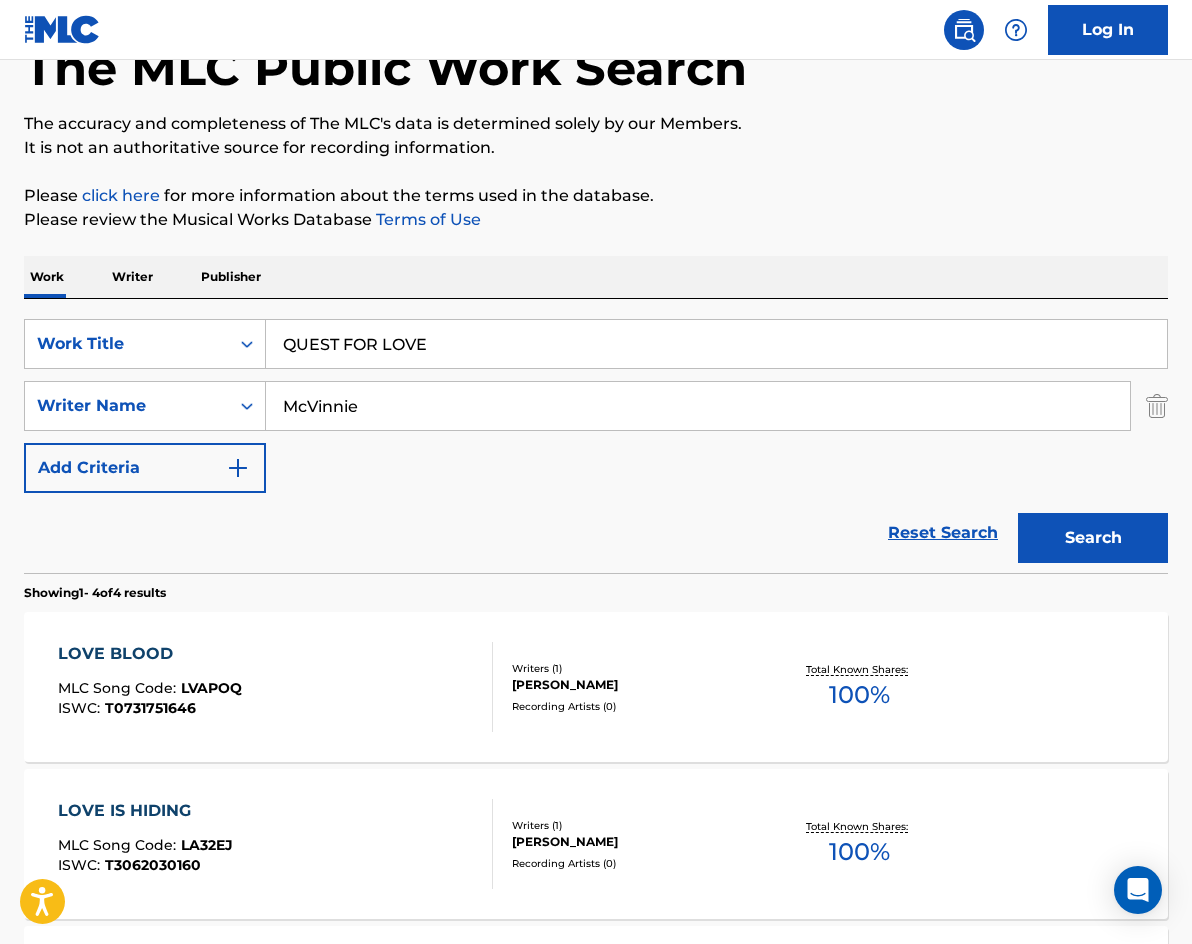 scroll, scrollTop: 300, scrollLeft: 0, axis: vertical 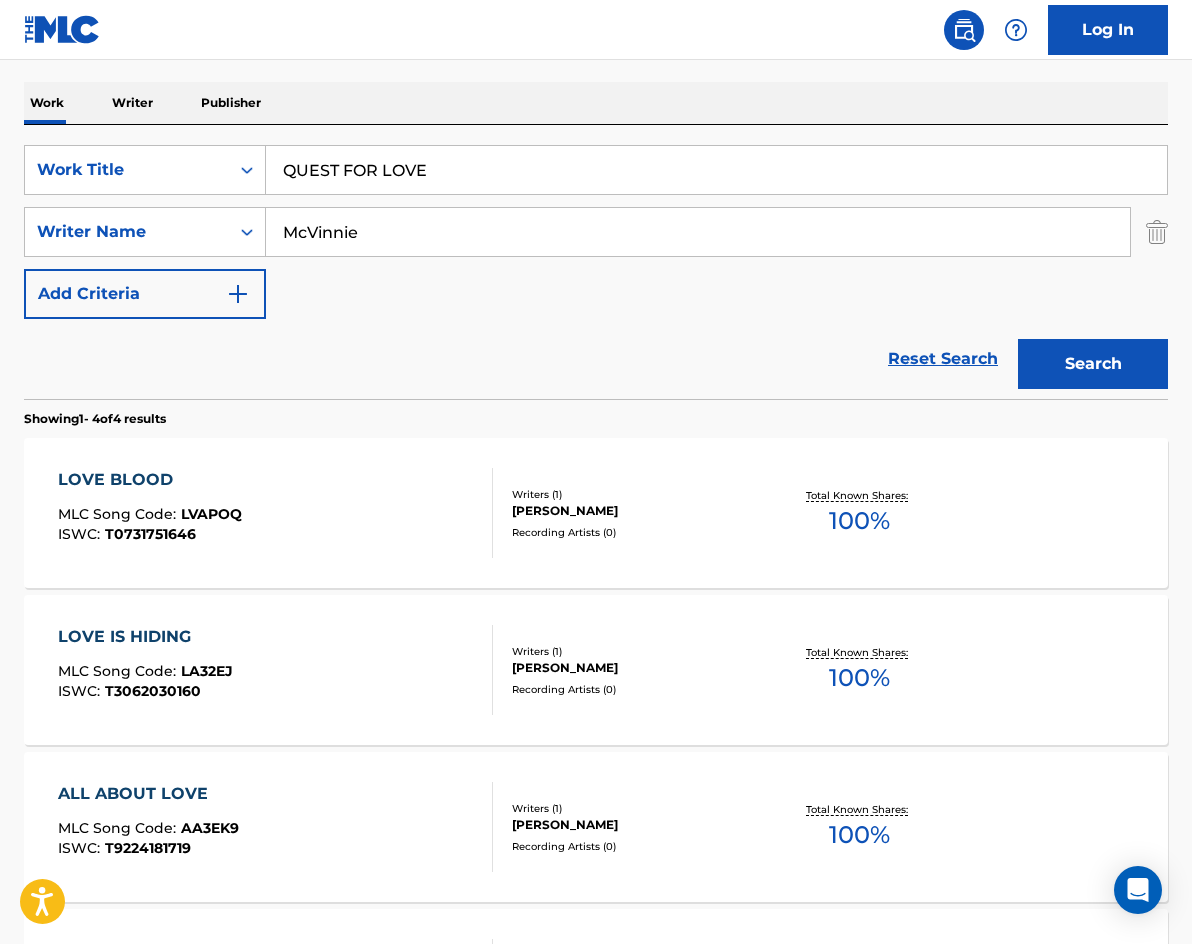 drag, startPoint x: 476, startPoint y: 175, endPoint x: 142, endPoint y: 121, distance: 338.3371 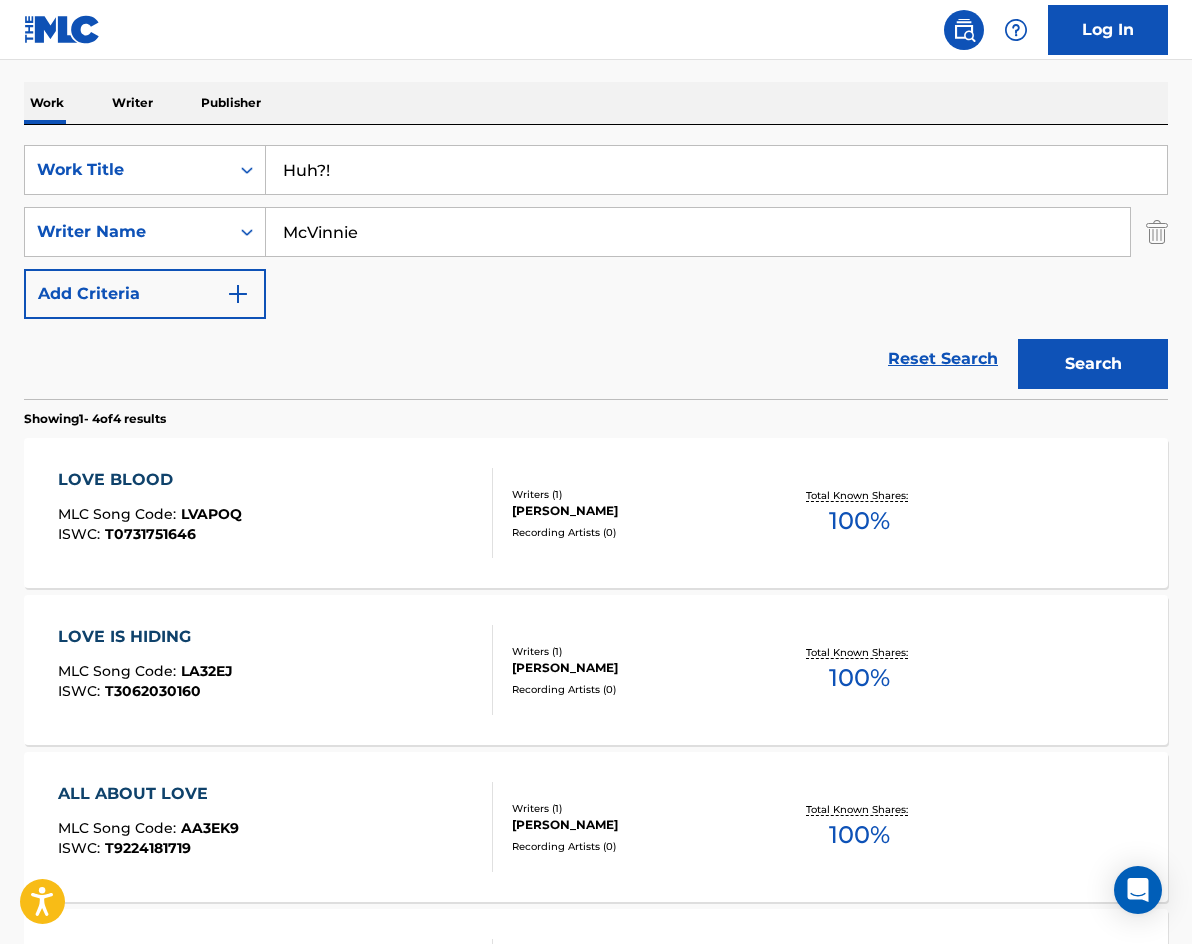 type on "Huh?!" 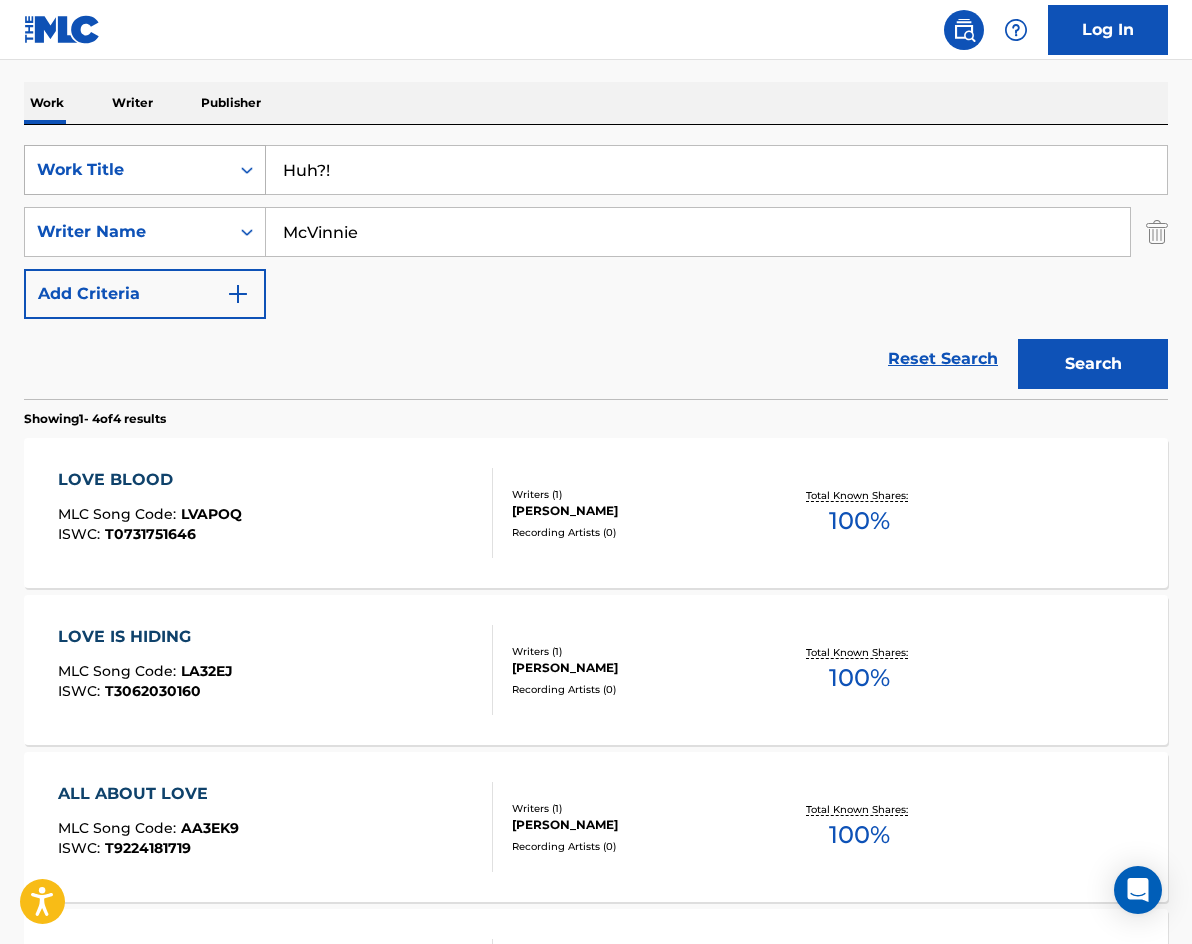 drag, startPoint x: 439, startPoint y: 220, endPoint x: 195, endPoint y: 191, distance: 245.71732 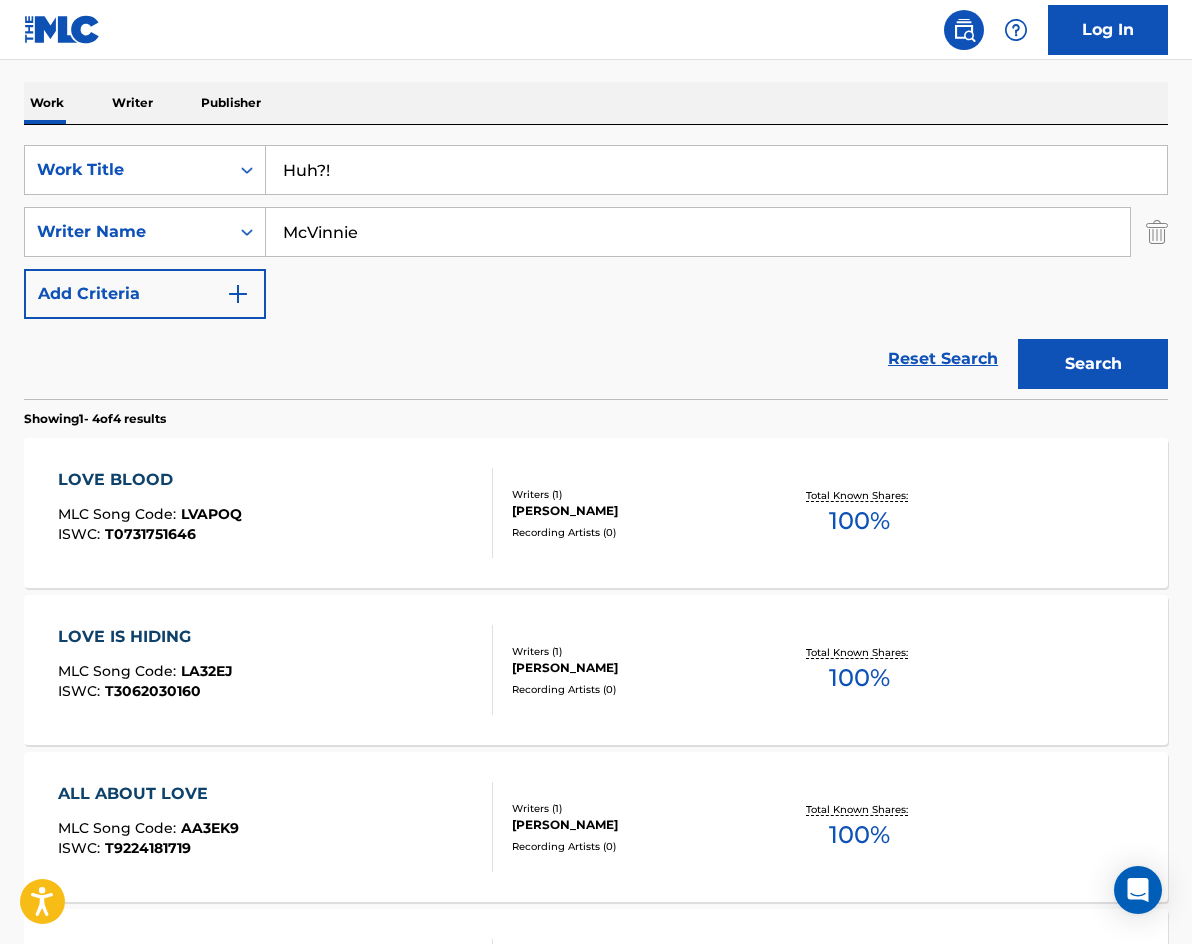 paste on "Larcher" 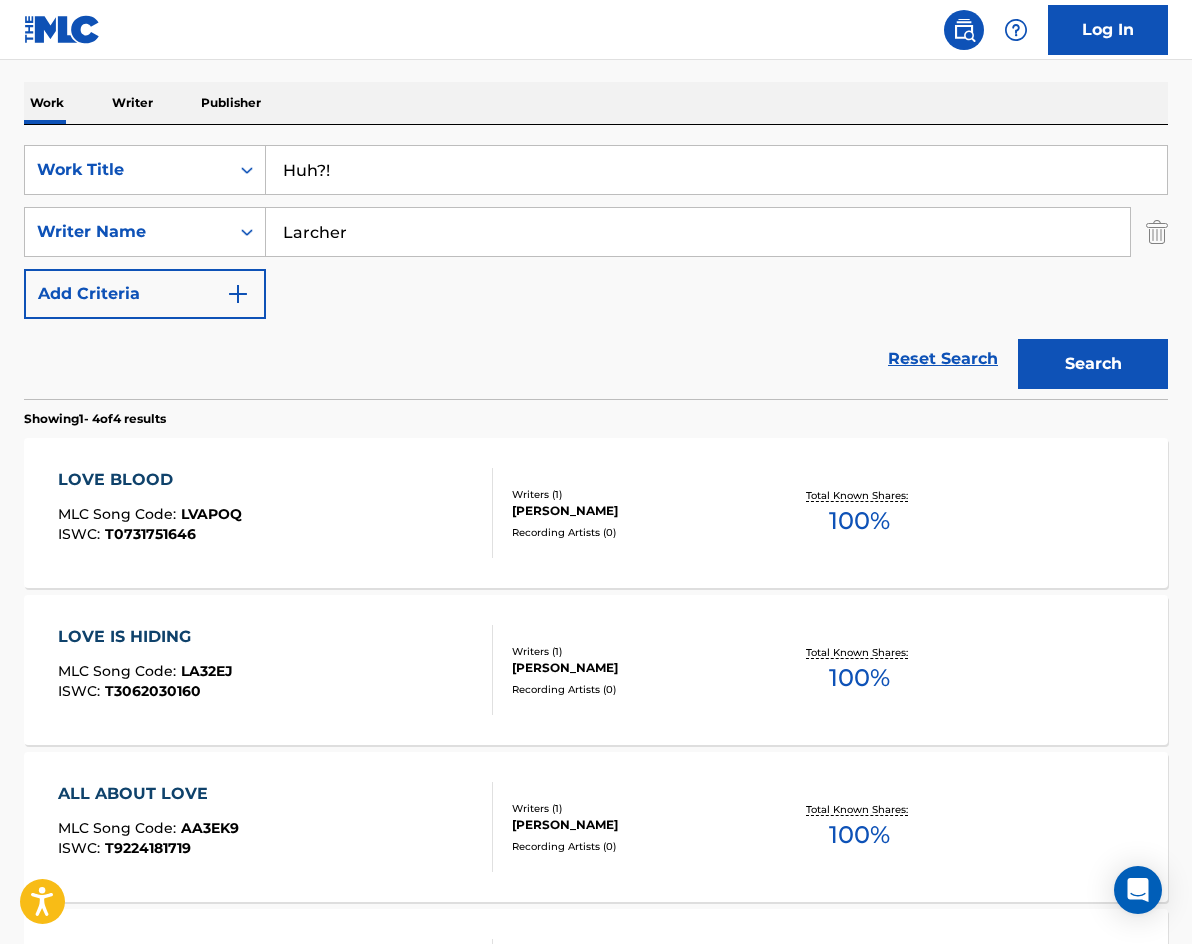 type on "Larcher" 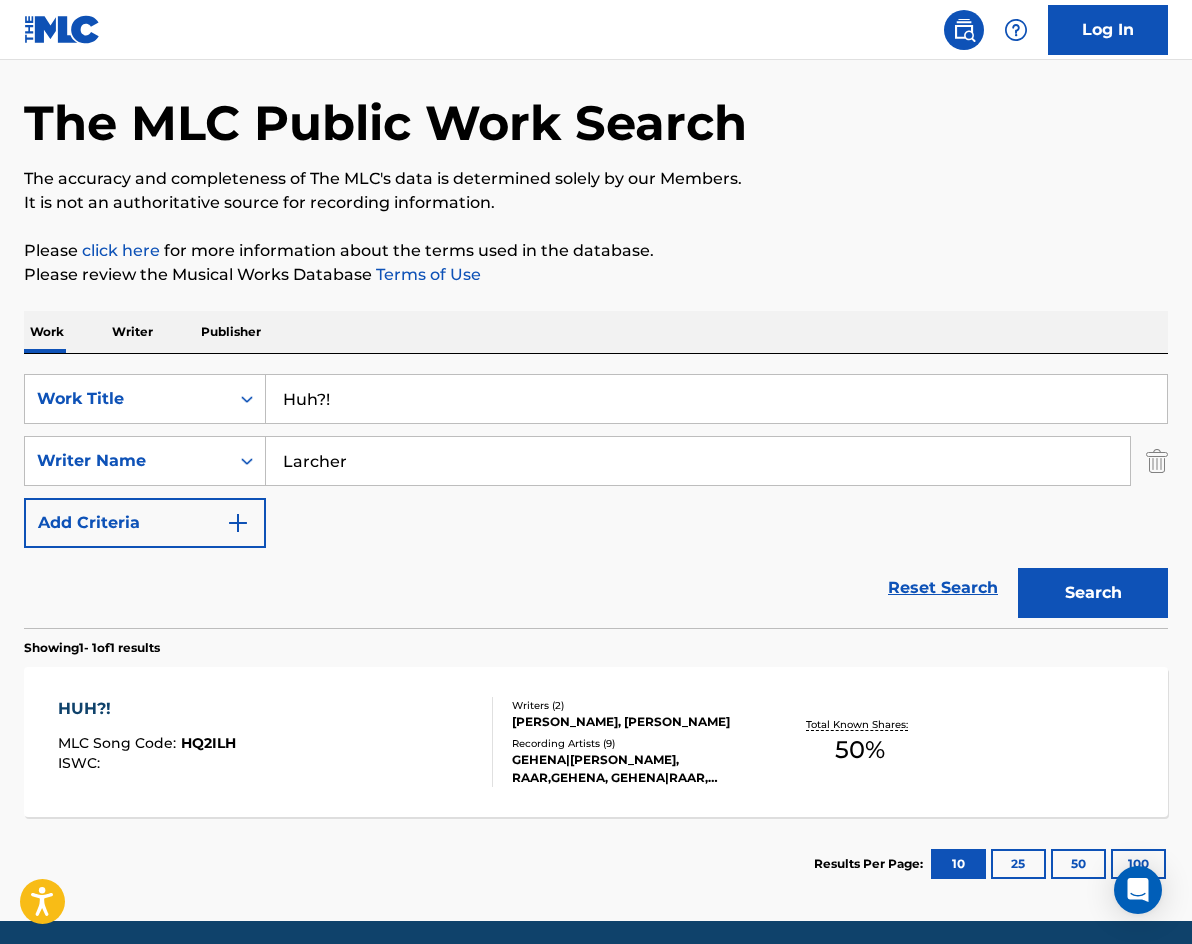 scroll, scrollTop: 144, scrollLeft: 0, axis: vertical 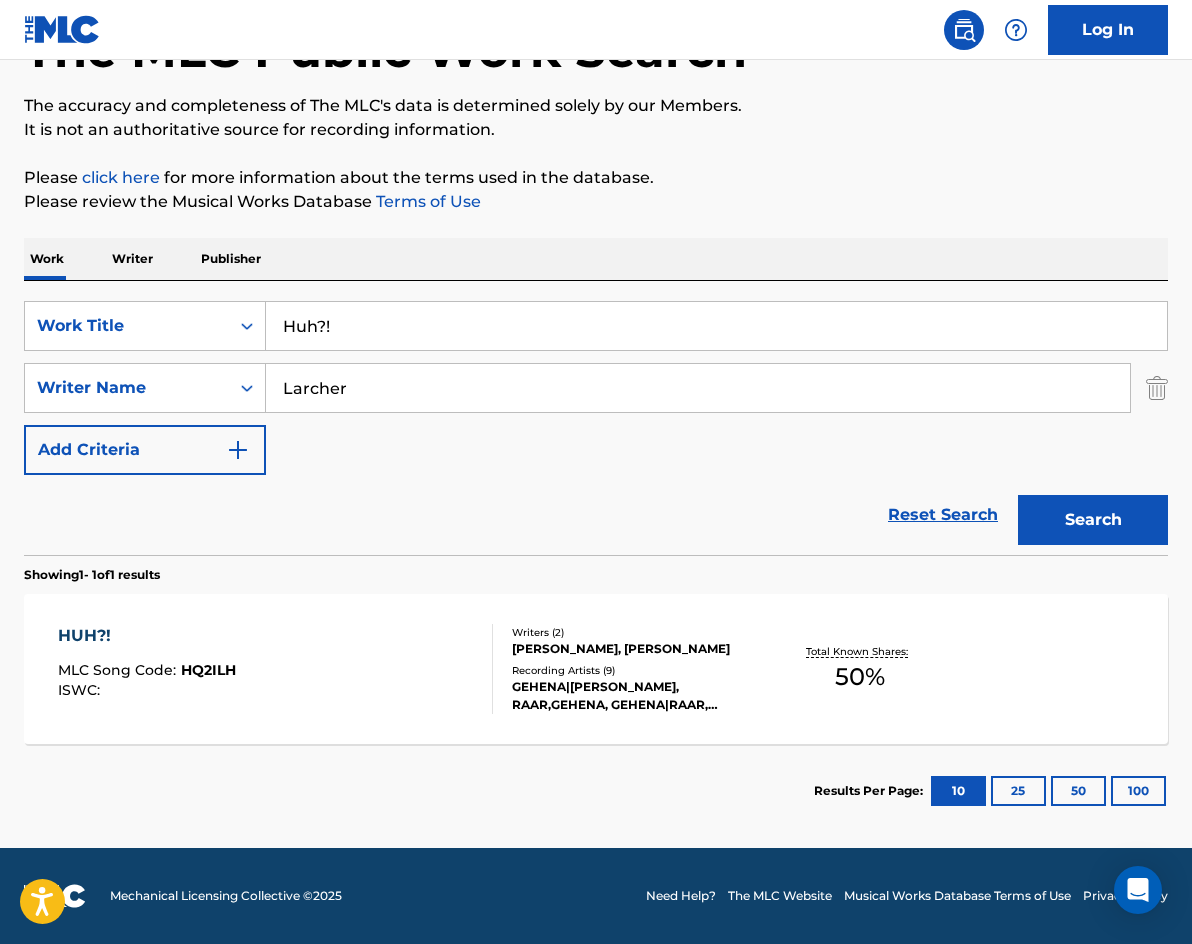 click on "HUH?!" at bounding box center [147, 636] 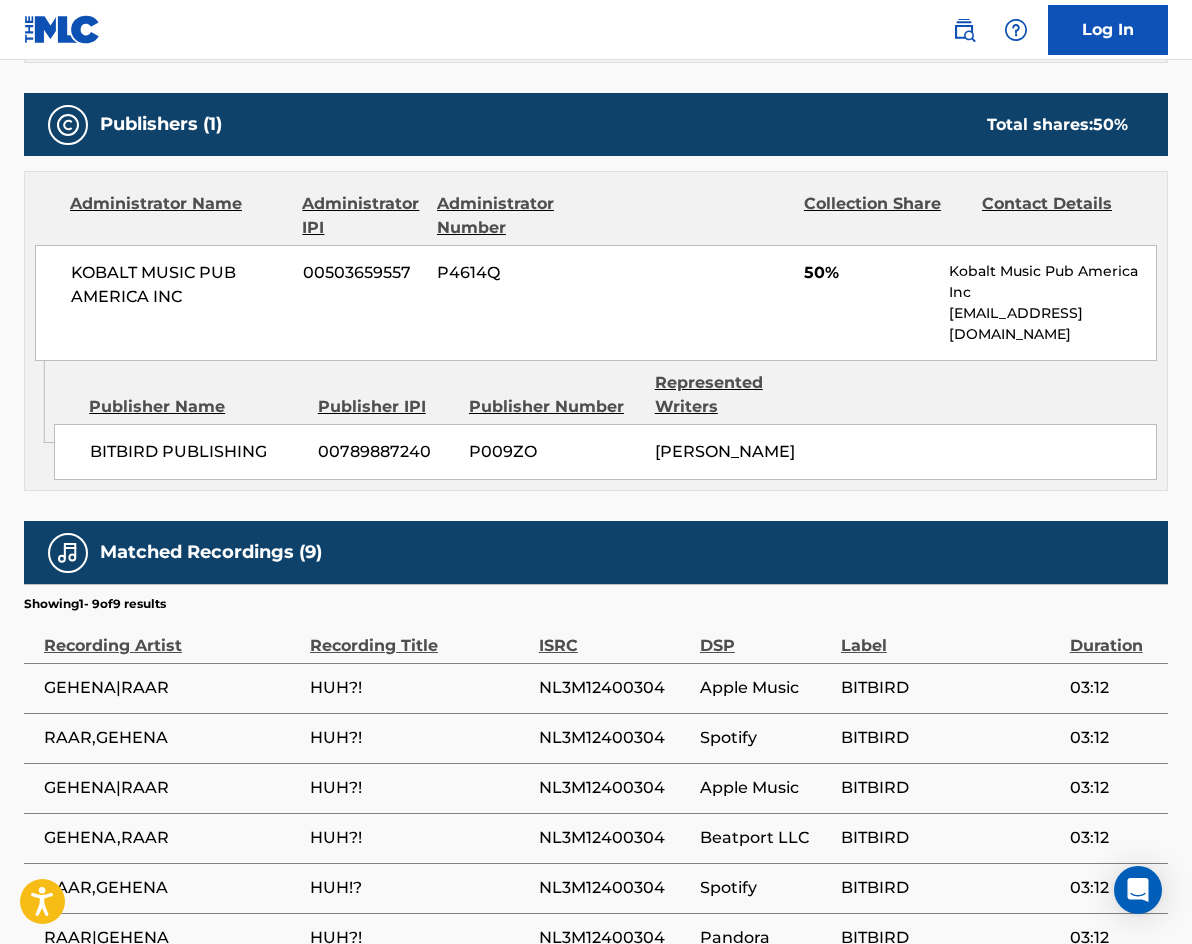 scroll, scrollTop: 800, scrollLeft: 0, axis: vertical 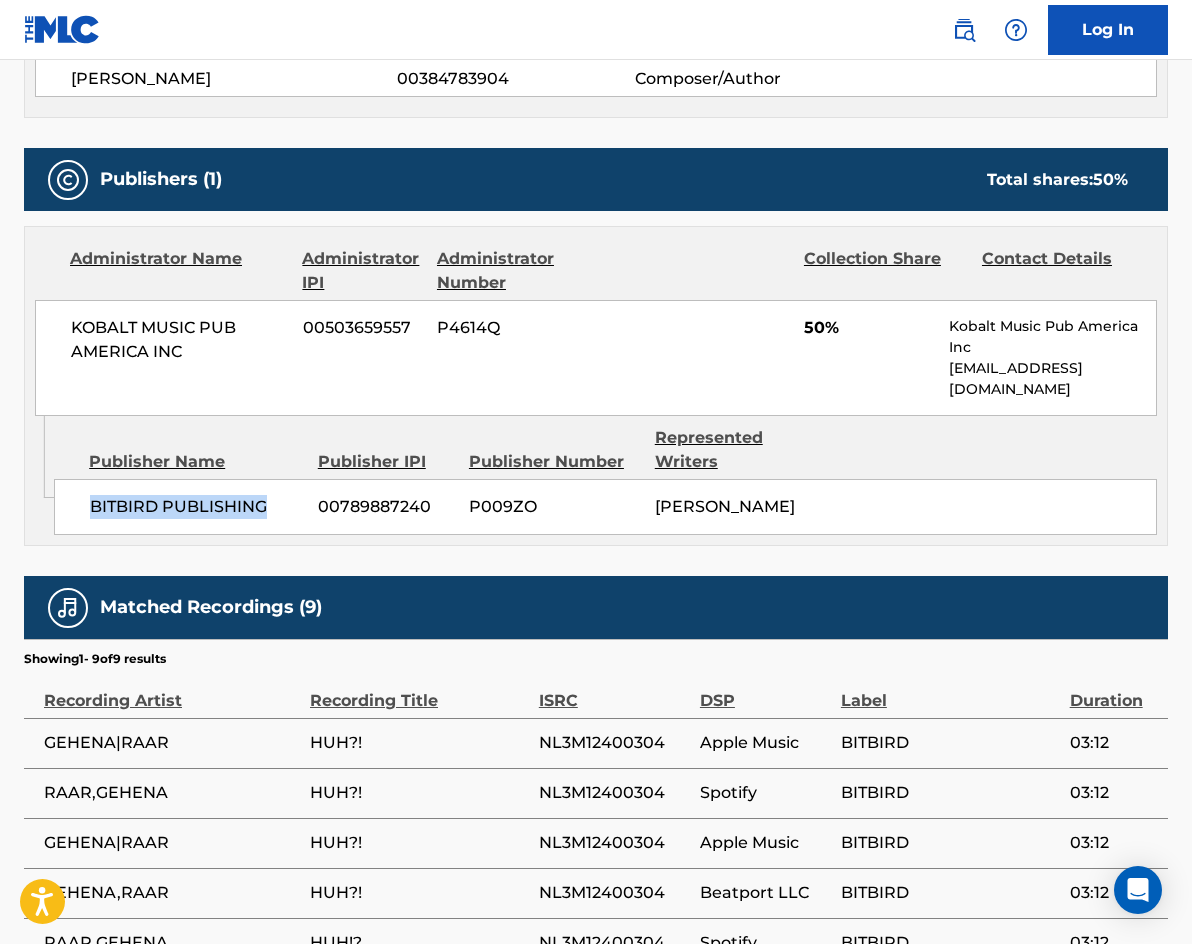 drag, startPoint x: 278, startPoint y: 511, endPoint x: 88, endPoint y: 523, distance: 190.37857 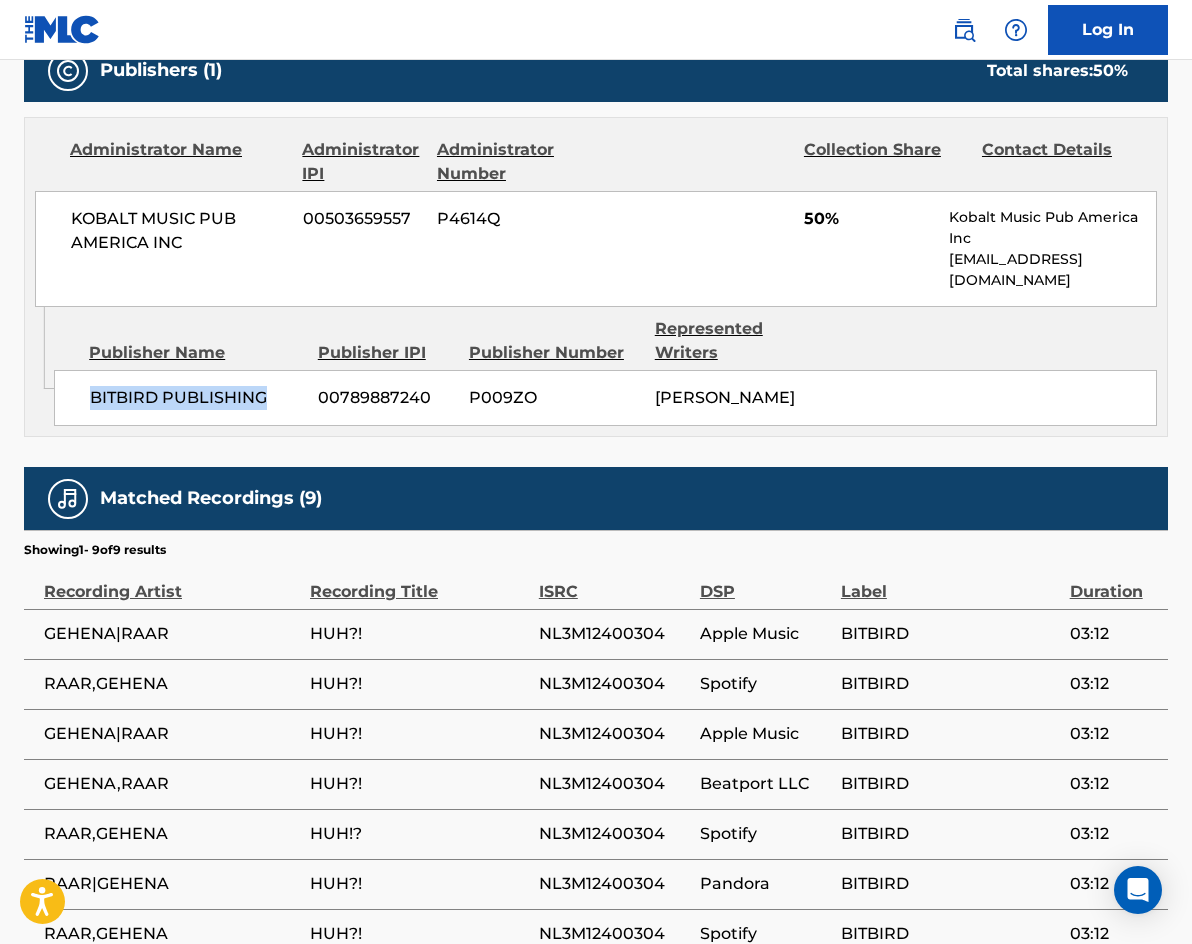scroll, scrollTop: 1100, scrollLeft: 0, axis: vertical 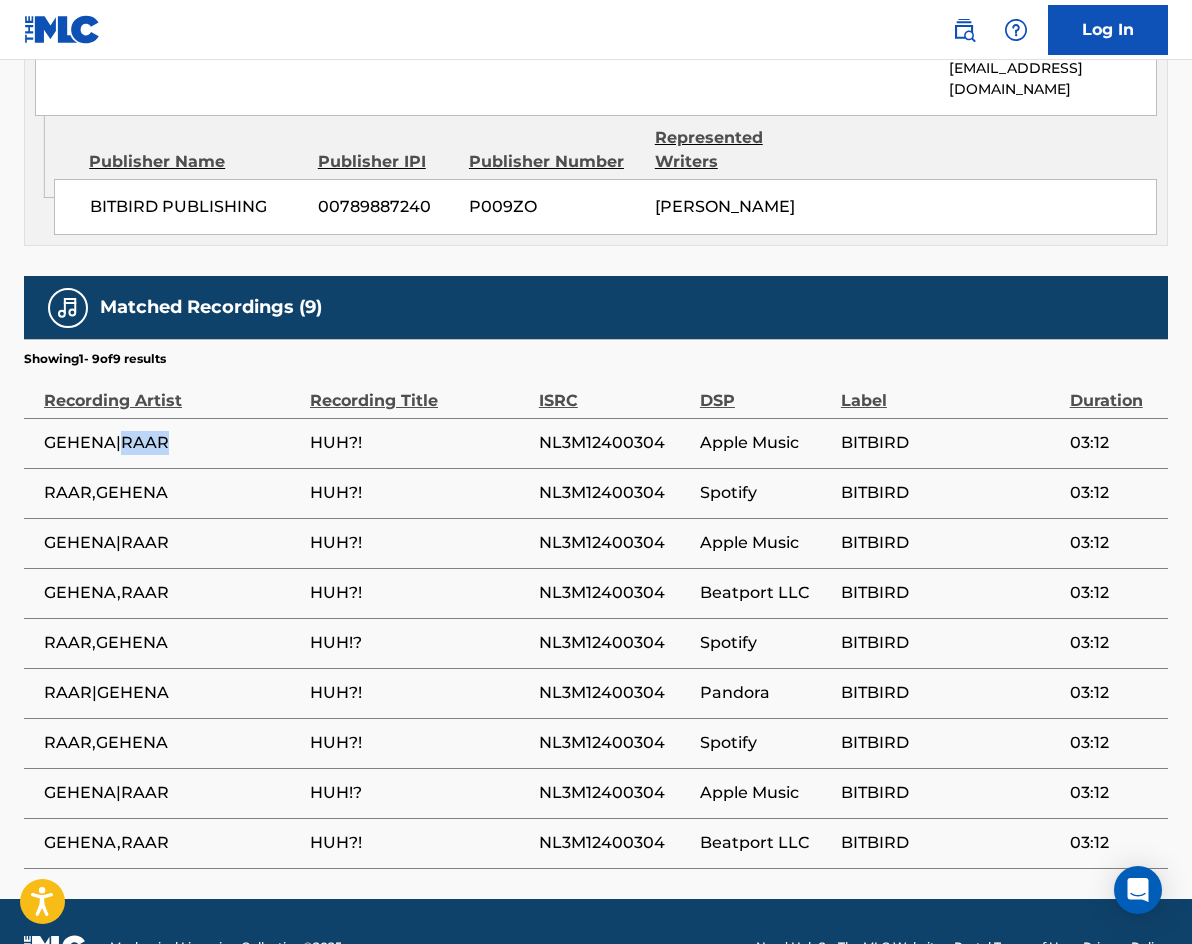drag, startPoint x: 165, startPoint y: 435, endPoint x: 124, endPoint y: 431, distance: 41.19466 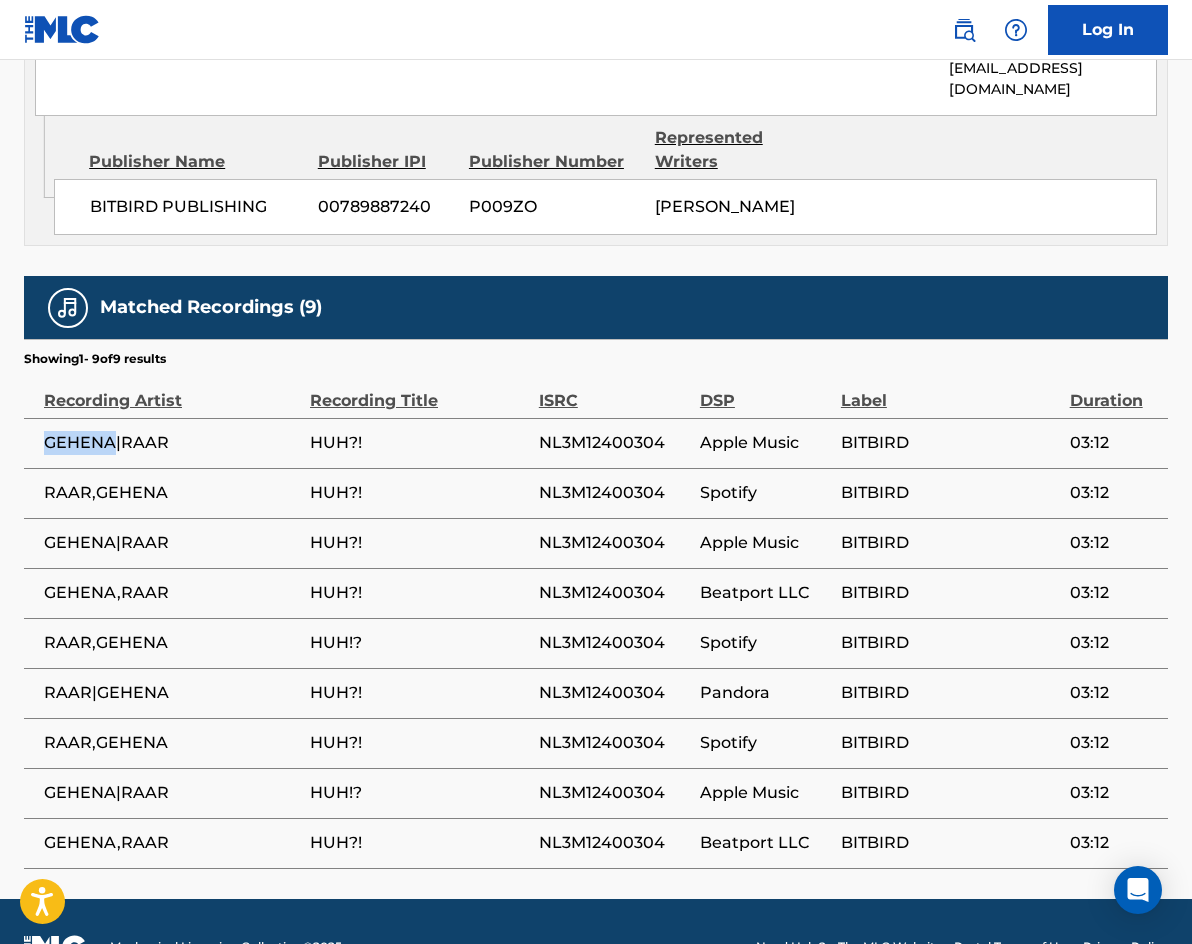 drag, startPoint x: 116, startPoint y: 436, endPoint x: 46, endPoint y: 436, distance: 70 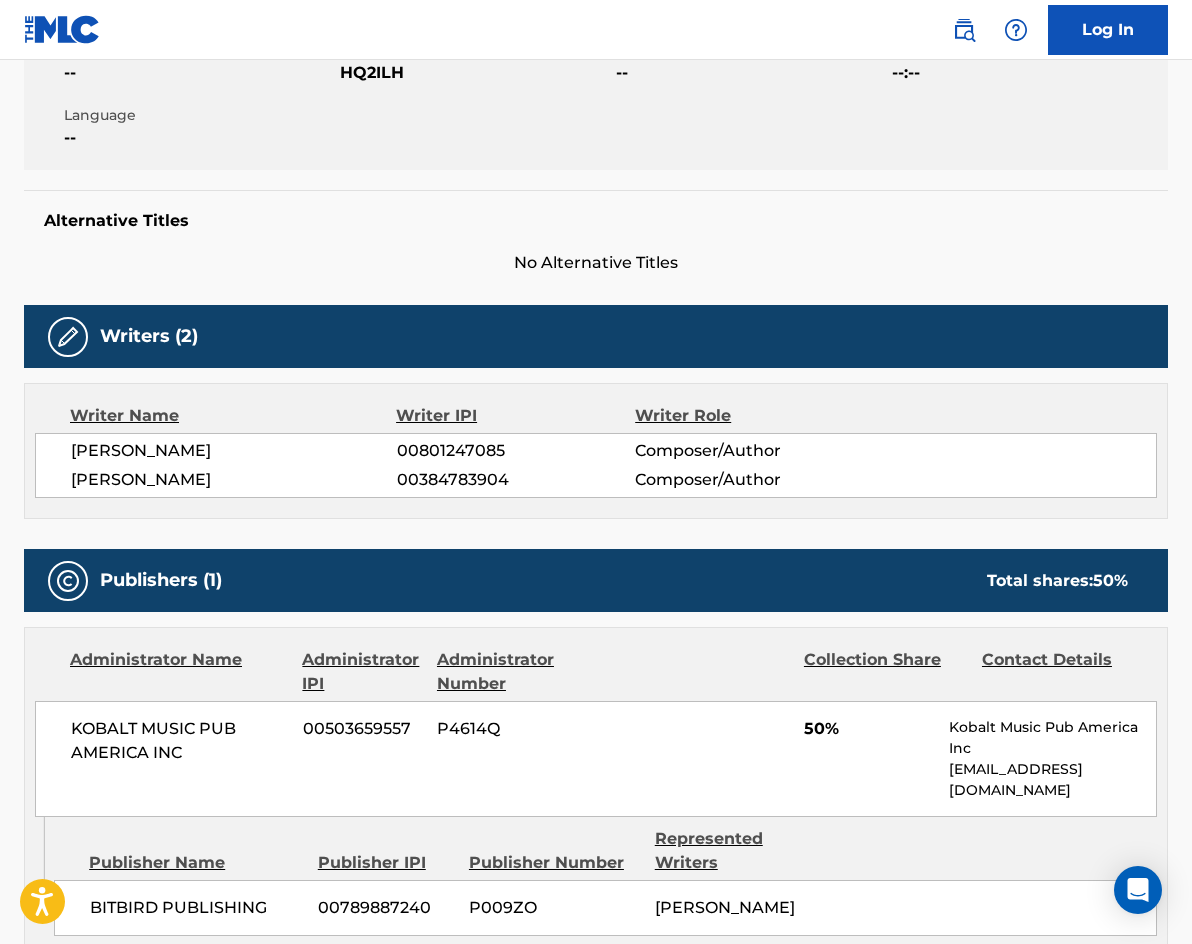 scroll, scrollTop: 400, scrollLeft: 0, axis: vertical 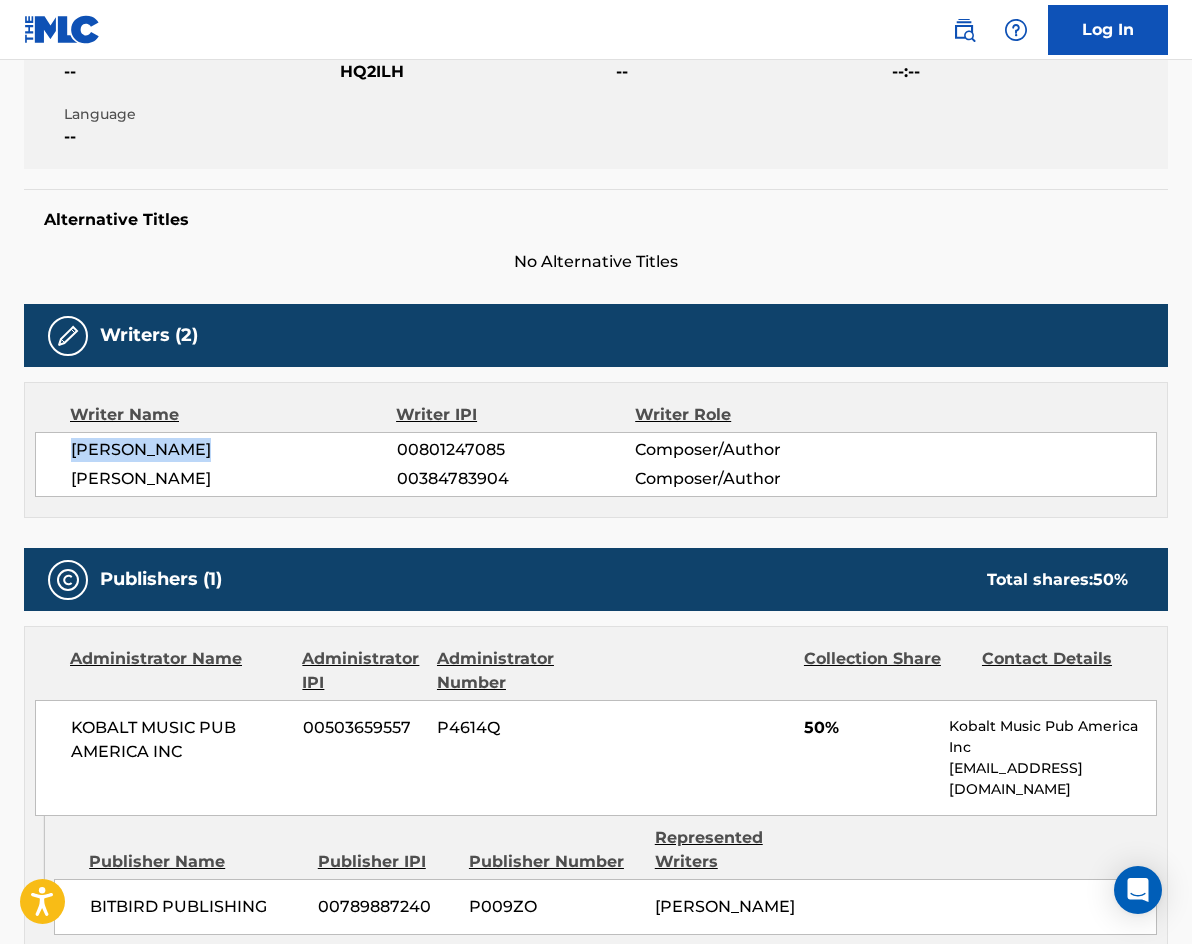 drag, startPoint x: 204, startPoint y: 451, endPoint x: 68, endPoint y: 430, distance: 137.61177 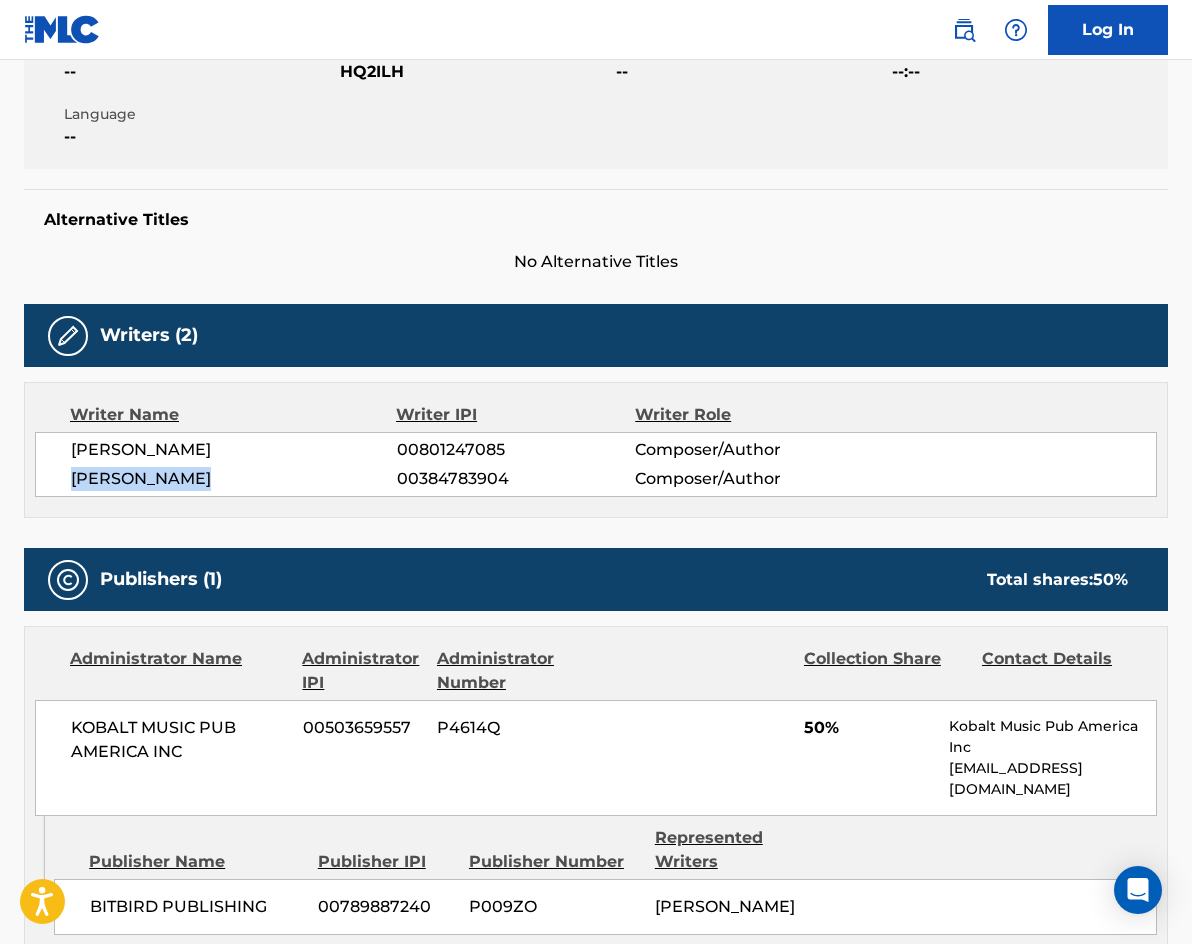 drag, startPoint x: 217, startPoint y: 475, endPoint x: 71, endPoint y: 470, distance: 146.08559 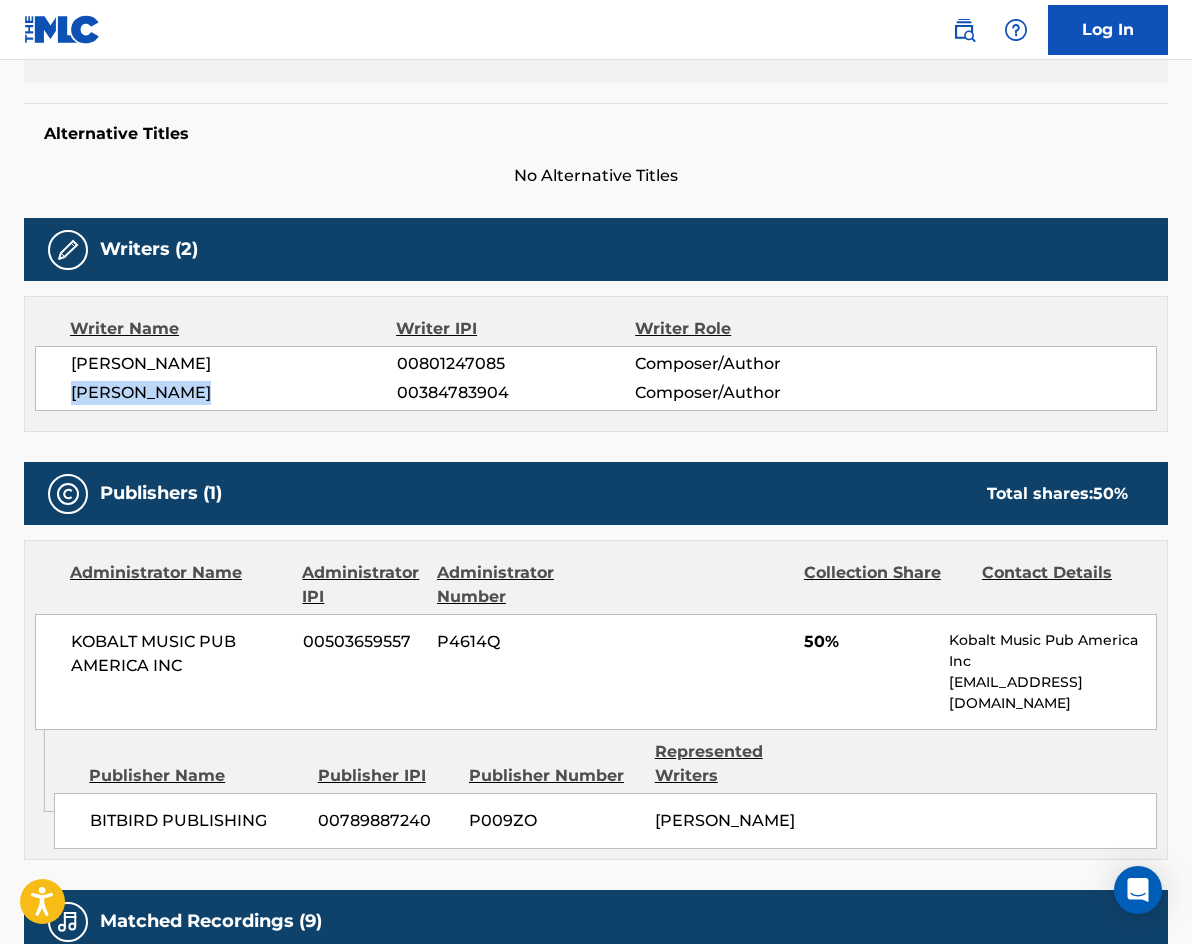 scroll, scrollTop: 600, scrollLeft: 0, axis: vertical 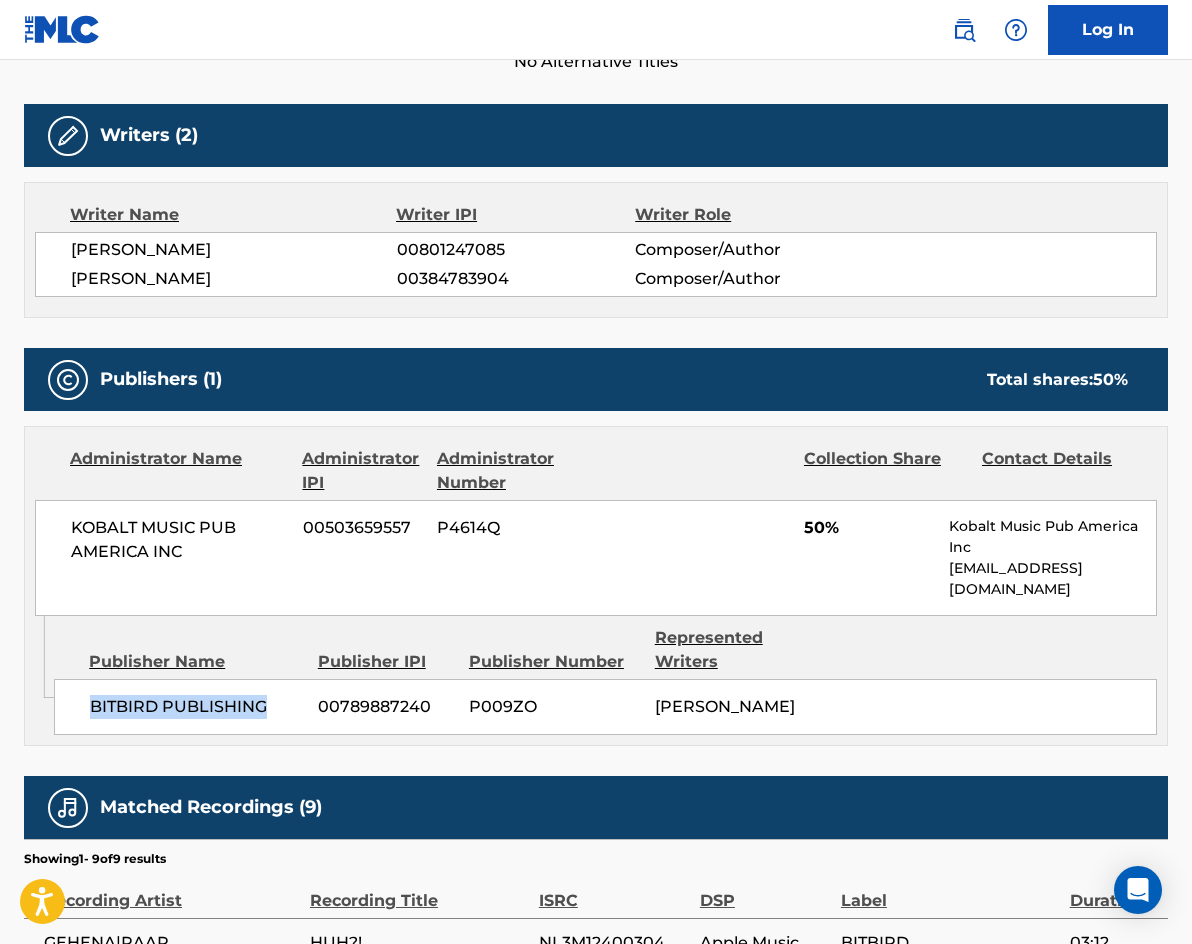drag, startPoint x: 273, startPoint y: 720, endPoint x: 94, endPoint y: 716, distance: 179.0447 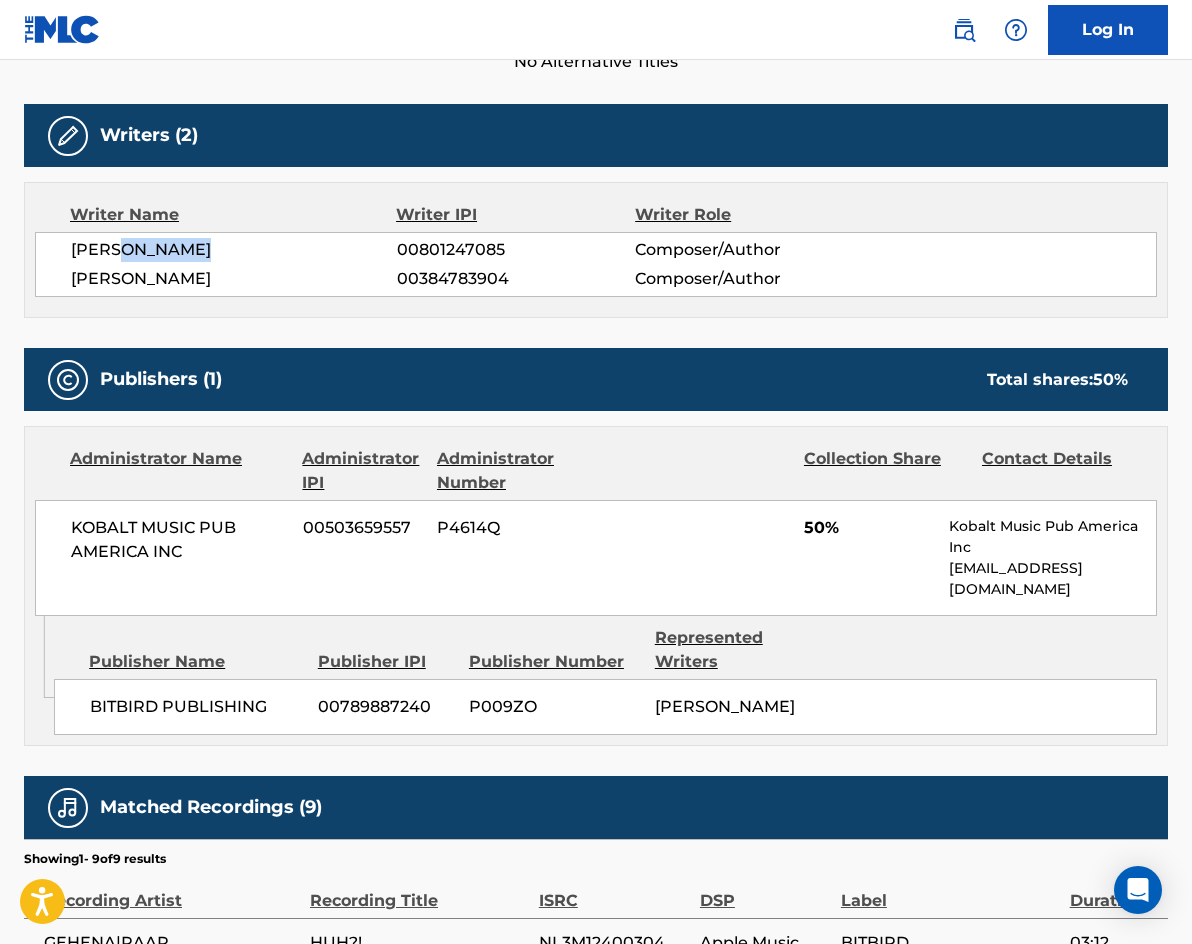 drag, startPoint x: 208, startPoint y: 245, endPoint x: 122, endPoint y: 239, distance: 86.209045 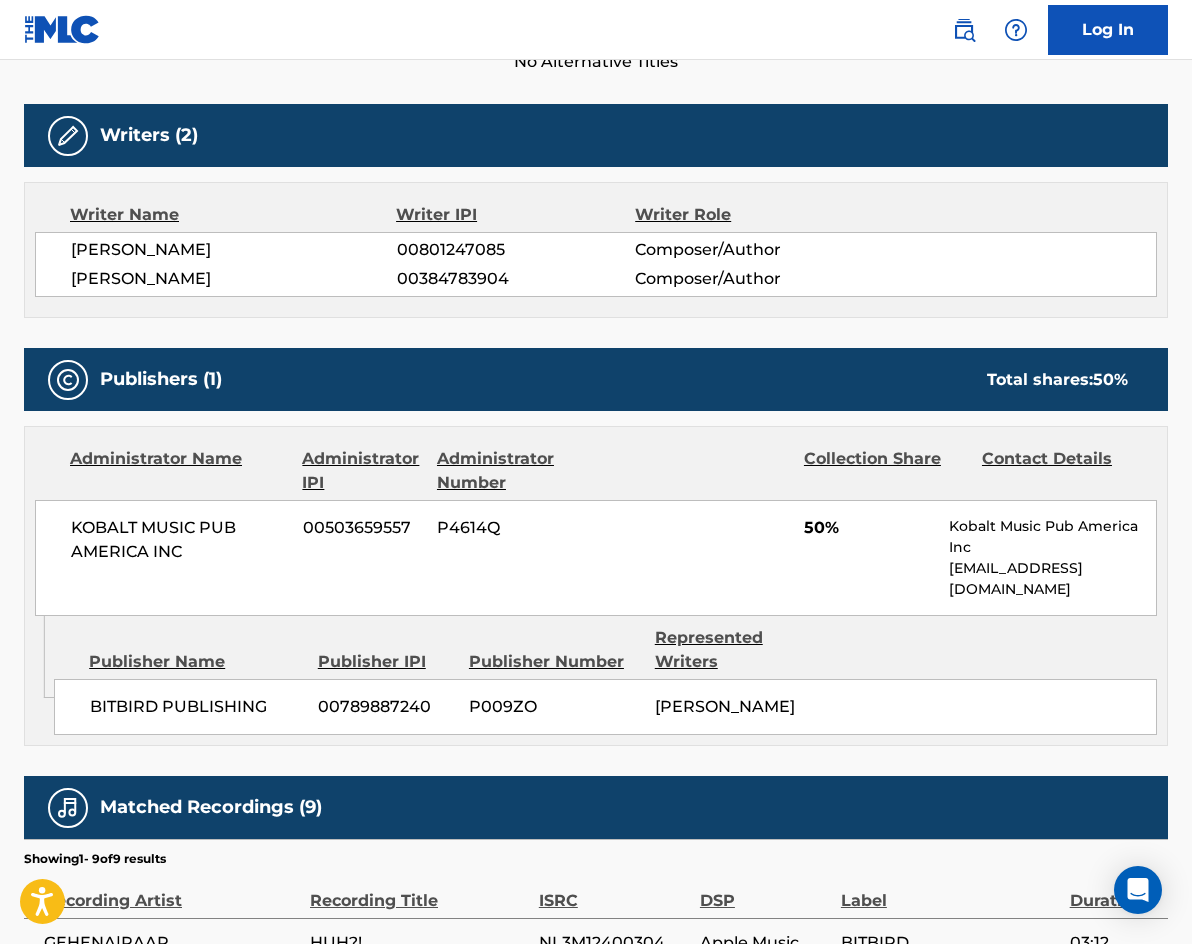 click on "[PERSON_NAME]" at bounding box center [234, 279] 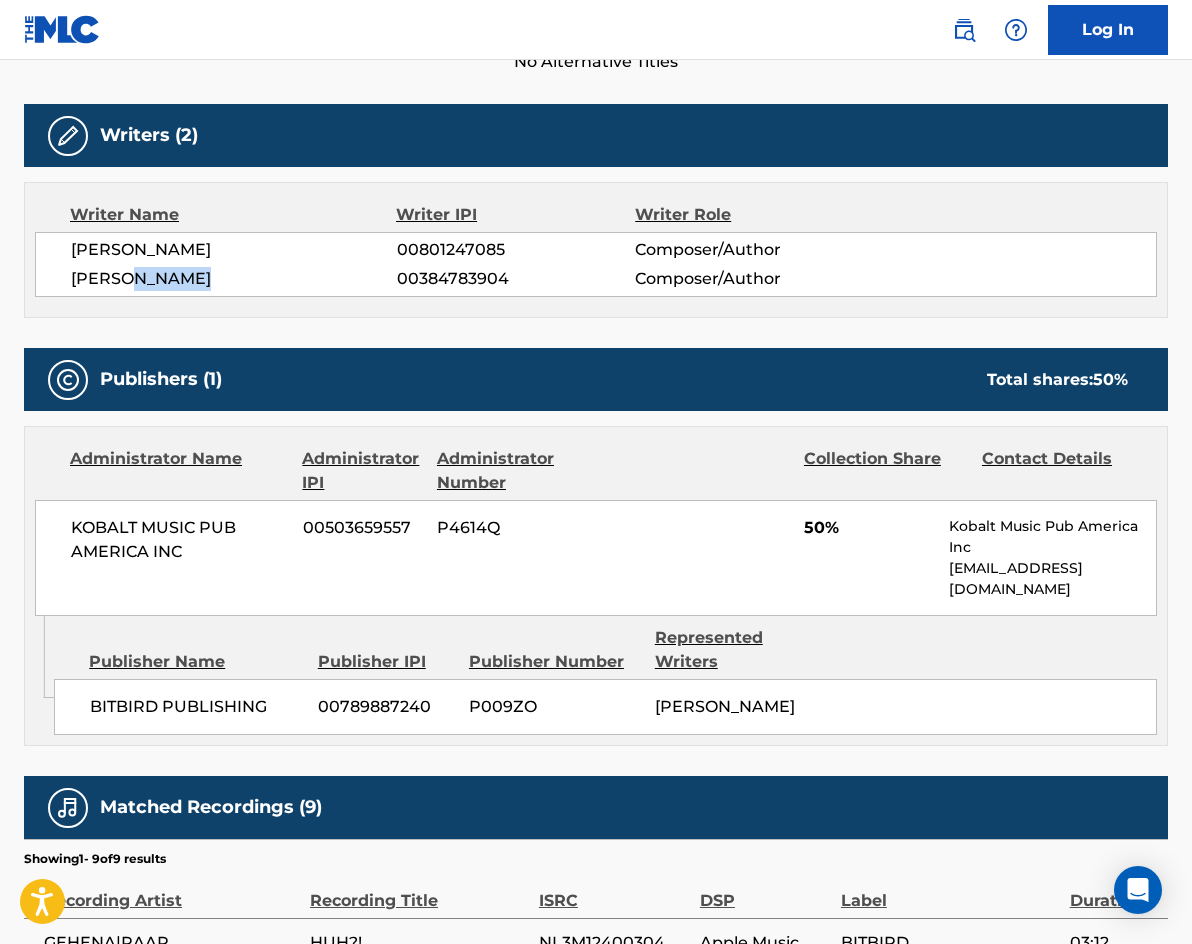 drag, startPoint x: 218, startPoint y: 279, endPoint x: 141, endPoint y: 286, distance: 77.31753 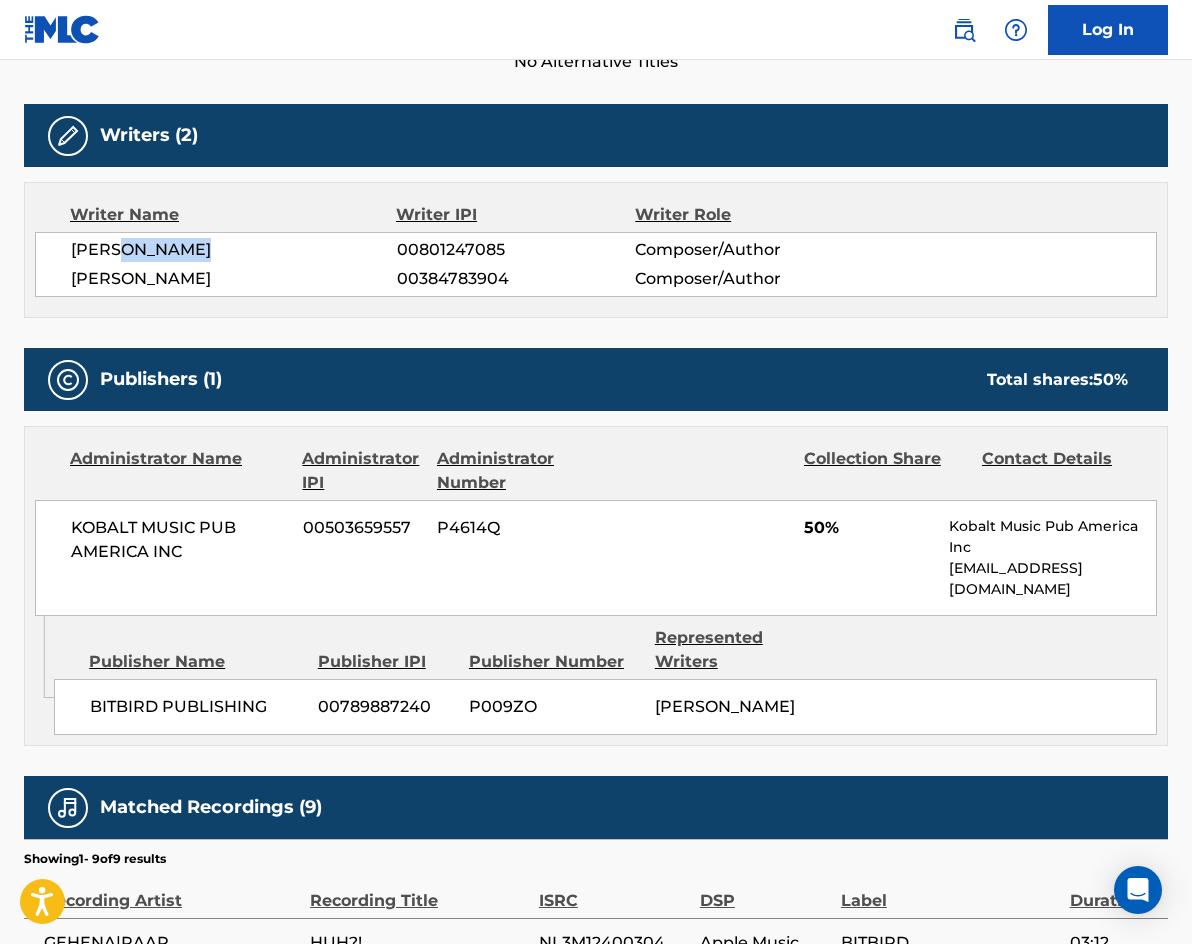 drag, startPoint x: 204, startPoint y: 240, endPoint x: 124, endPoint y: 254, distance: 81.21576 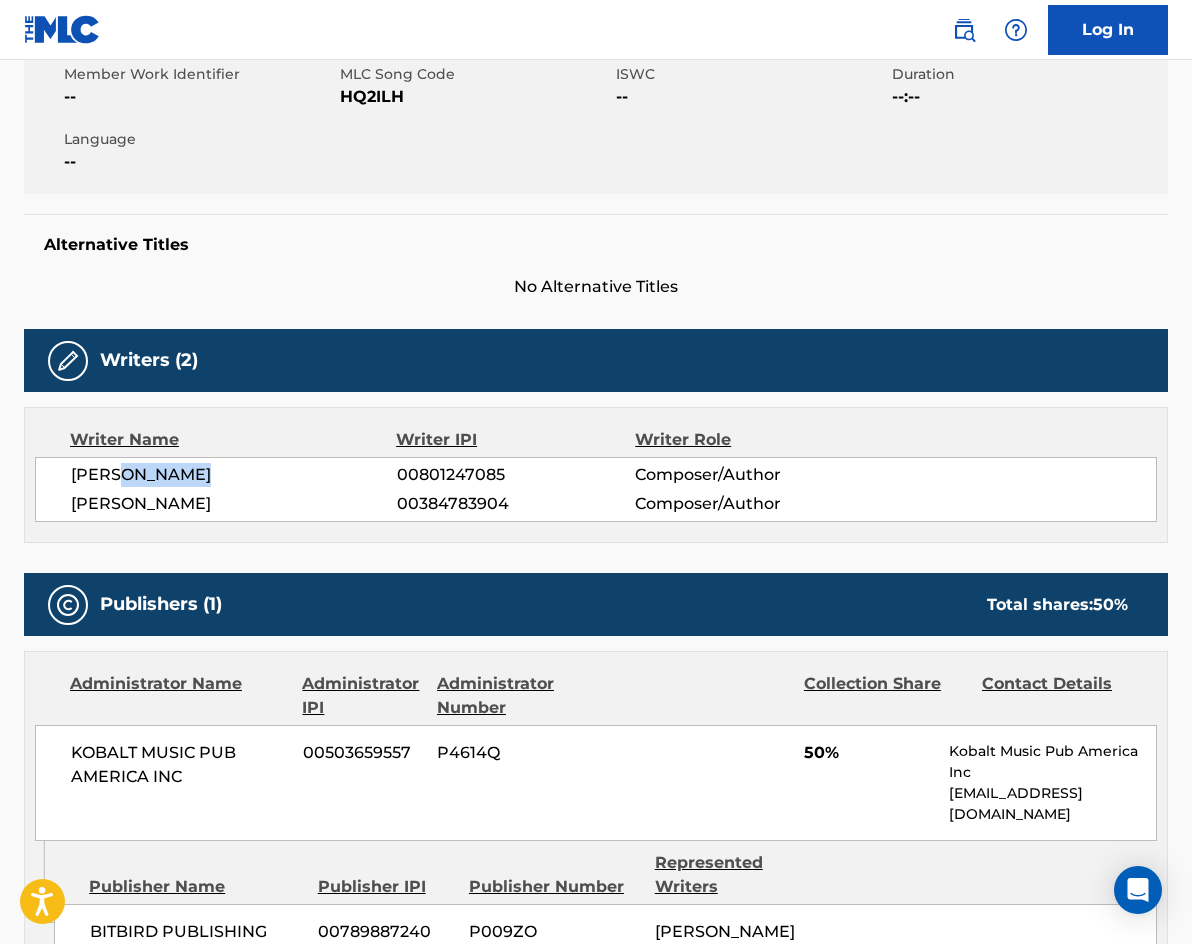 scroll, scrollTop: 500, scrollLeft: 0, axis: vertical 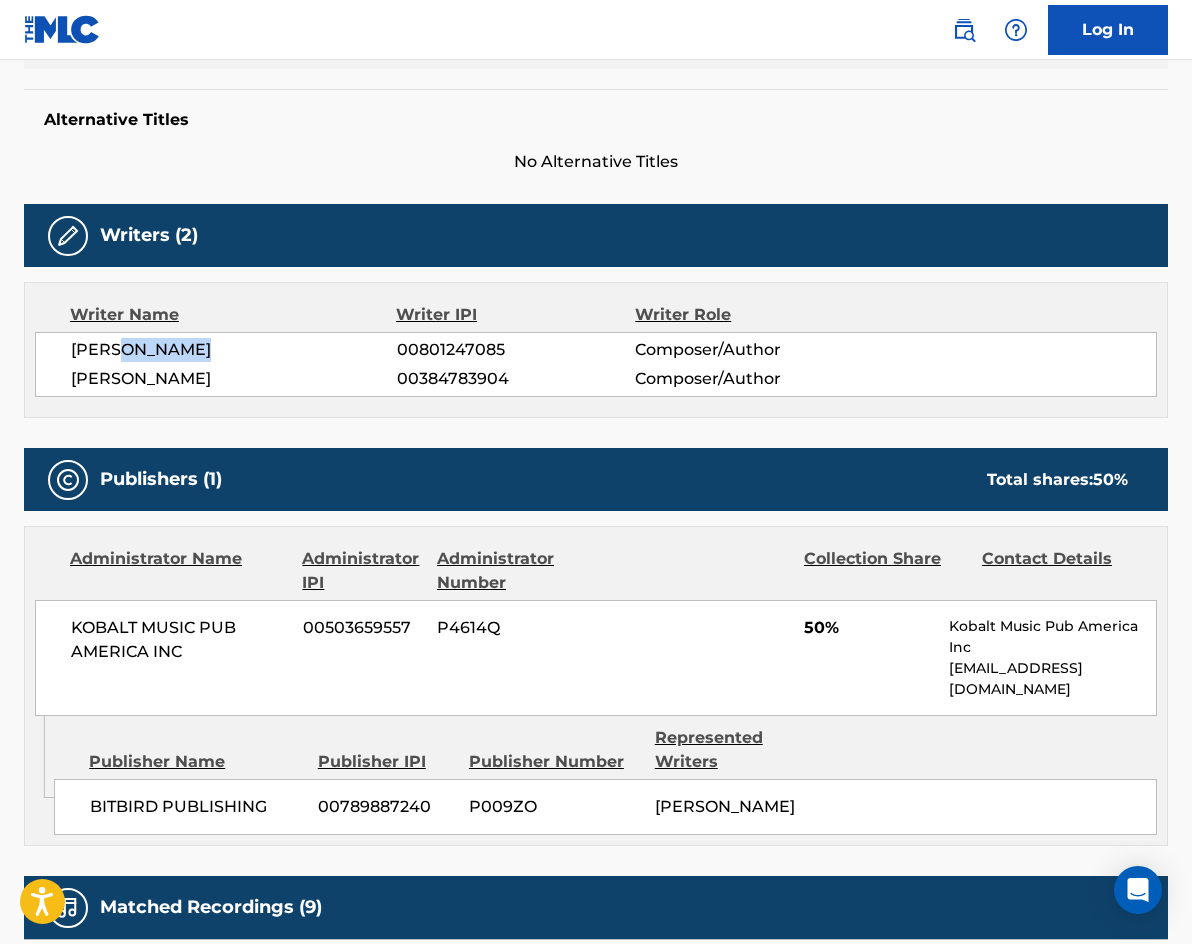 copy on "SELINSEK" 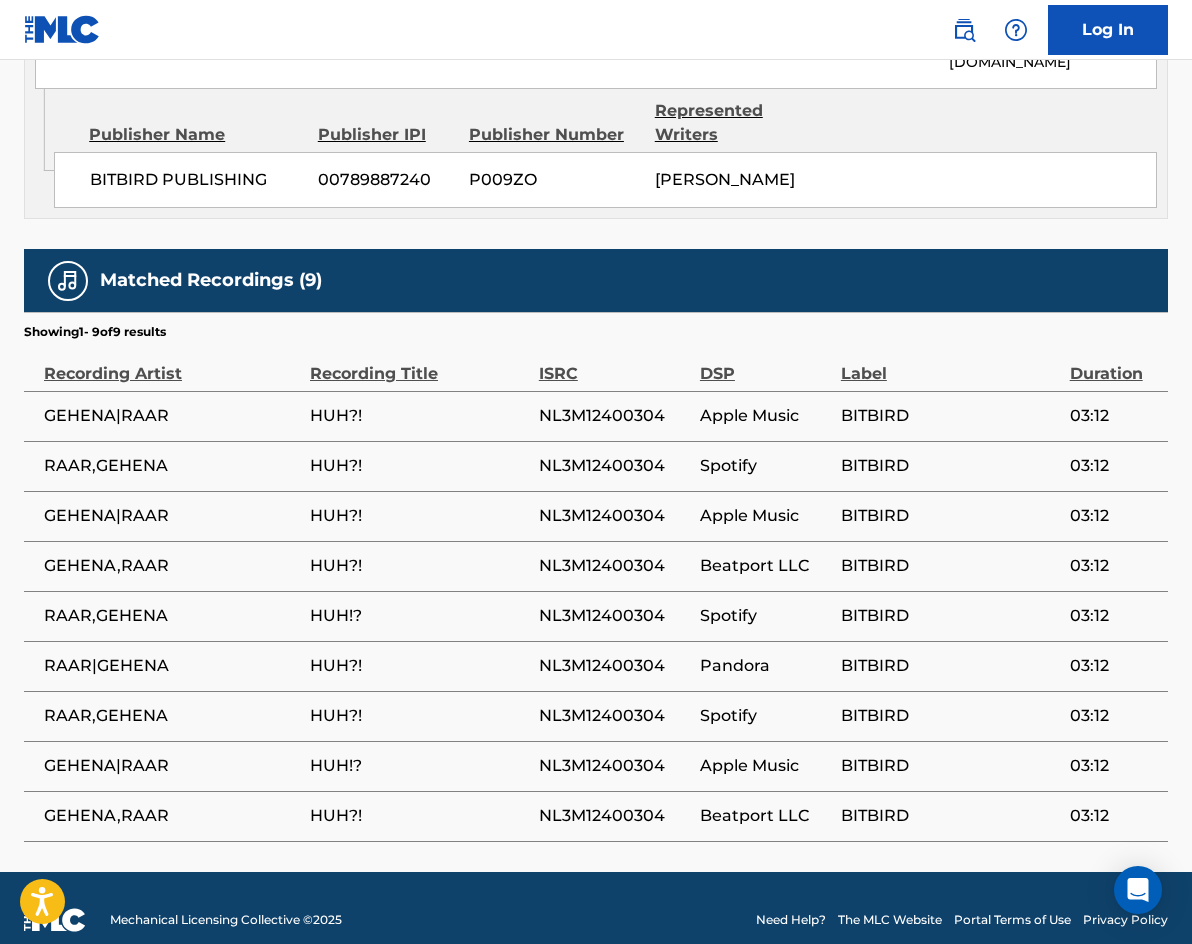 scroll, scrollTop: 1151, scrollLeft: 0, axis: vertical 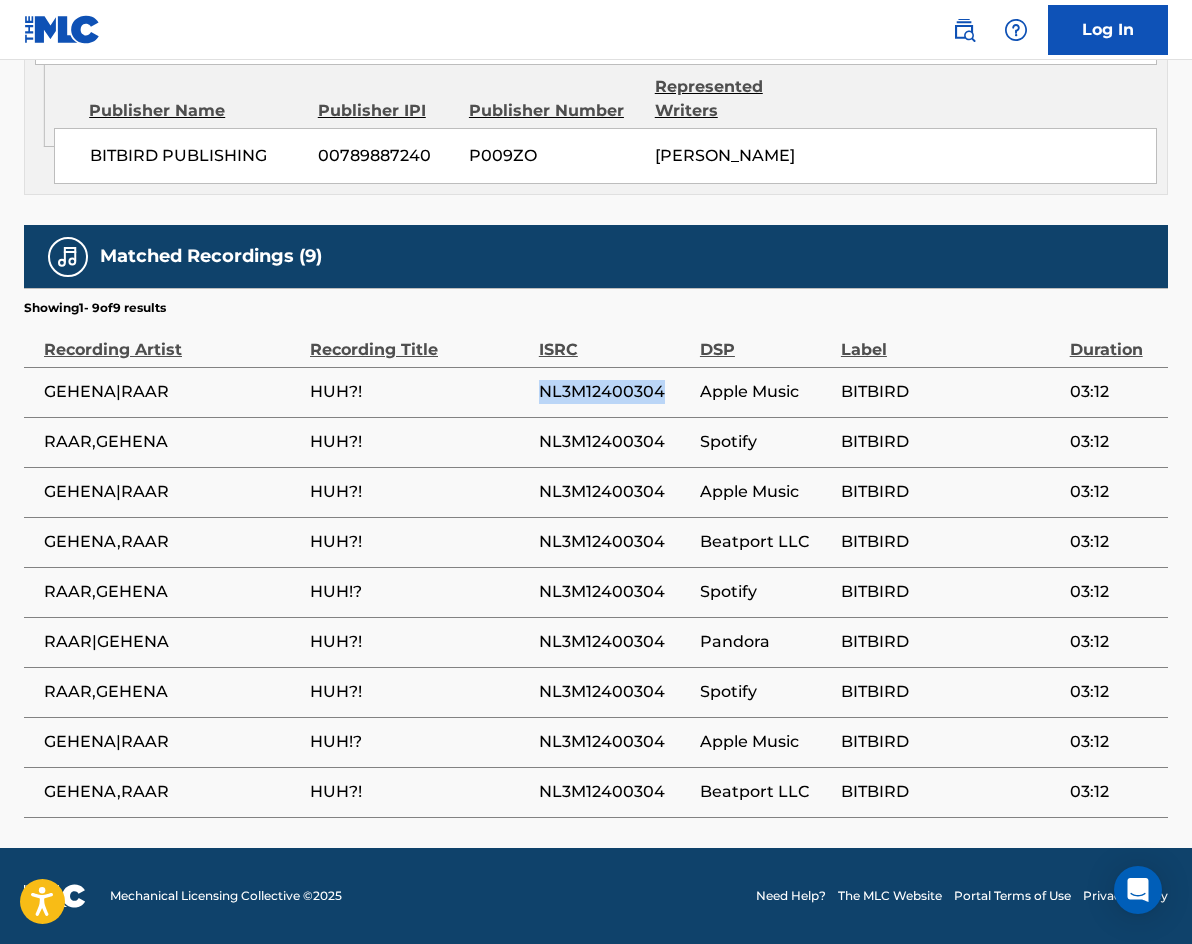 drag, startPoint x: 667, startPoint y: 389, endPoint x: 537, endPoint y: 399, distance: 130.38405 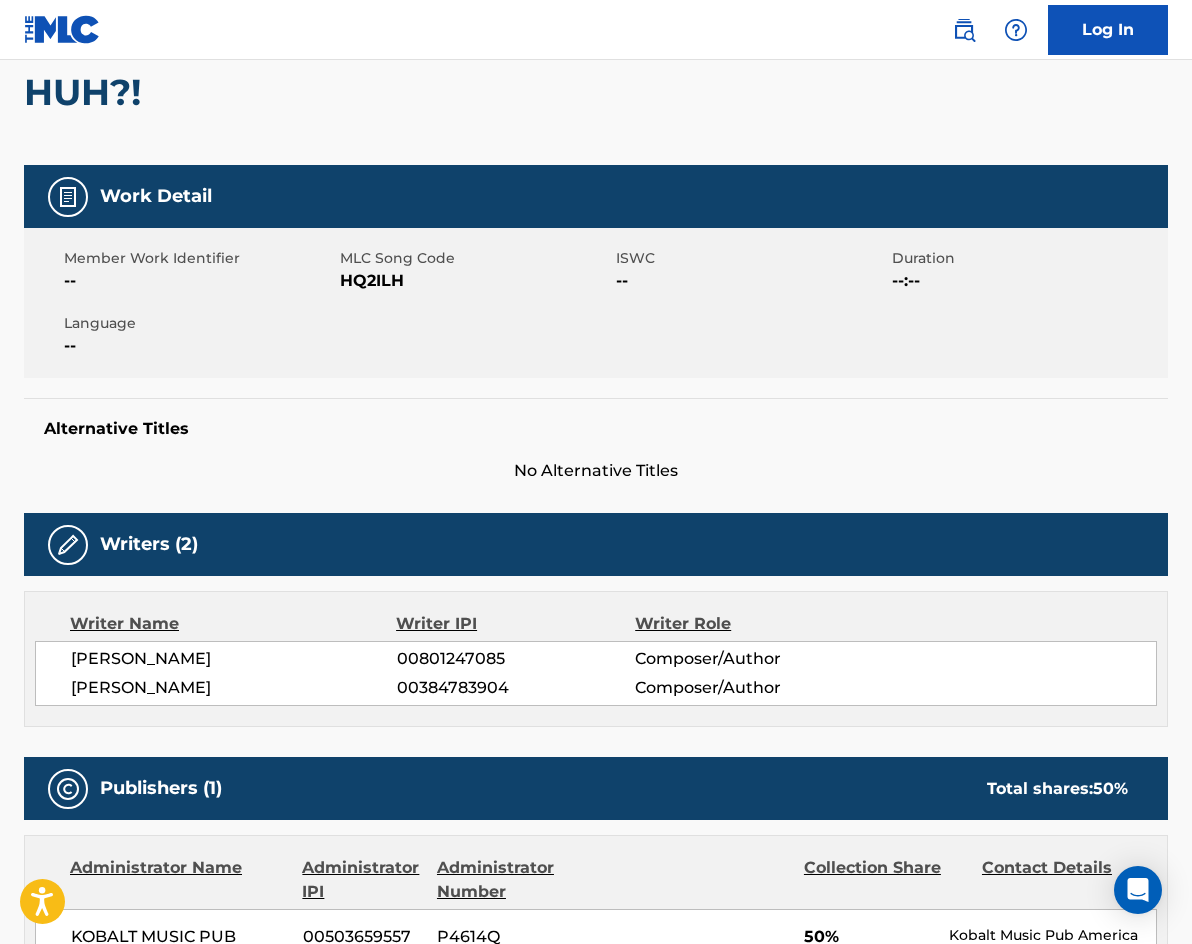 scroll, scrollTop: 0, scrollLeft: 0, axis: both 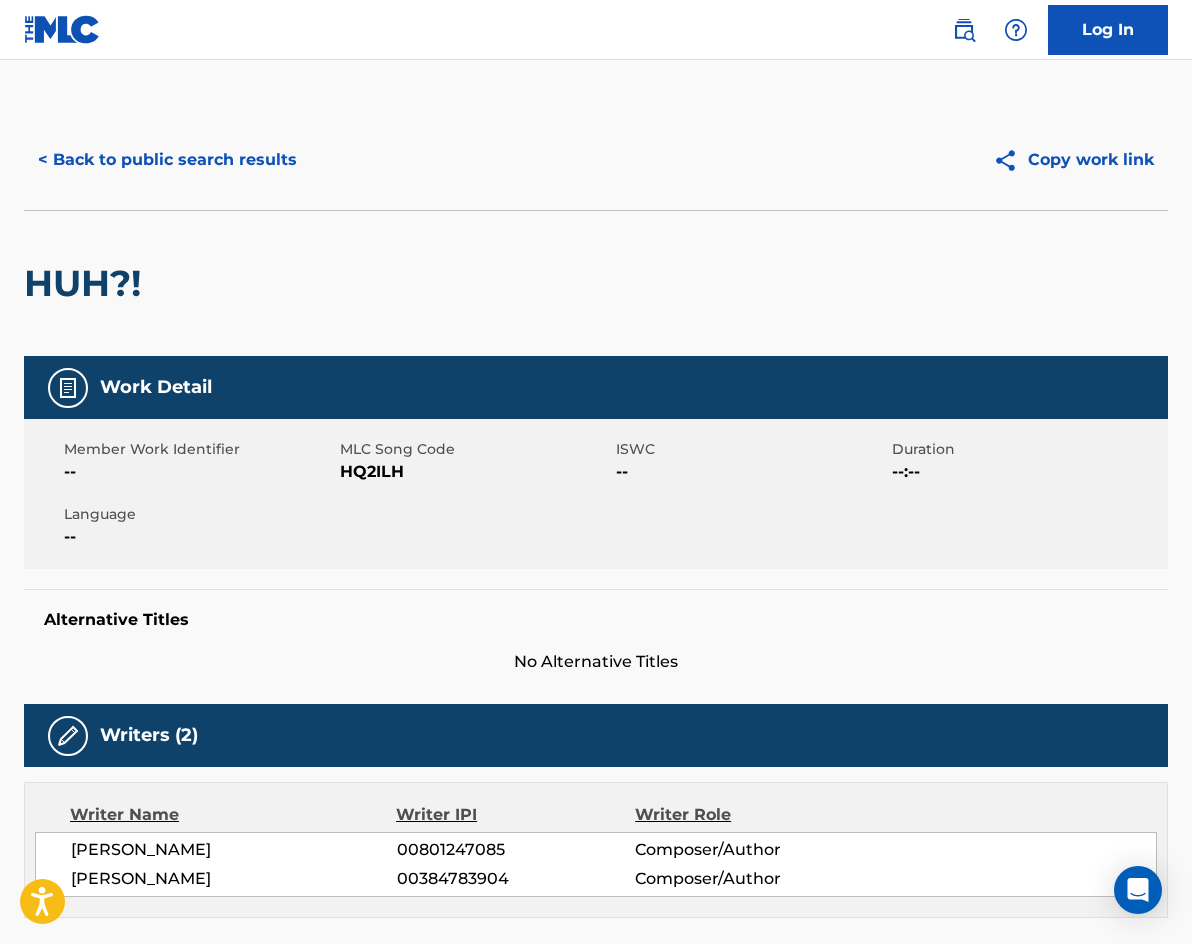 click on "< Back to public search results" at bounding box center [167, 160] 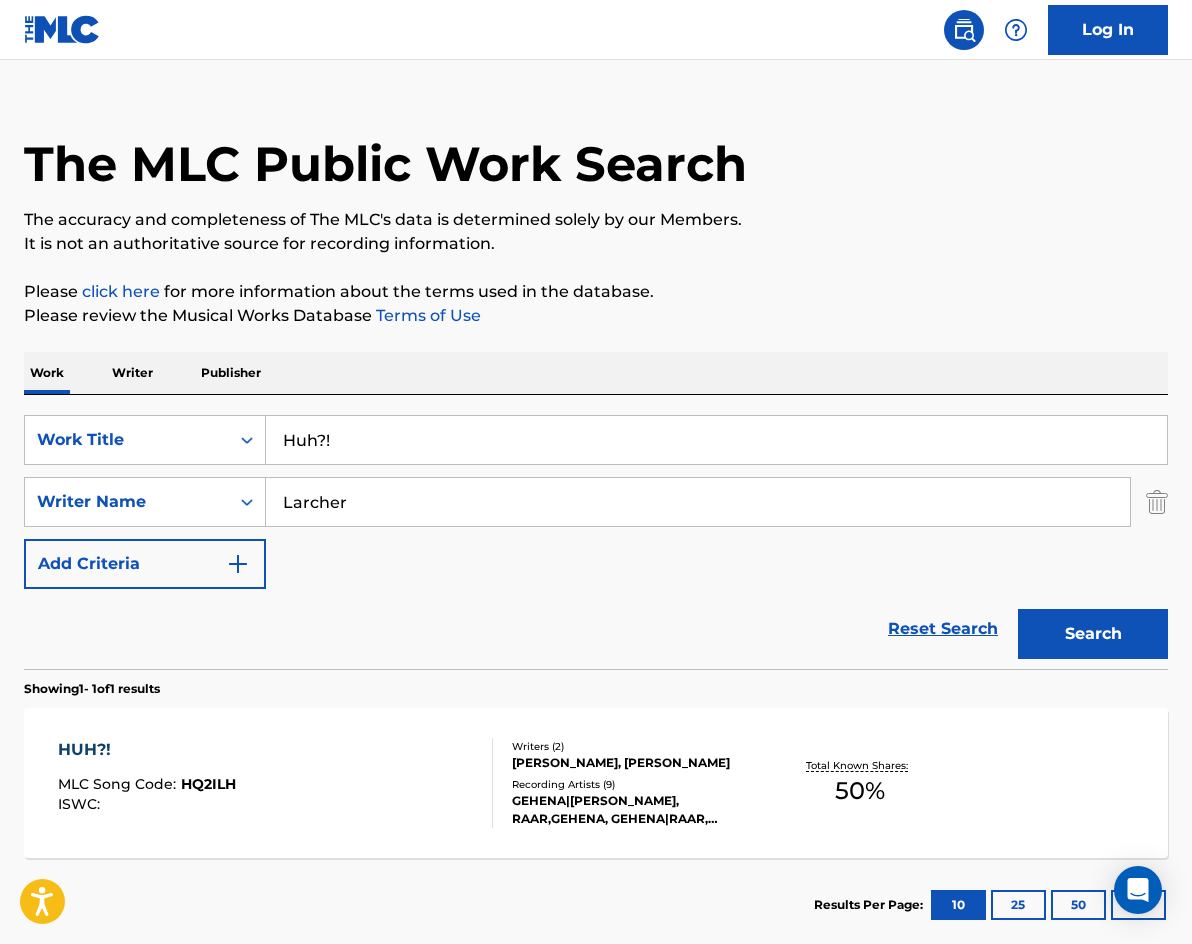 paste on "THE 8TH DAY" 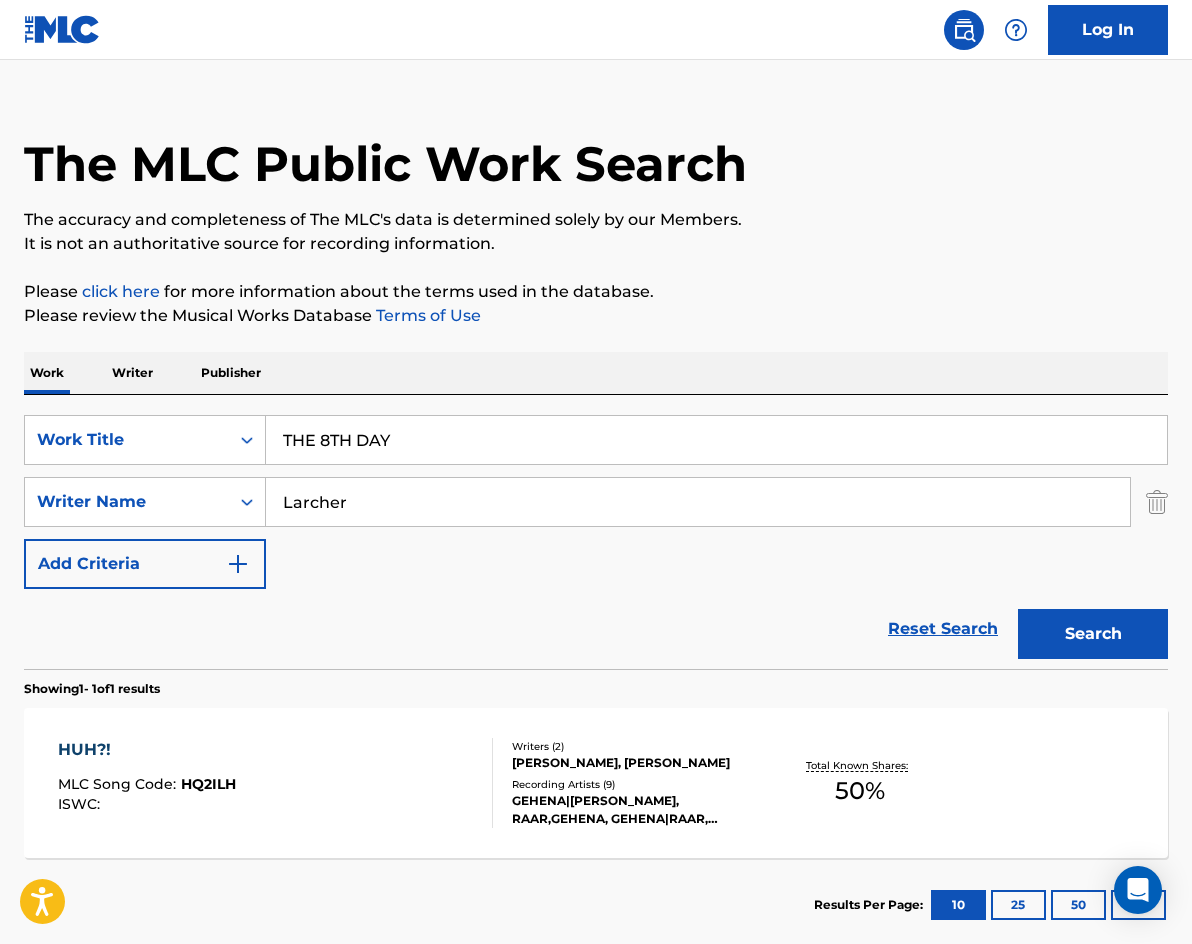 drag, startPoint x: 362, startPoint y: 450, endPoint x: 177, endPoint y: 317, distance: 227.84644 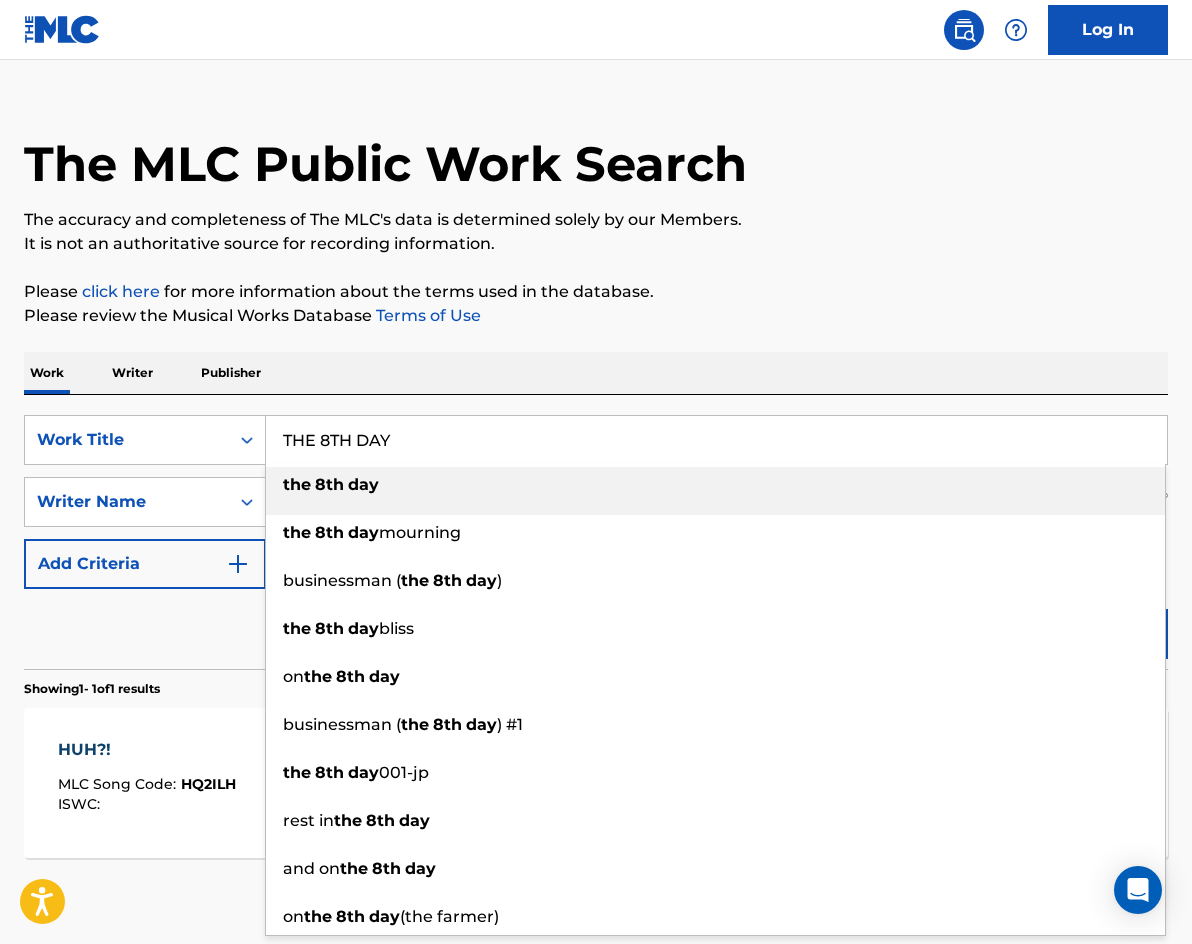 type on "THE 8TH DAY" 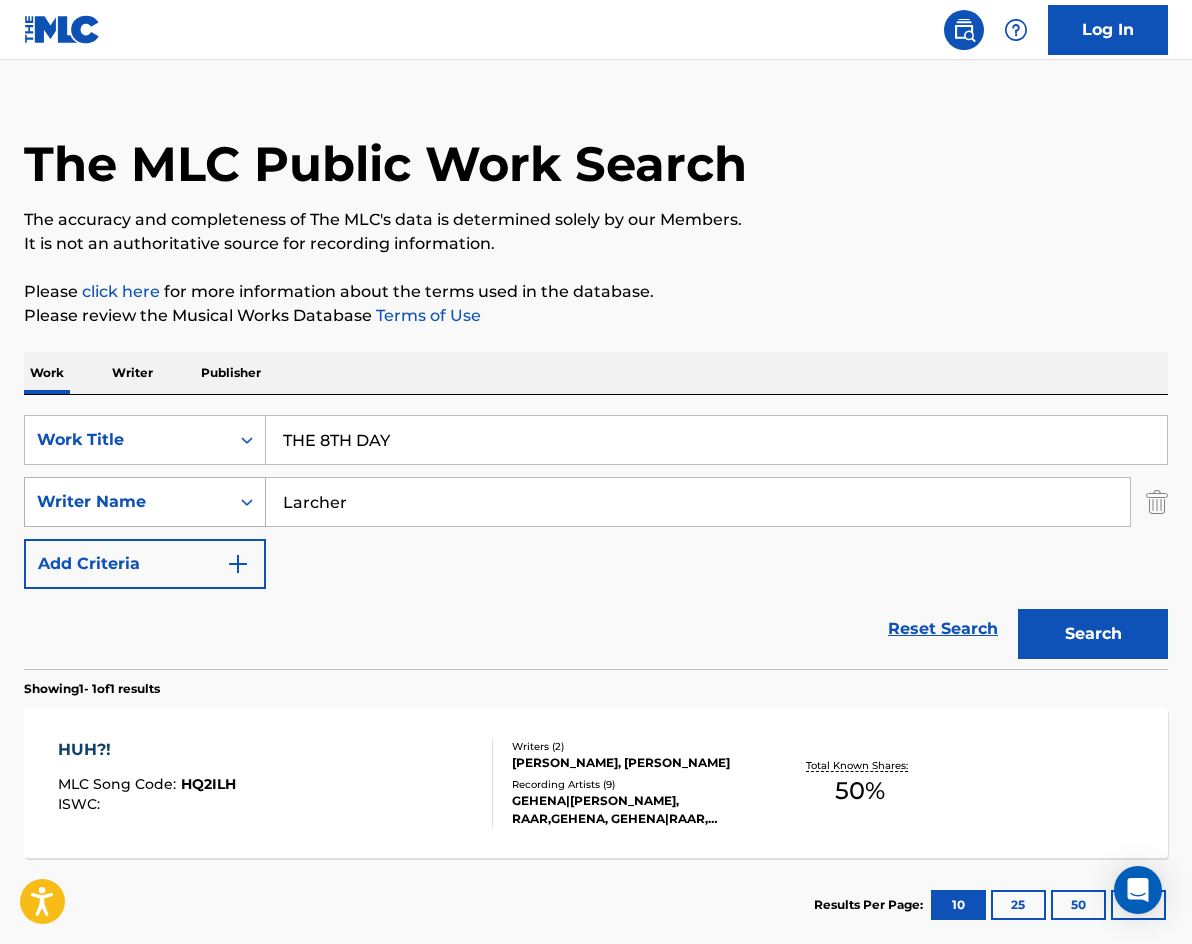 drag, startPoint x: 336, startPoint y: 510, endPoint x: 174, endPoint y: 482, distance: 164.40195 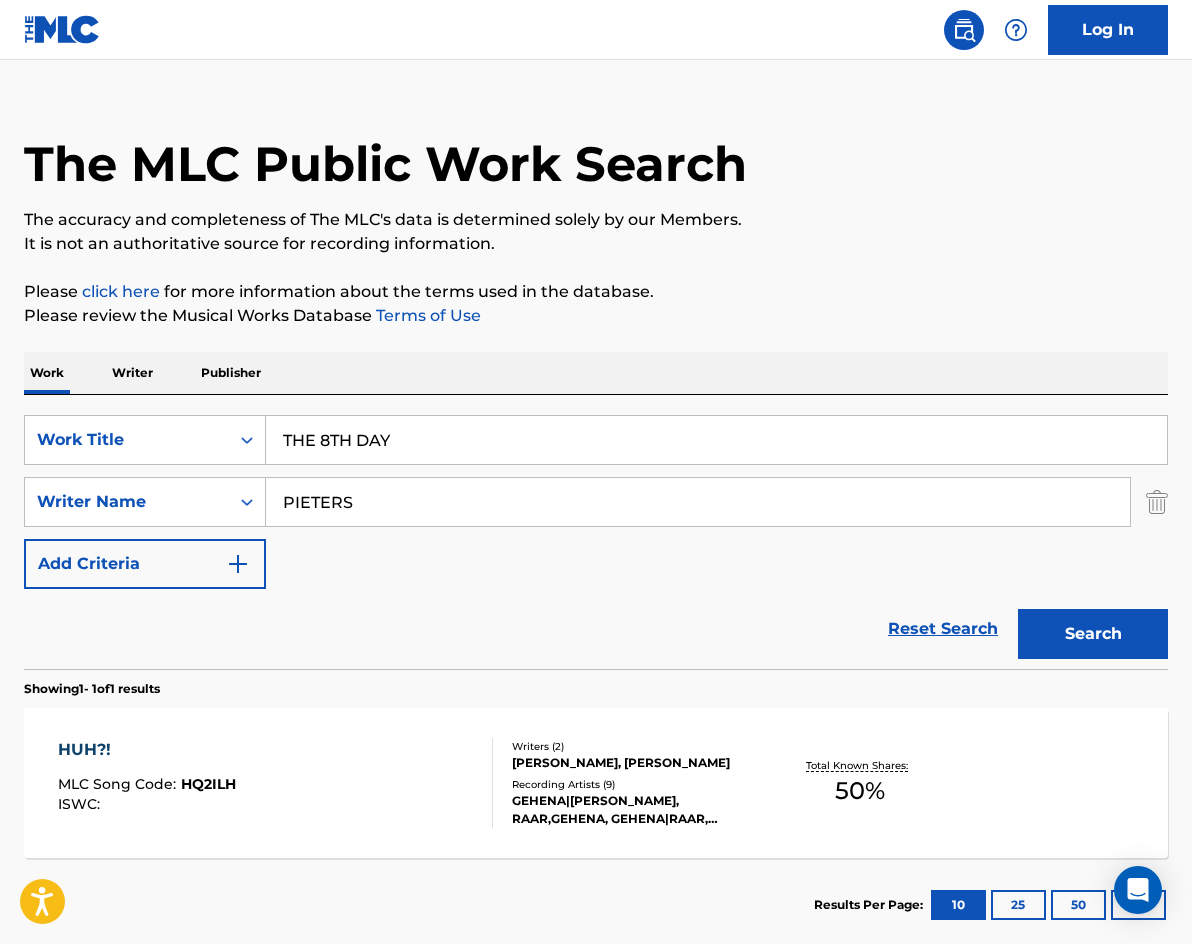 type on "PIETERS" 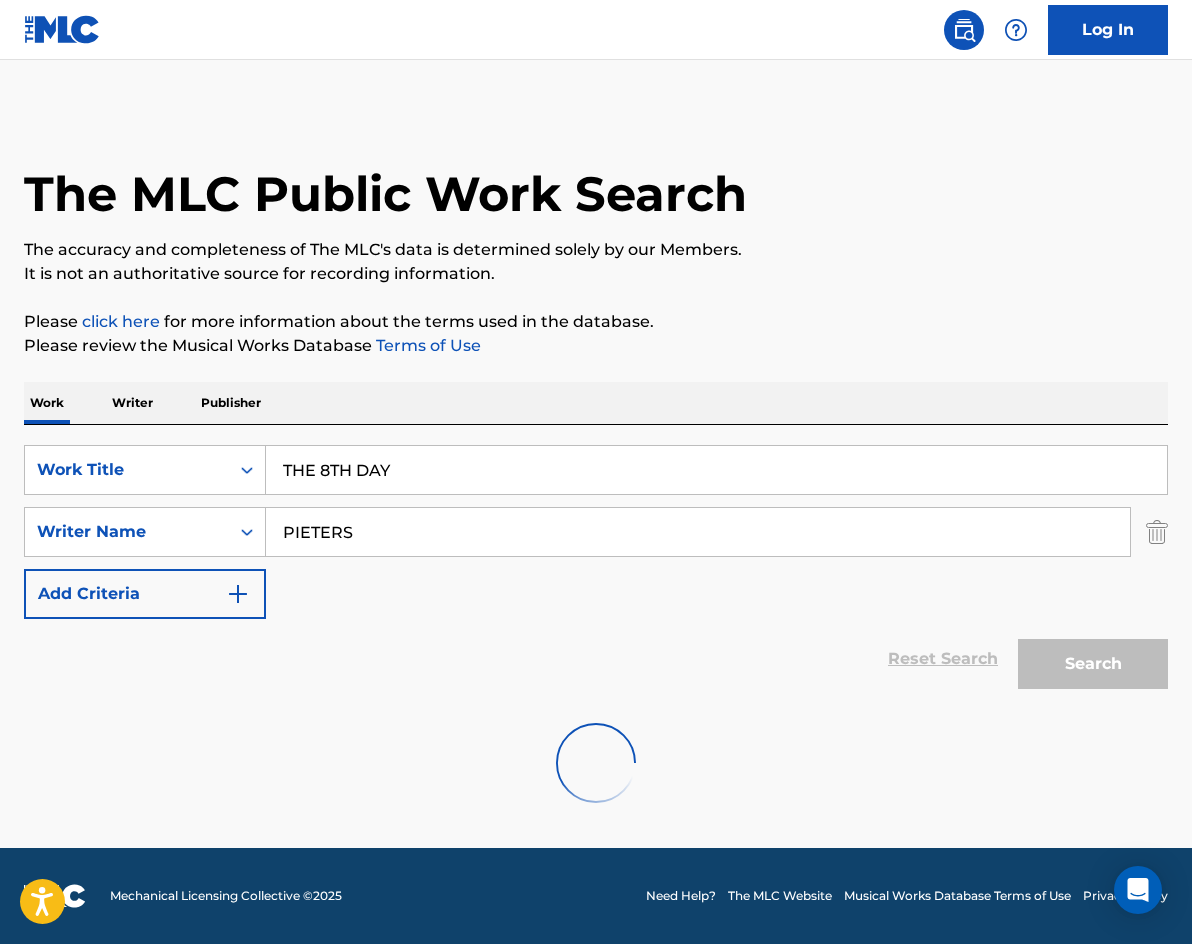 scroll, scrollTop: 0, scrollLeft: 0, axis: both 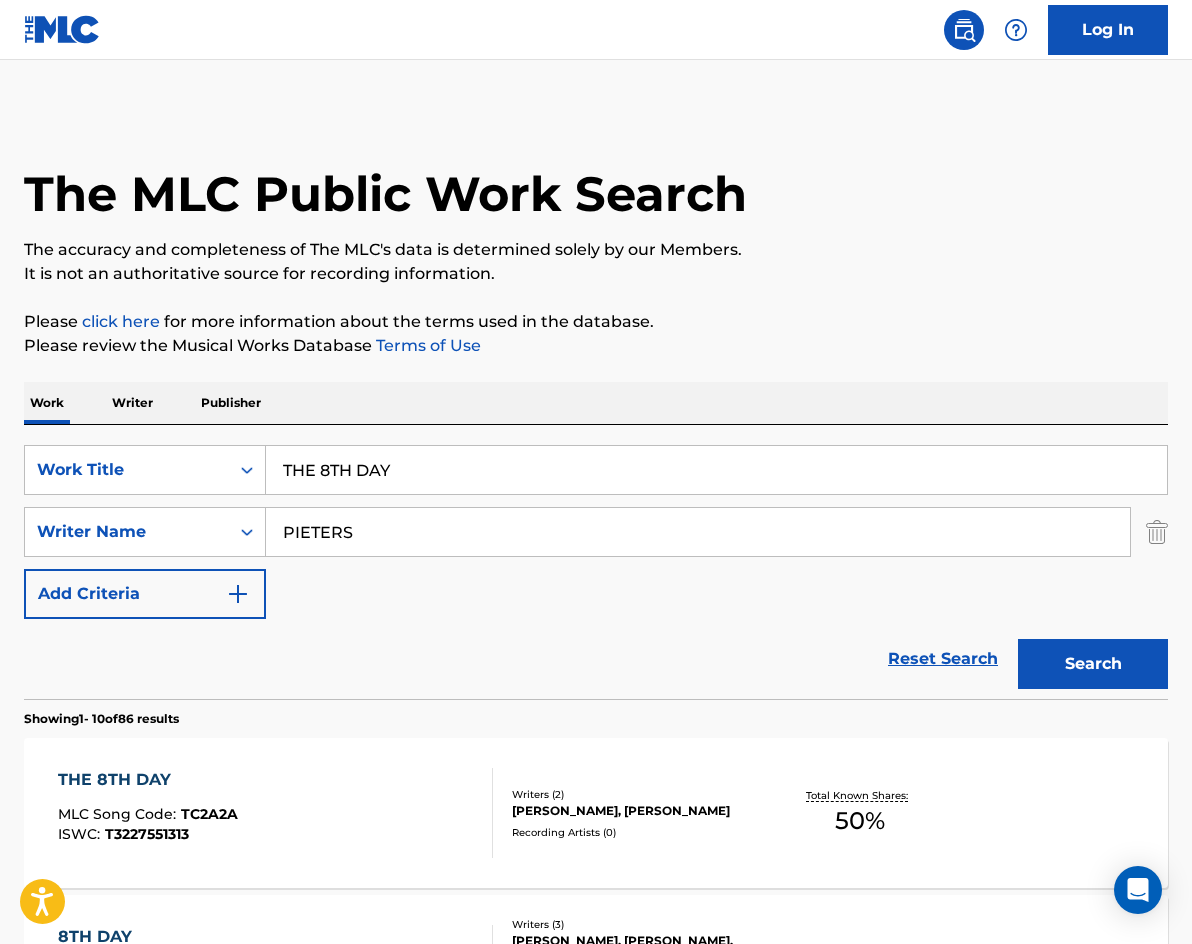 drag, startPoint x: 269, startPoint y: 426, endPoint x: 101, endPoint y: 346, distance: 186.07526 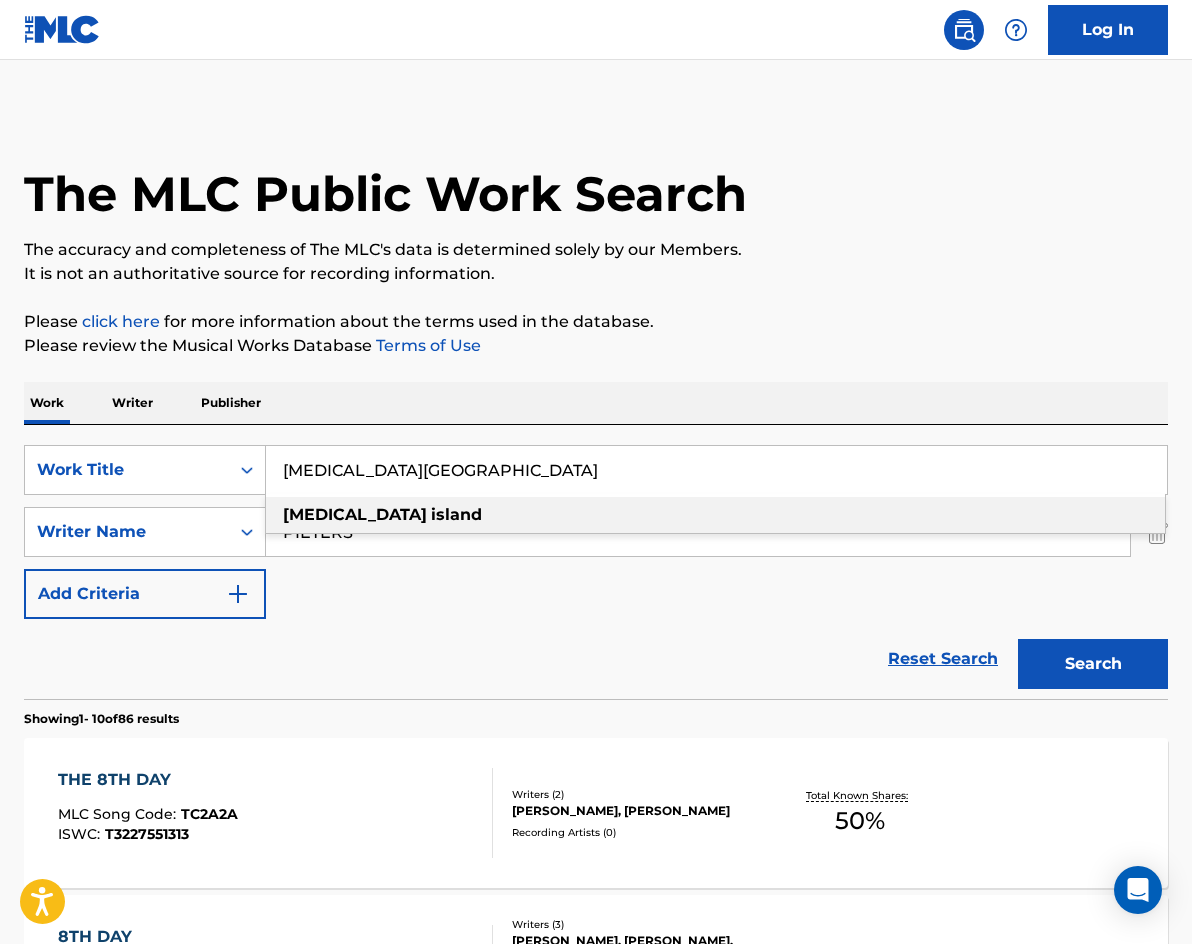 type on "[MEDICAL_DATA][GEOGRAPHIC_DATA]" 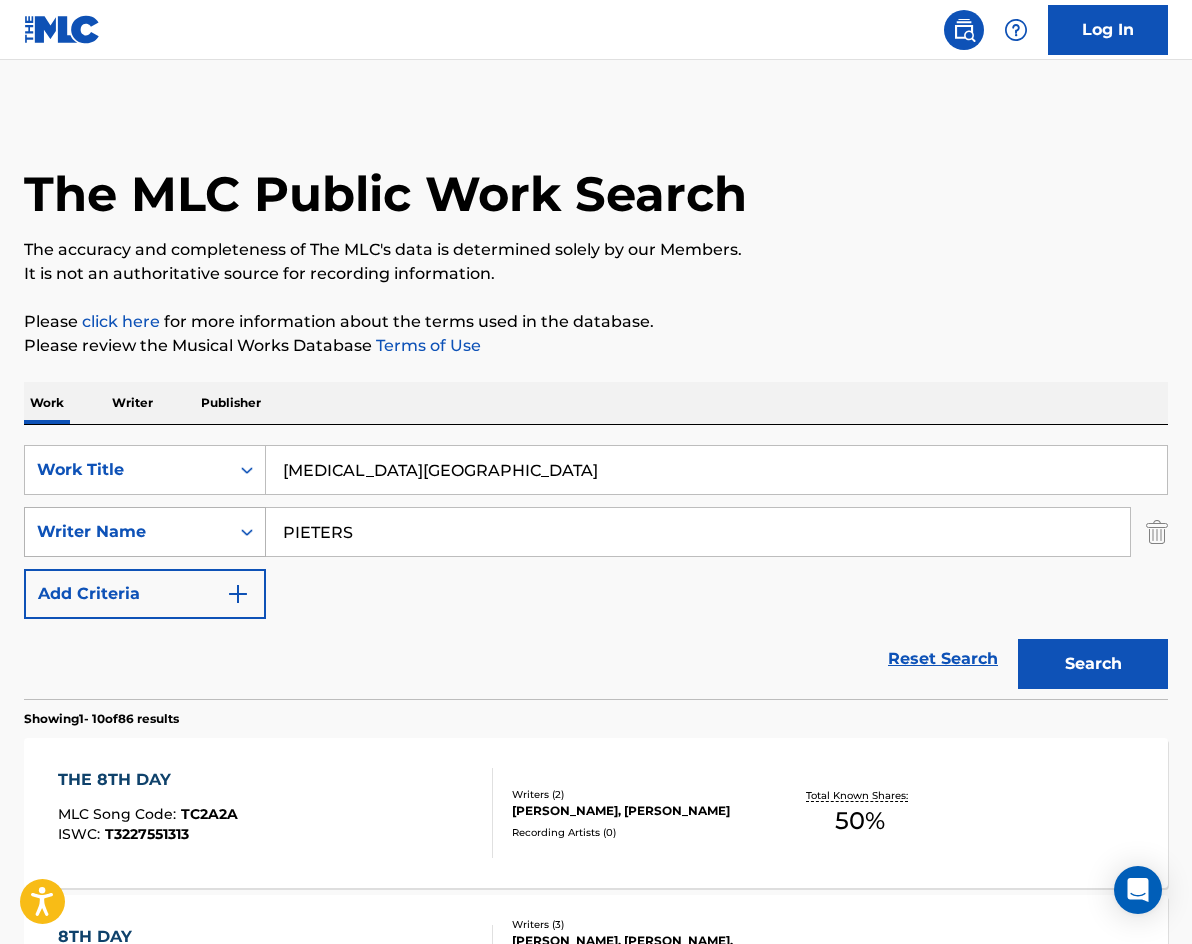 drag, startPoint x: 423, startPoint y: 545, endPoint x: 154, endPoint y: 511, distance: 271.1402 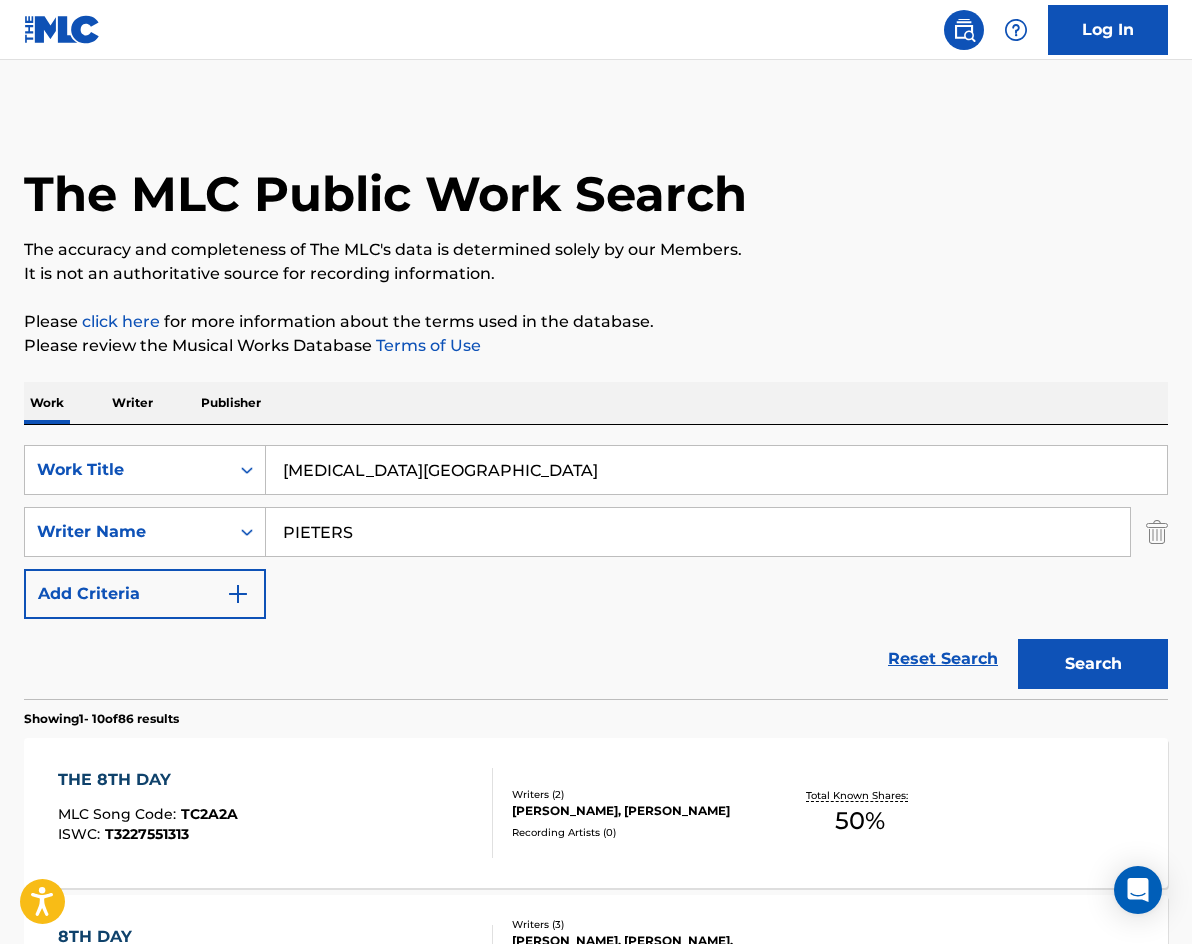 paste on "ISCHKE" 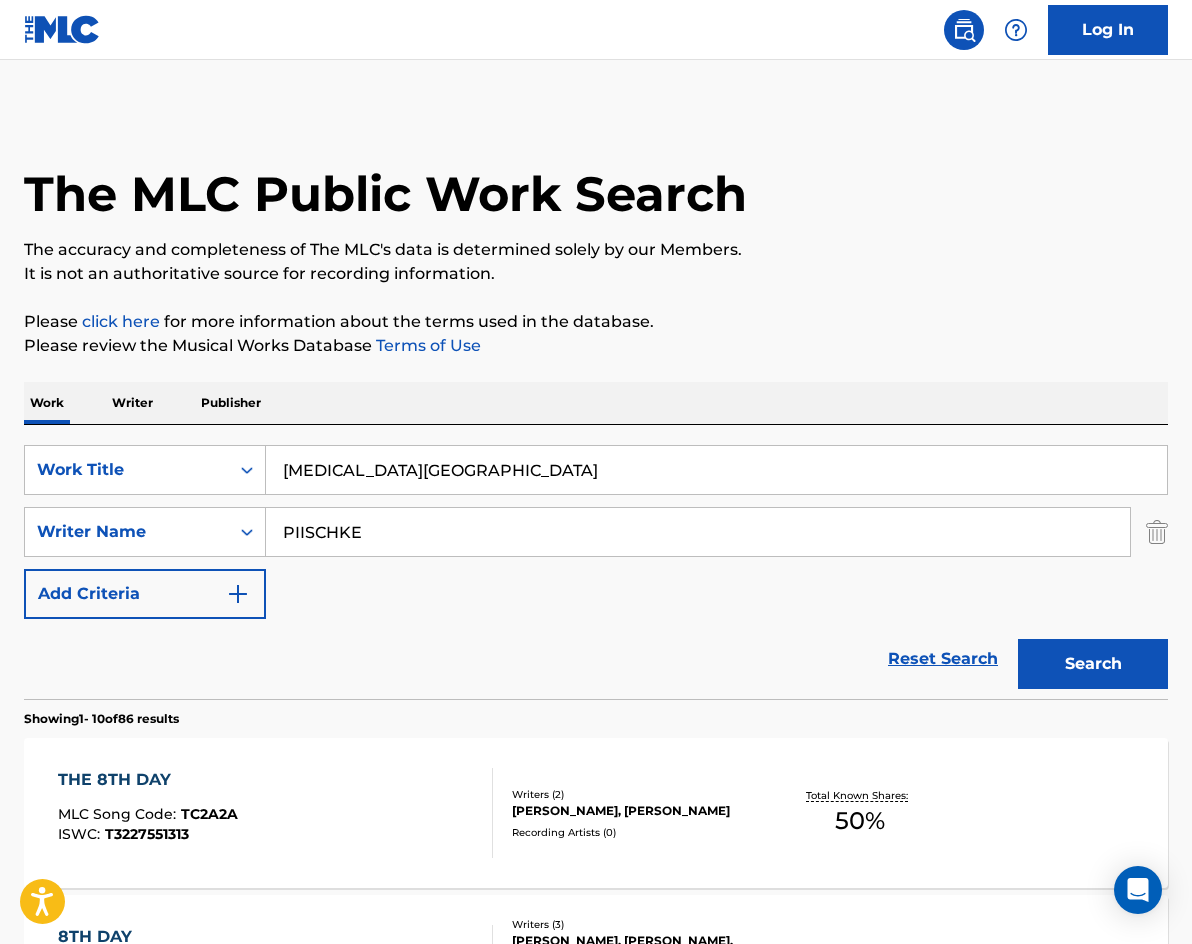 type on "PIISCHKE" 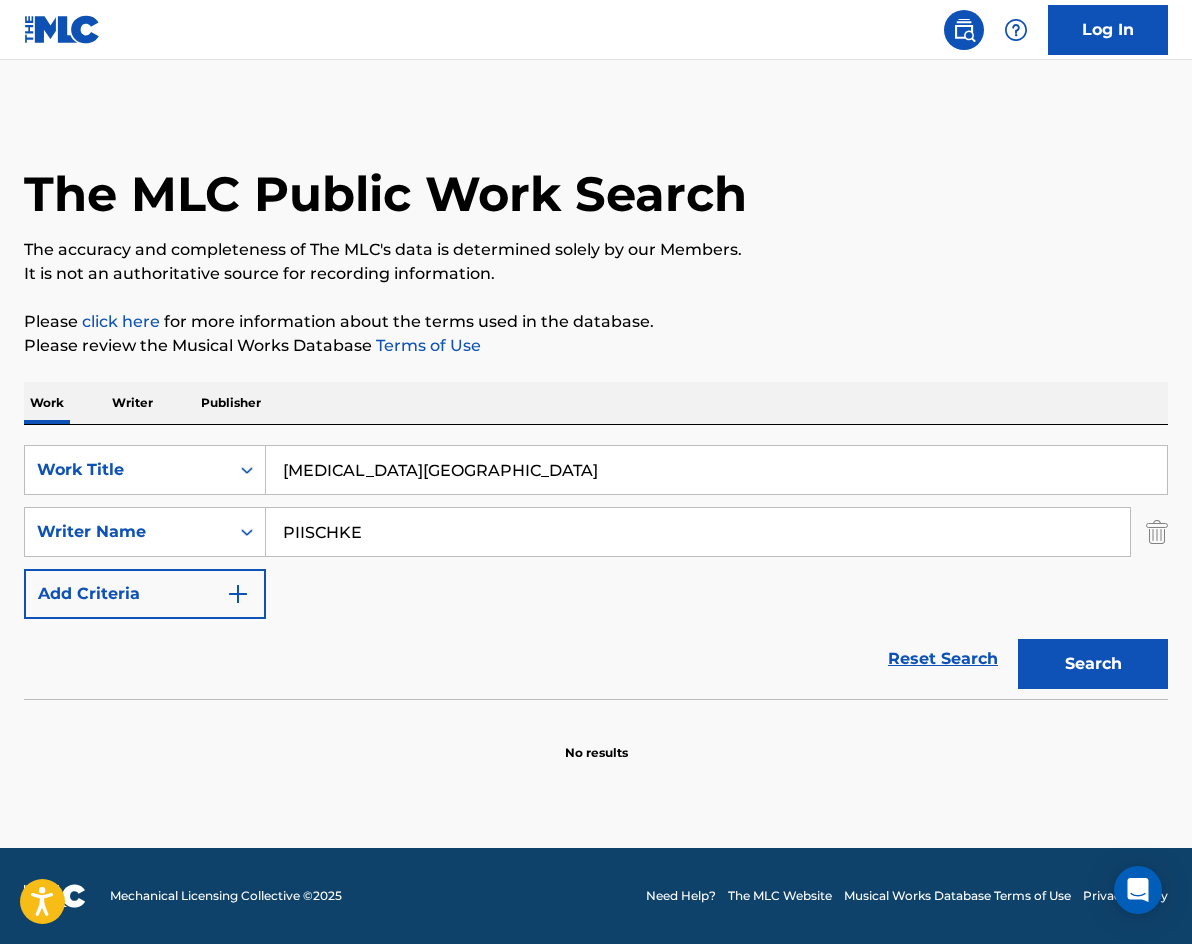 drag, startPoint x: 442, startPoint y: 465, endPoint x: 27, endPoint y: 331, distance: 436.09747 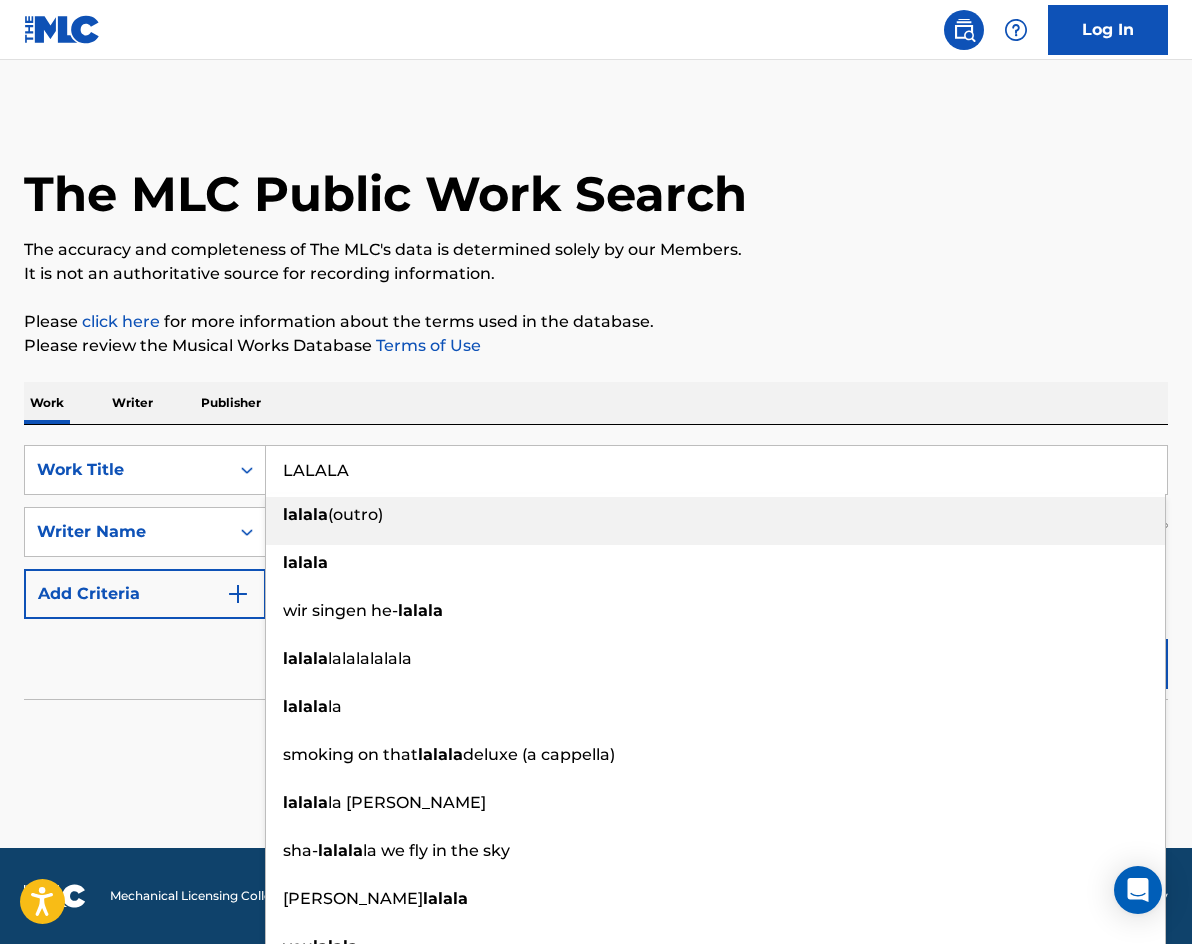 type on "LALALA" 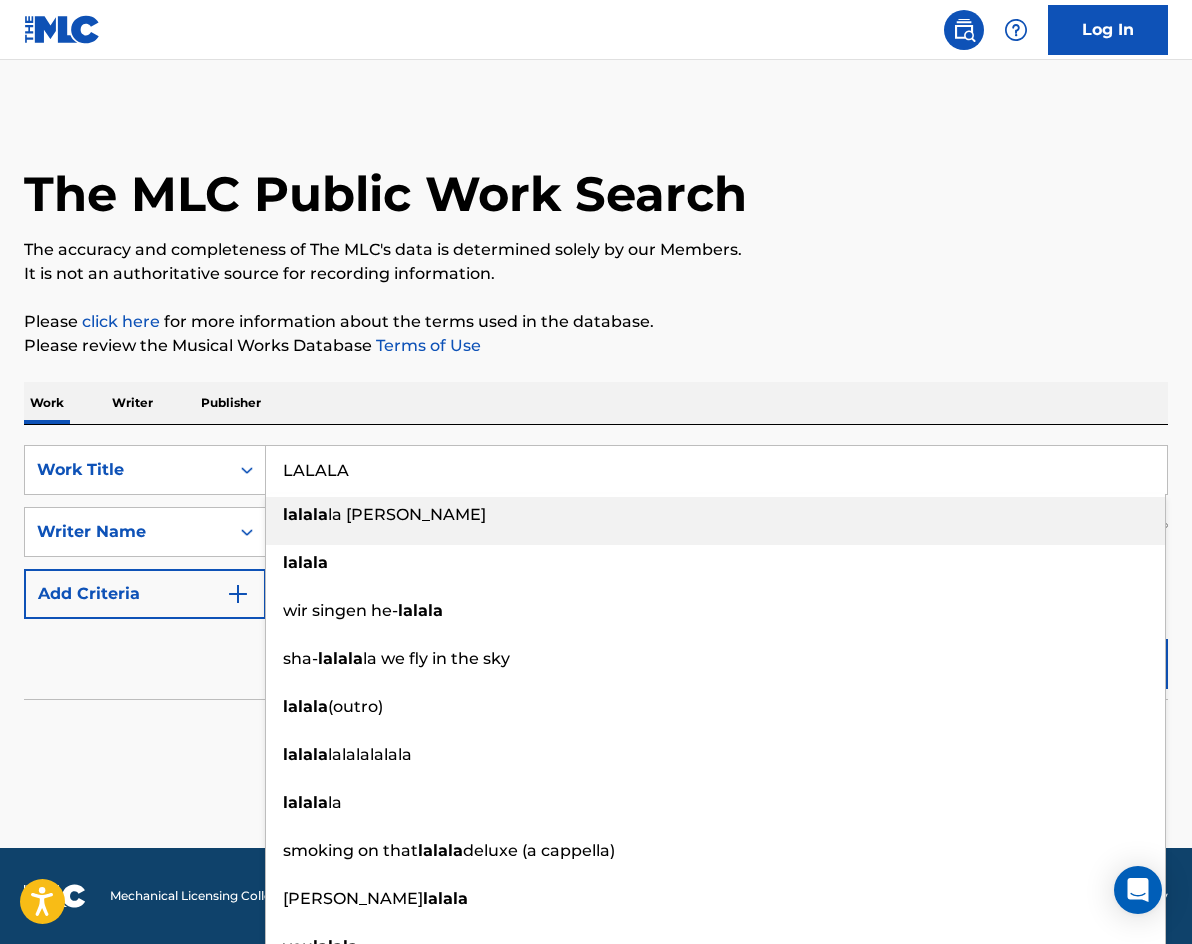 click on "Please   click here   for more information about the terms used in the database." at bounding box center [596, 322] 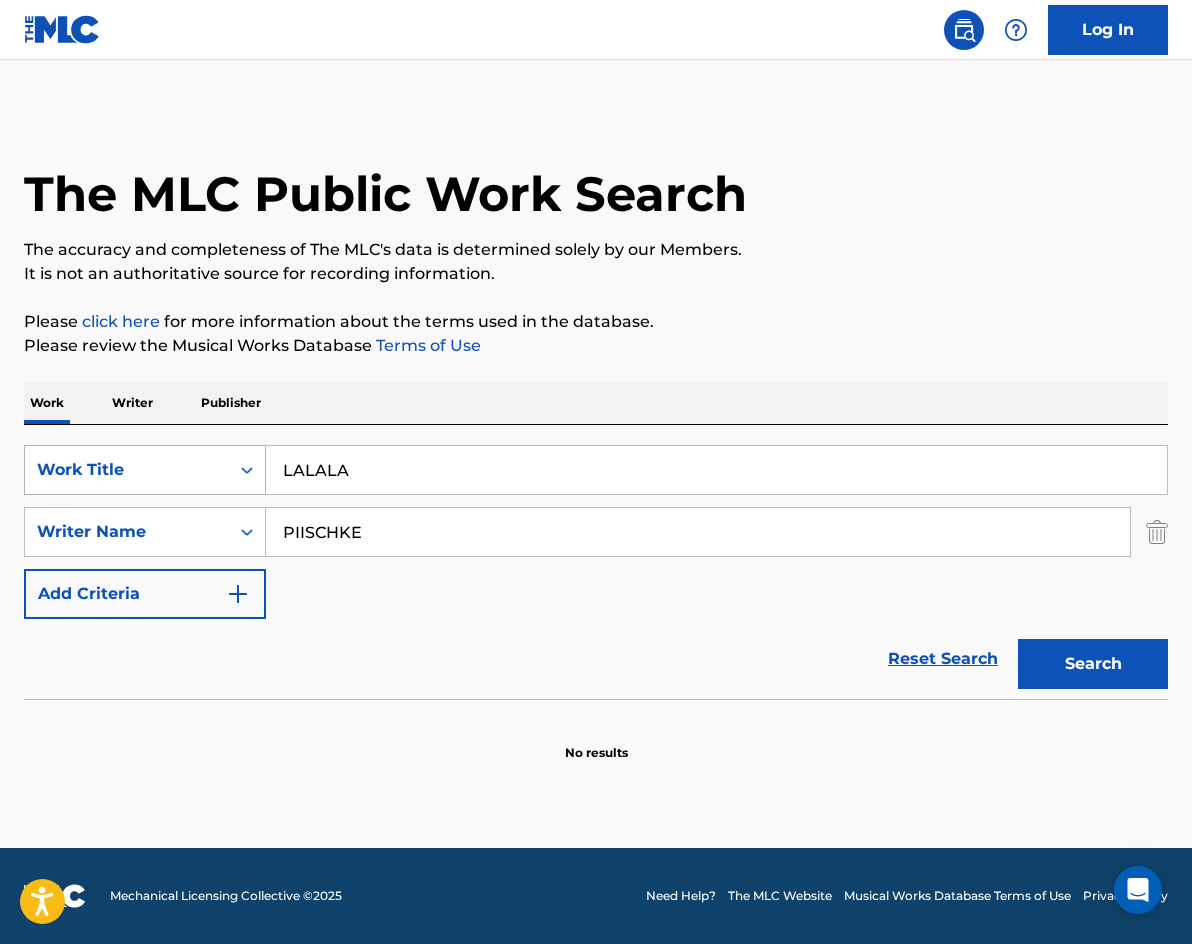 drag, startPoint x: 477, startPoint y: 531, endPoint x: 113, endPoint y: 485, distance: 366.89508 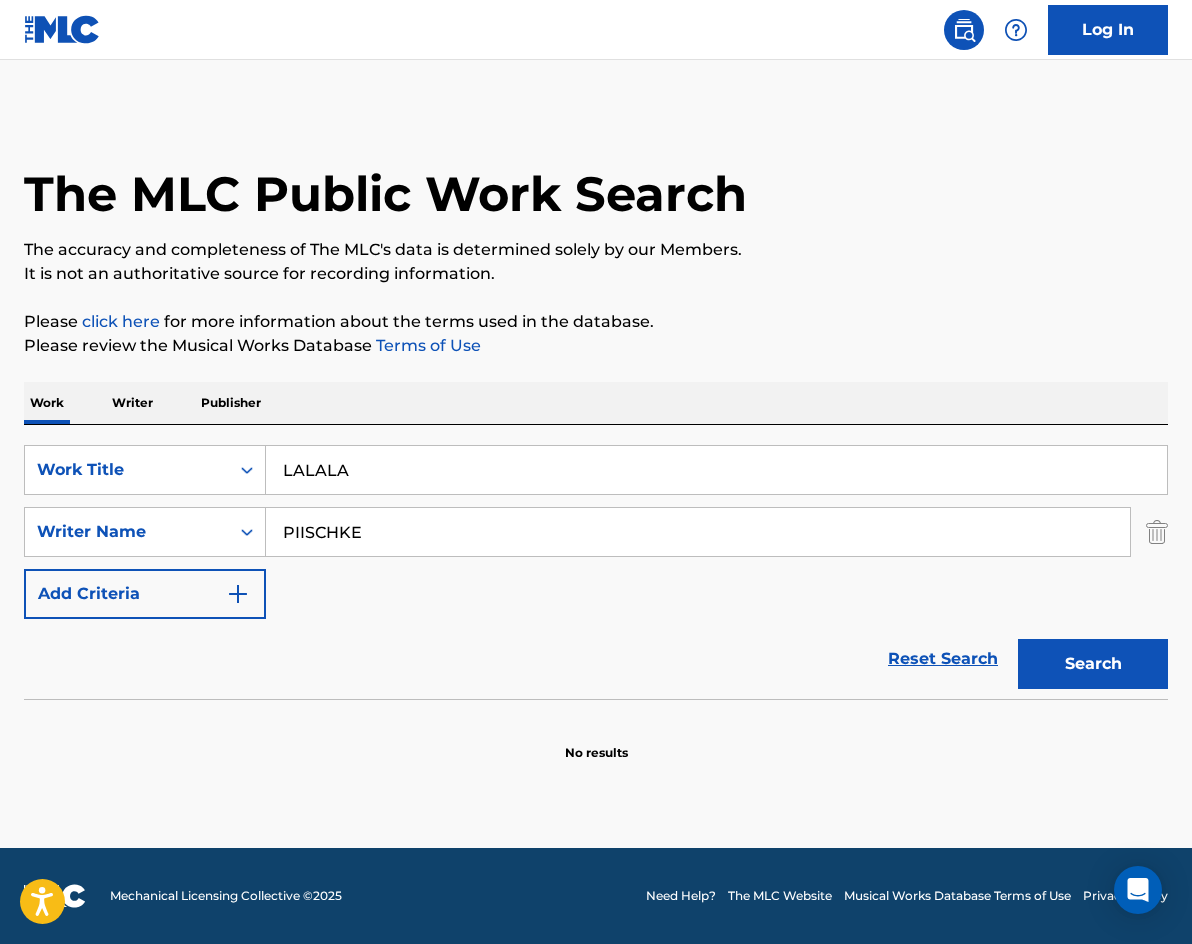 paste on "NTO" 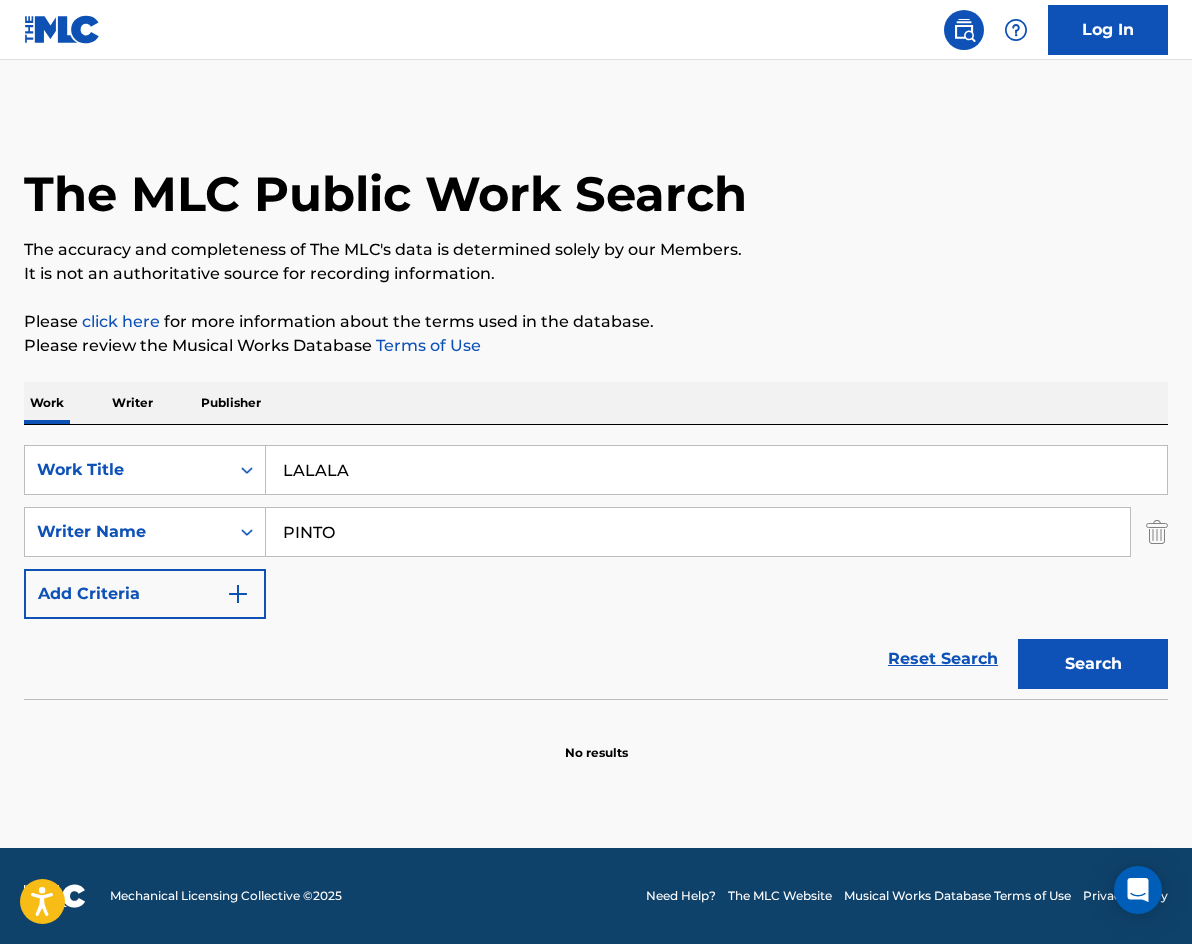 type on "PINTO" 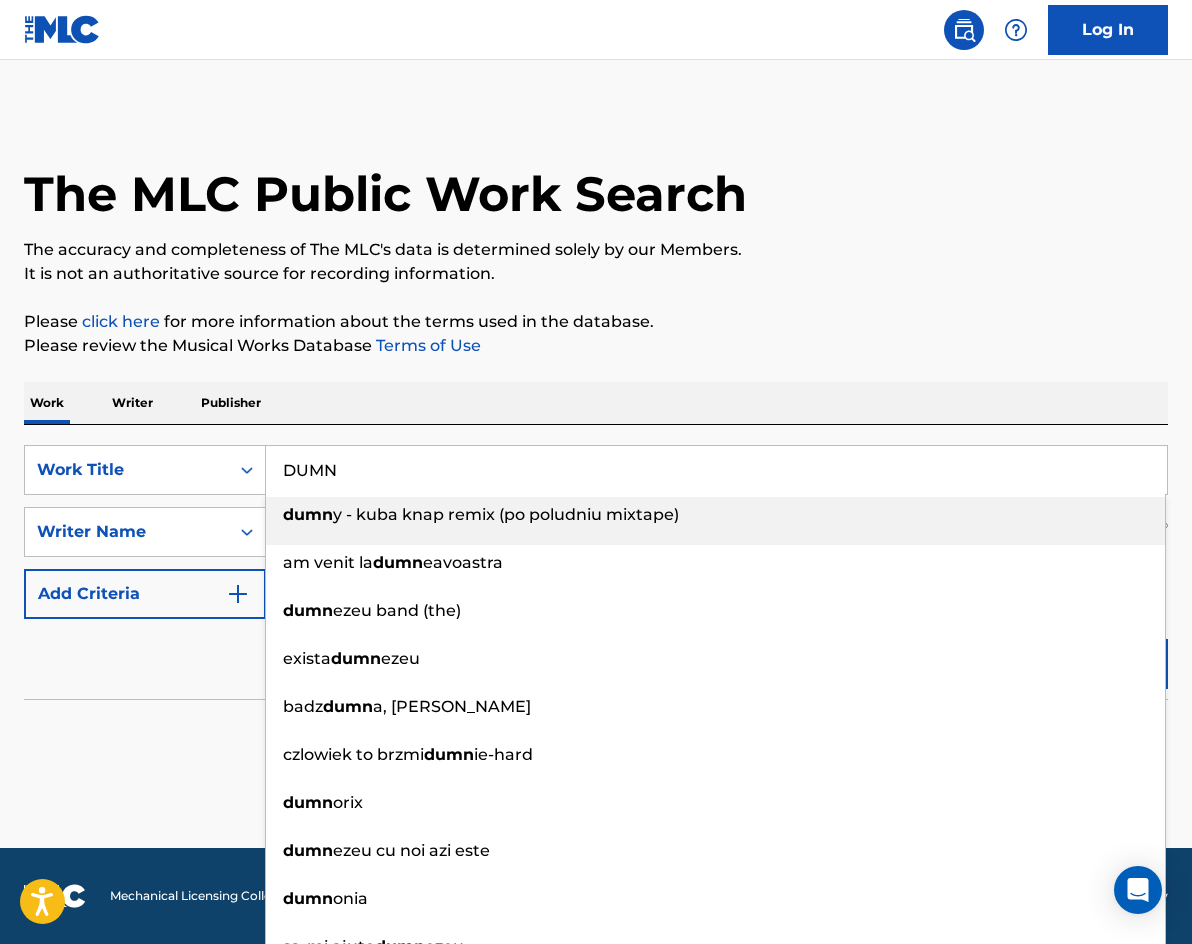 type on "DUMN" 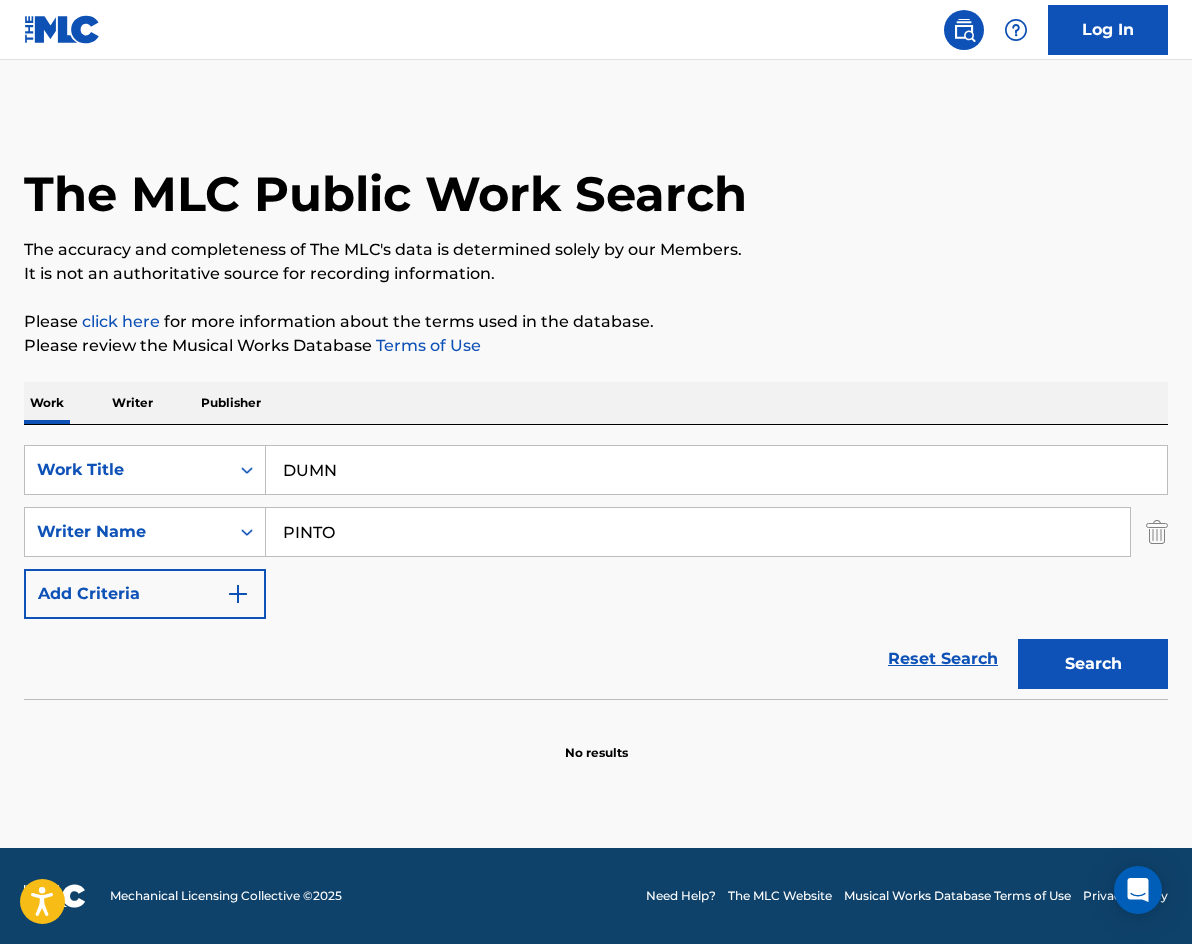 click on "The MLC Public Work Search The accuracy and completeness of The MLC's data is determined solely by our Members. It is not an authoritative source for recording information. Please   click here   for more information about the terms used in the database. Please review the Musical Works Database   Terms of Use Work Writer Publisher SearchWithCriteriaf4f39801-ee84-462d-87b5-6e2aa42b210d Work Title DUMN SearchWithCriteria8449462f-a726-4ecd-8397-cee119dfb0e0 Writer Name PINTO Add Criteria Reset Search Search No results" at bounding box center (596, 436) 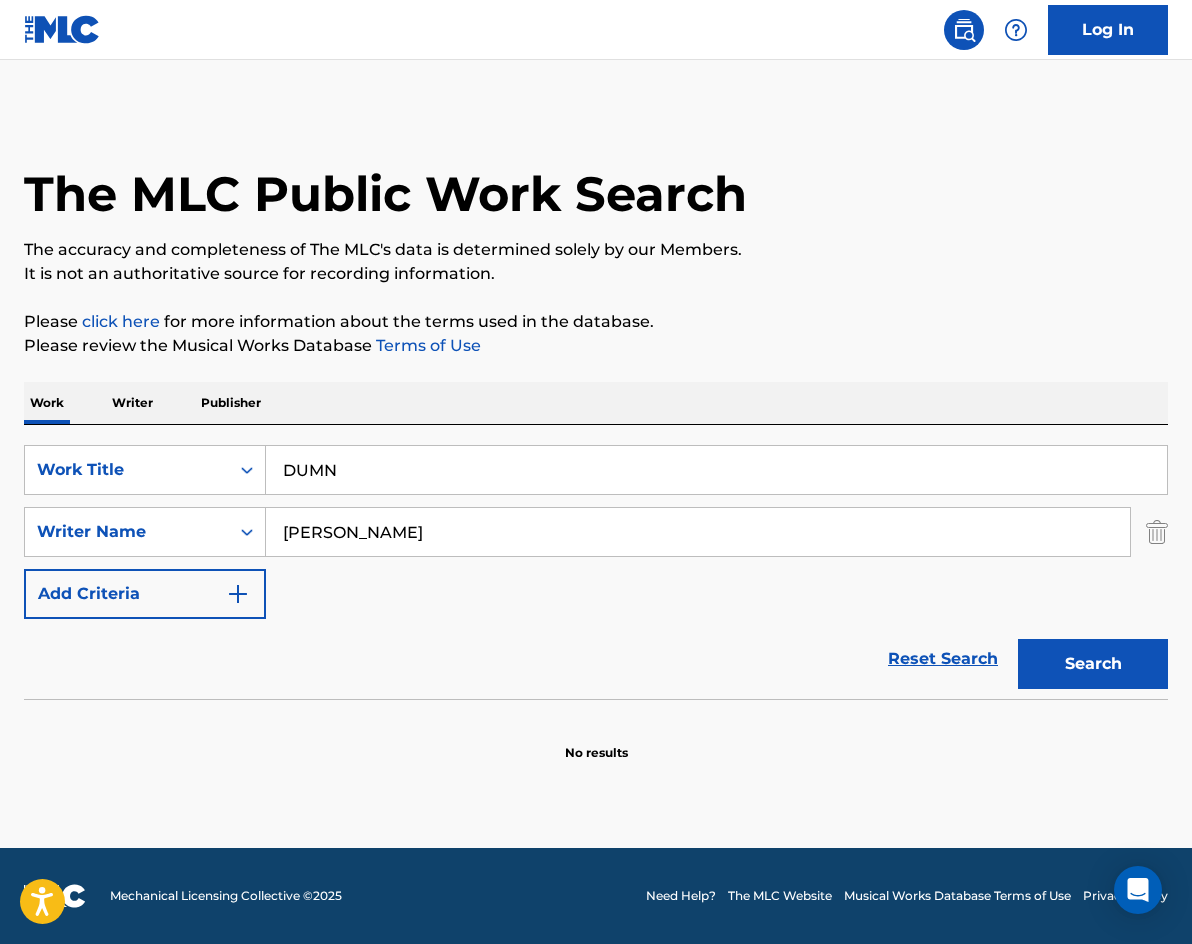 type on "[PERSON_NAME]" 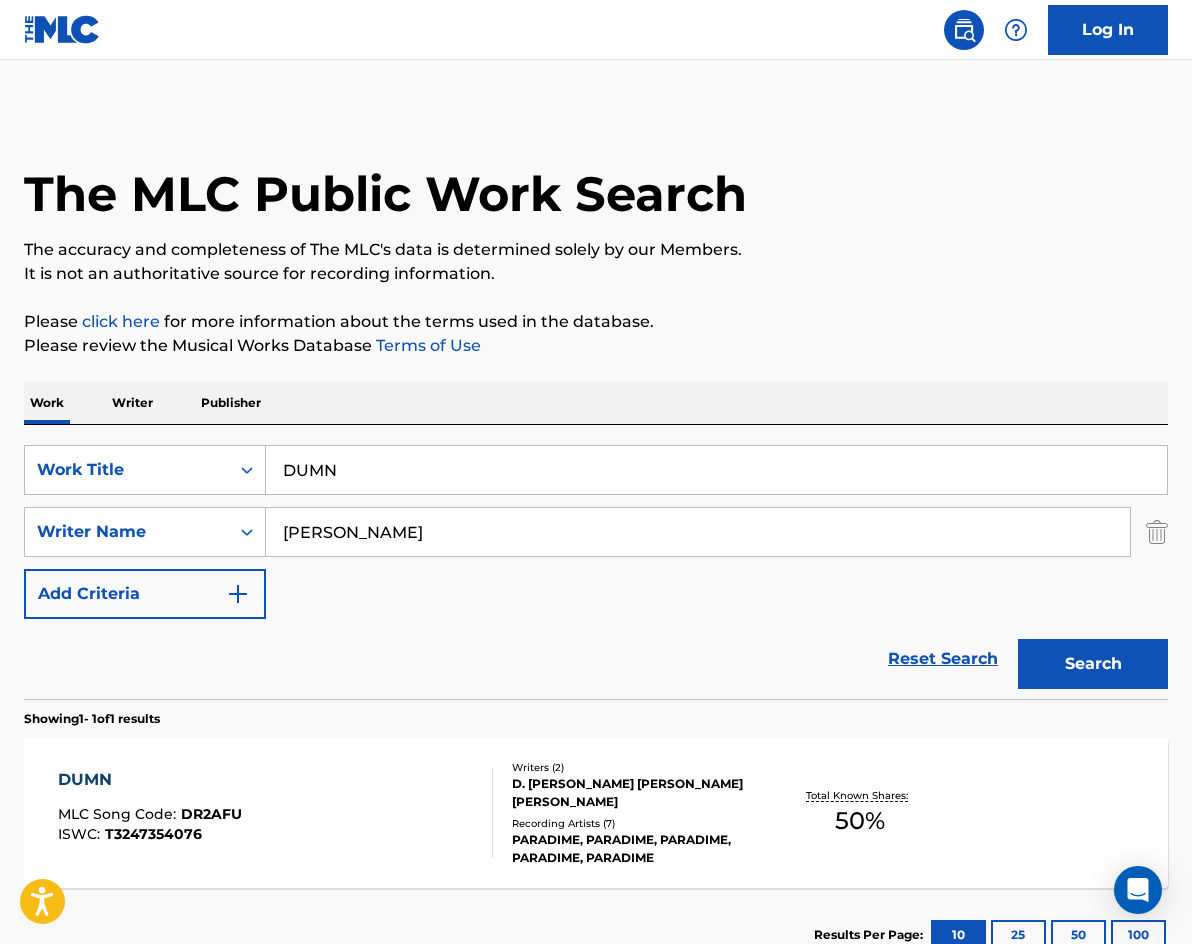 scroll, scrollTop: 100, scrollLeft: 0, axis: vertical 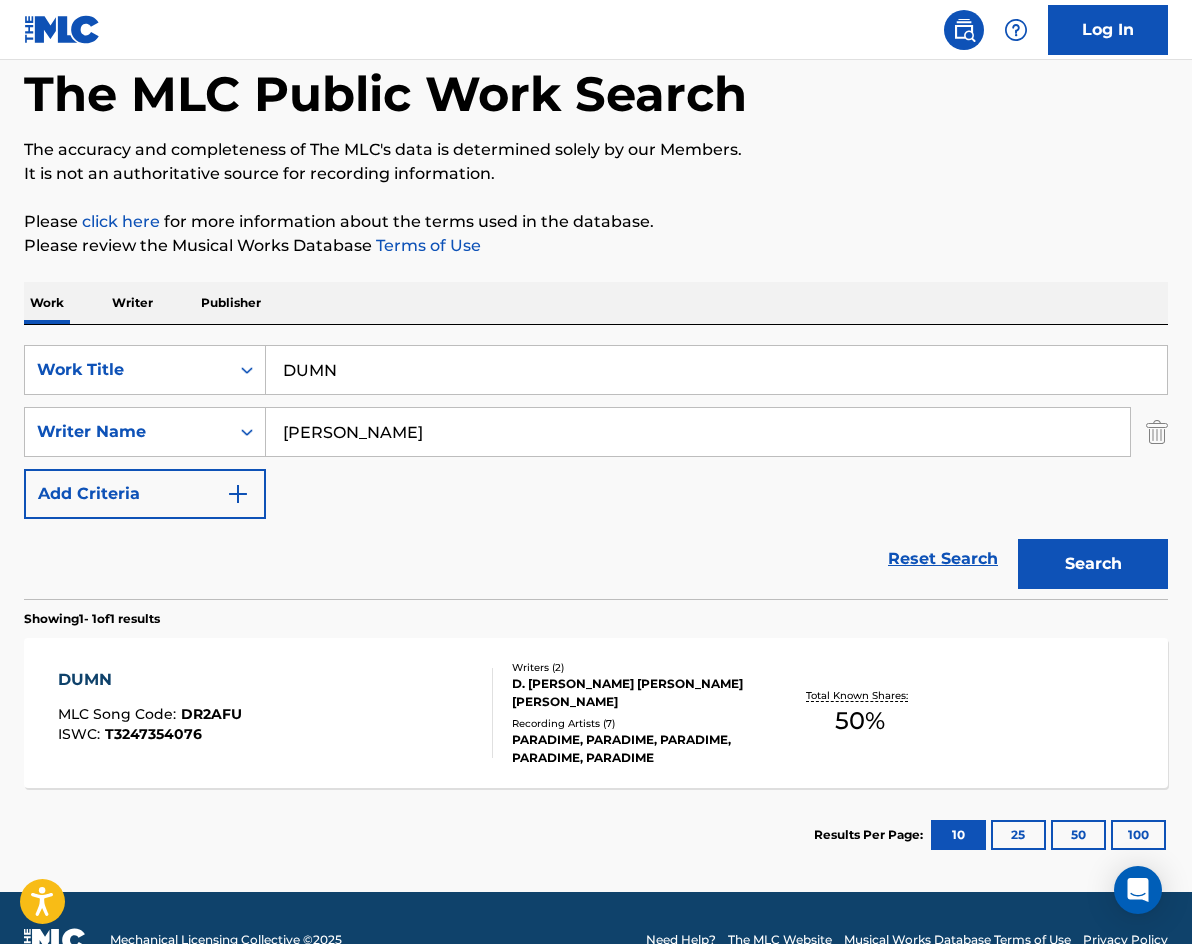 drag, startPoint x: 449, startPoint y: 383, endPoint x: 138, endPoint y: 280, distance: 327.61258 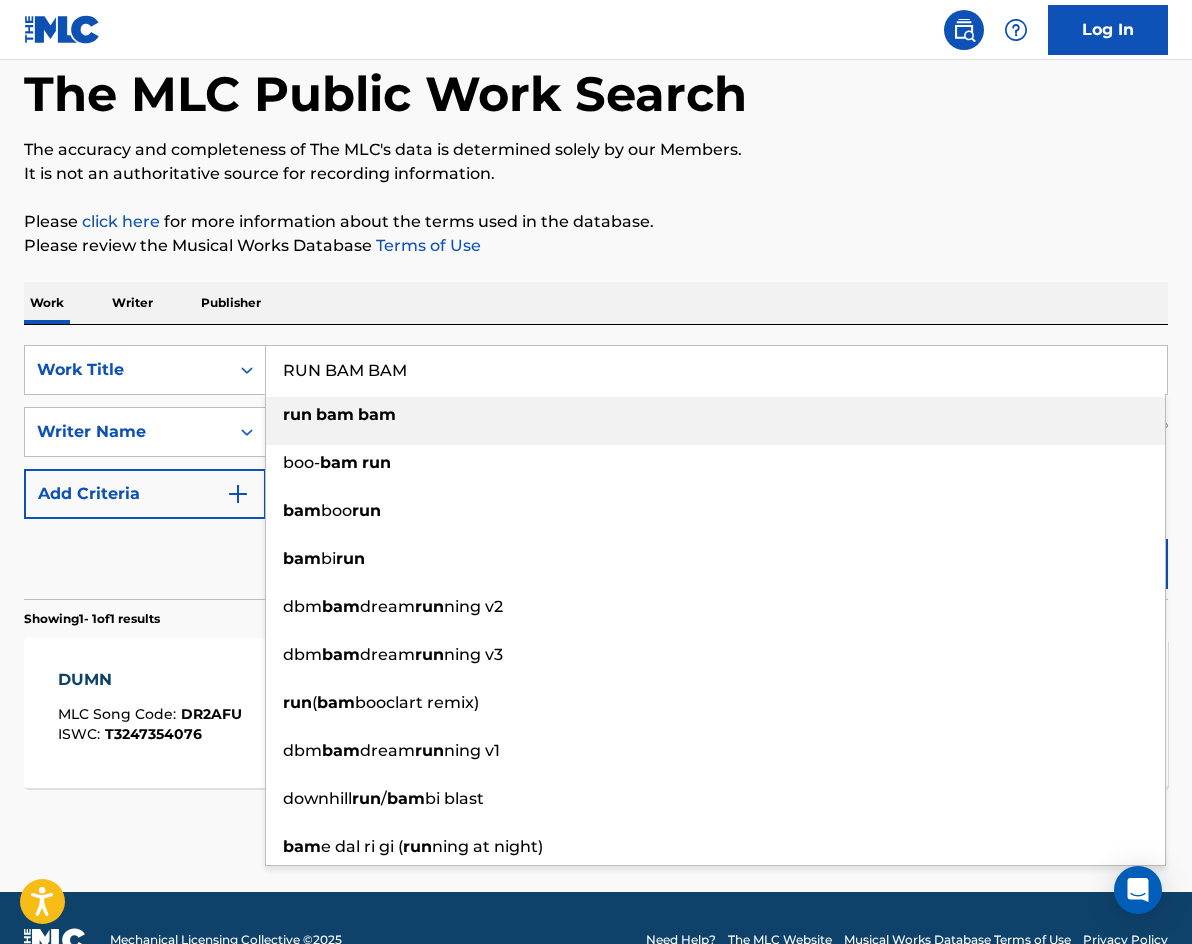 type on "RUN BAM BAM" 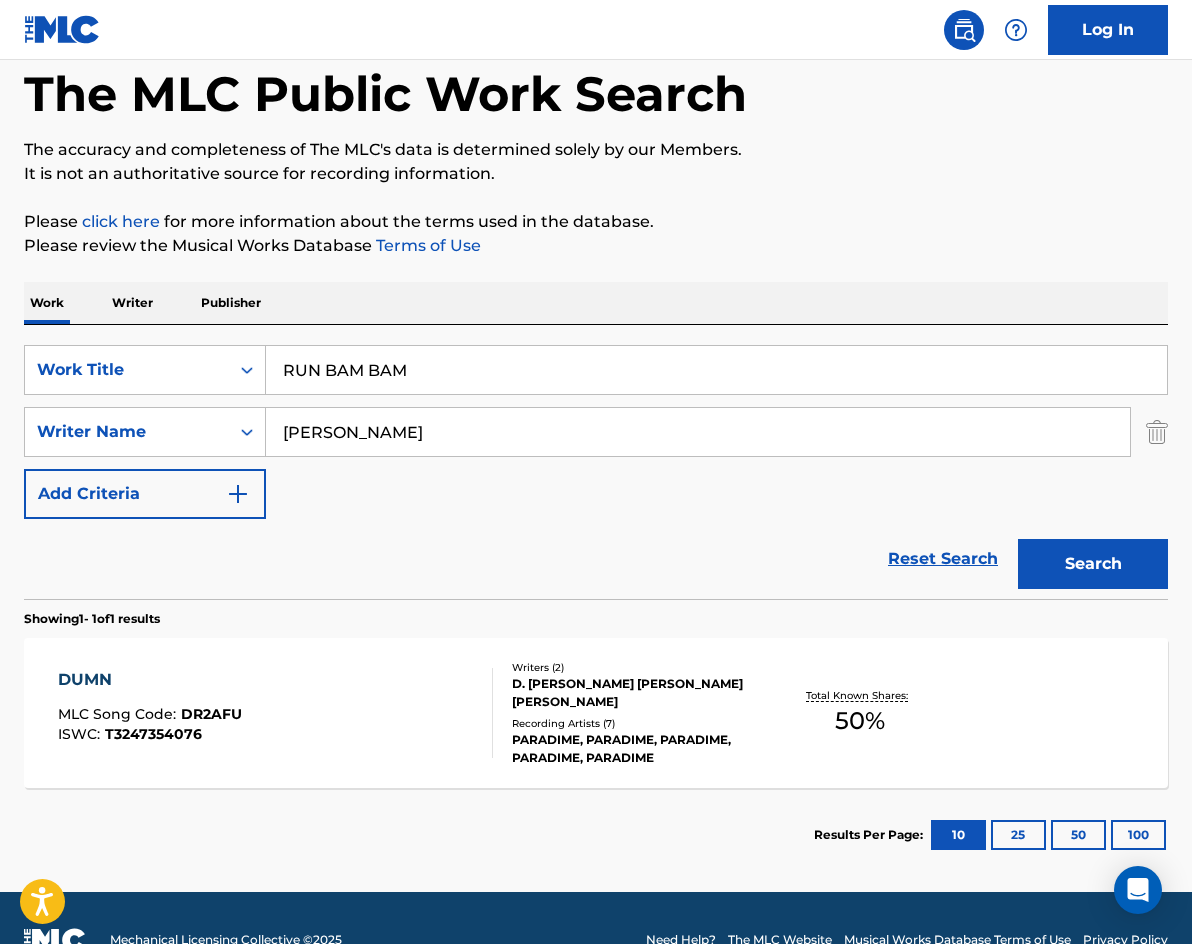click on "Work Writer Publisher" at bounding box center [596, 303] 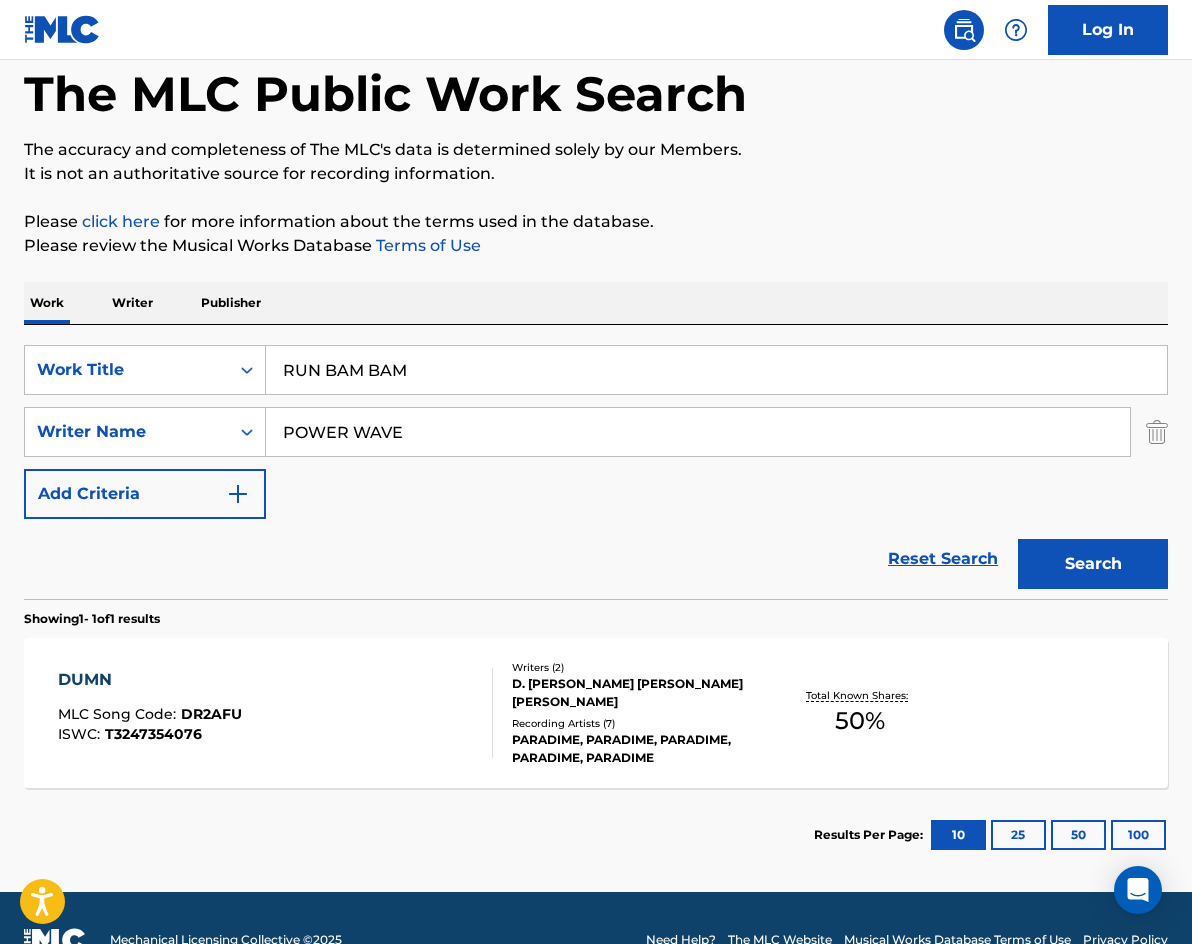 type on "POWER WAVE" 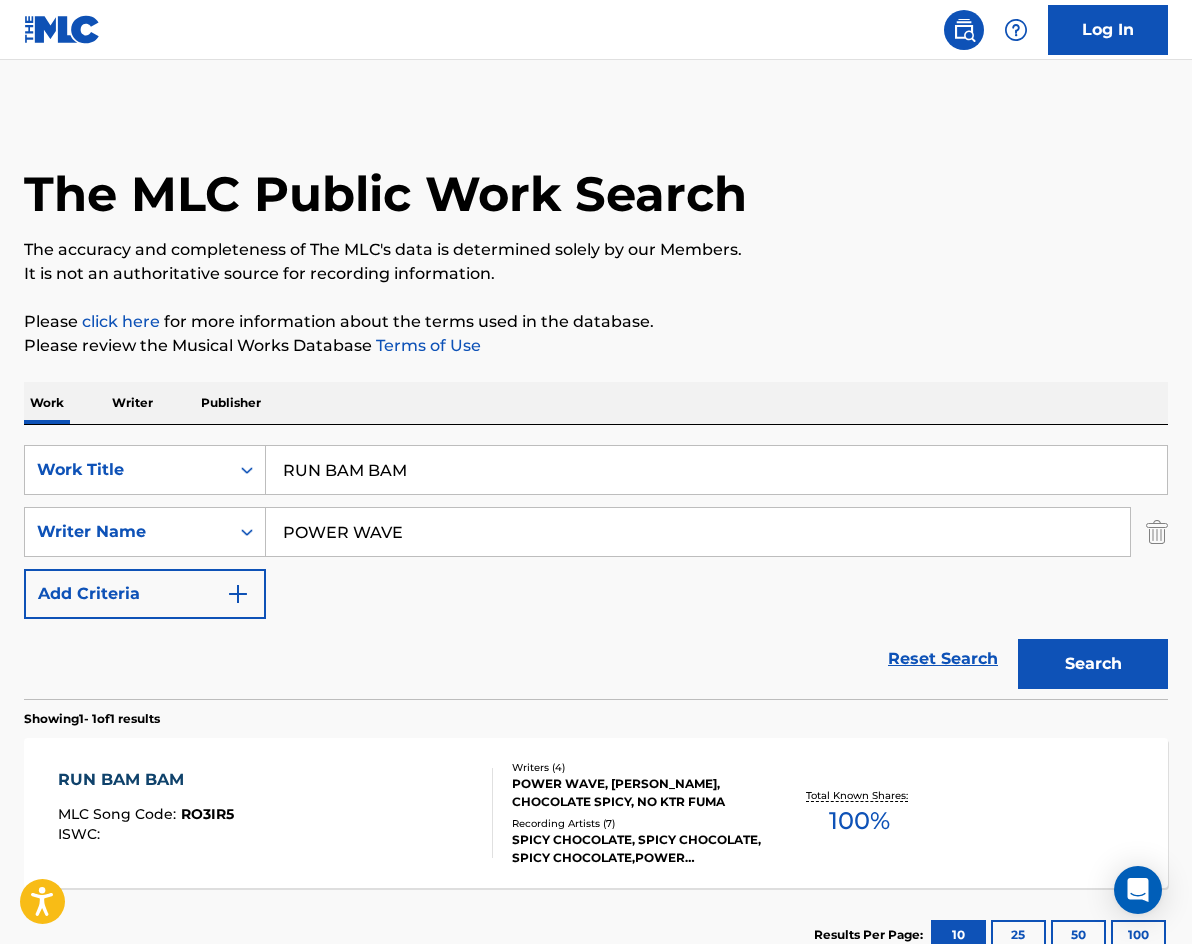 drag, startPoint x: 481, startPoint y: 482, endPoint x: 120, endPoint y: 255, distance: 426.43875 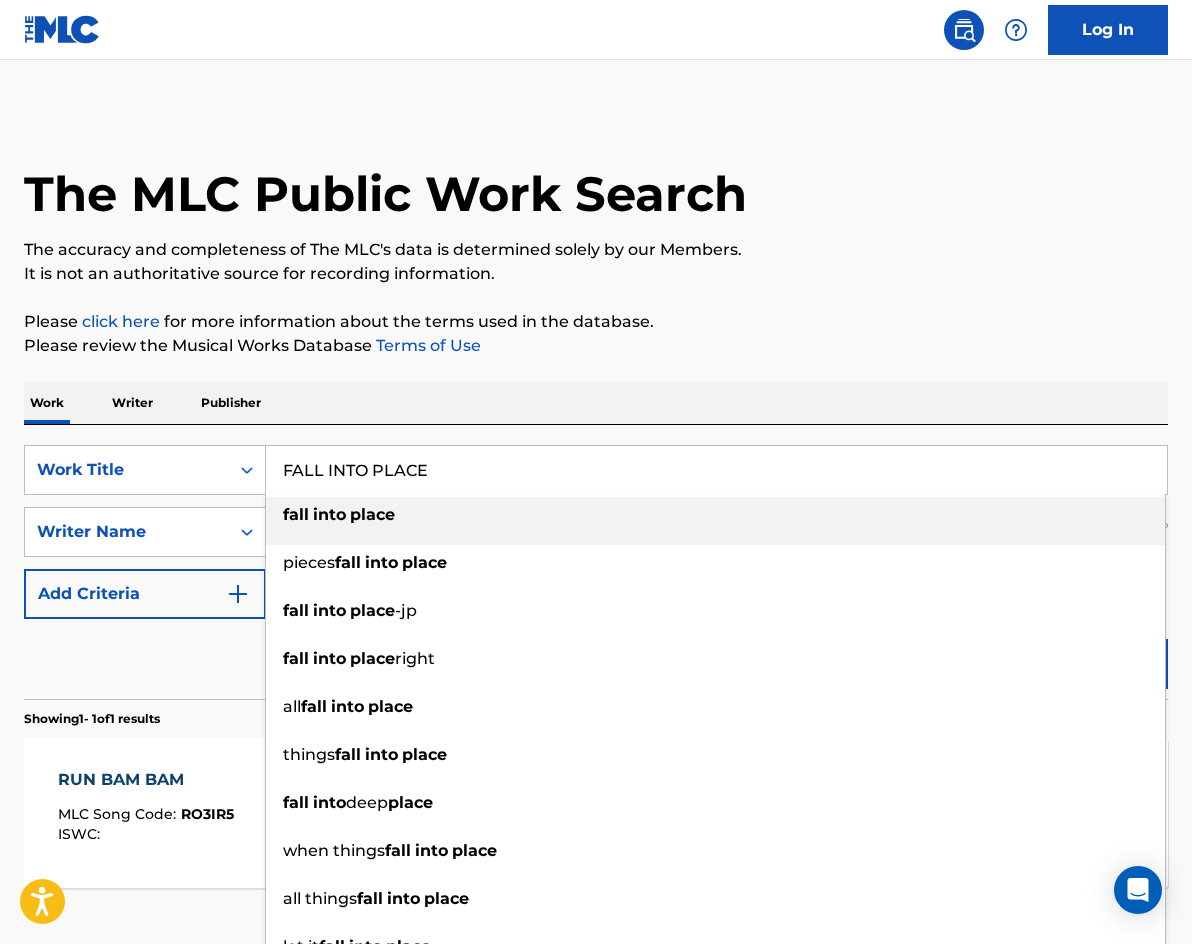 type on "FALL INTO PLACE" 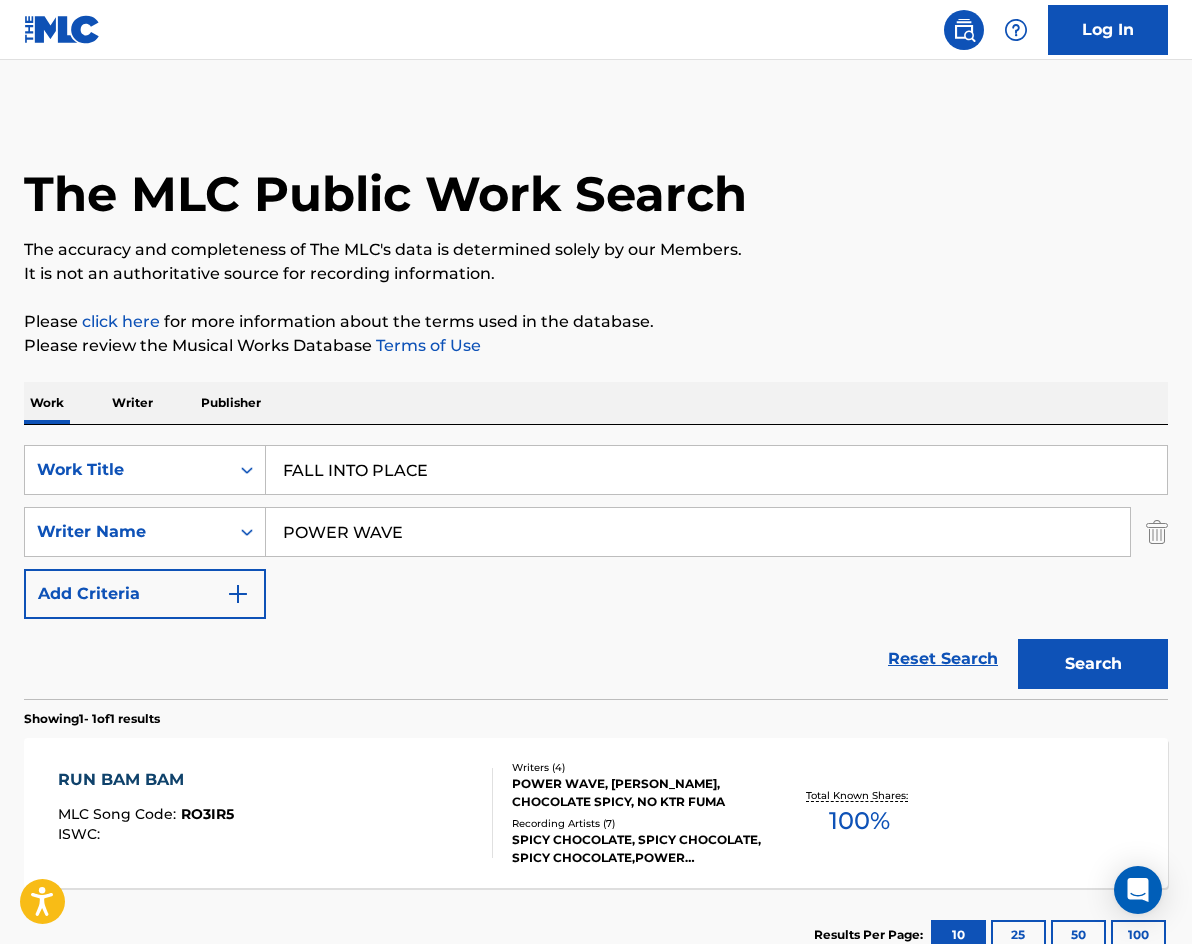 click on "Please review the Musical Works Database   Terms of Use" at bounding box center (596, 346) 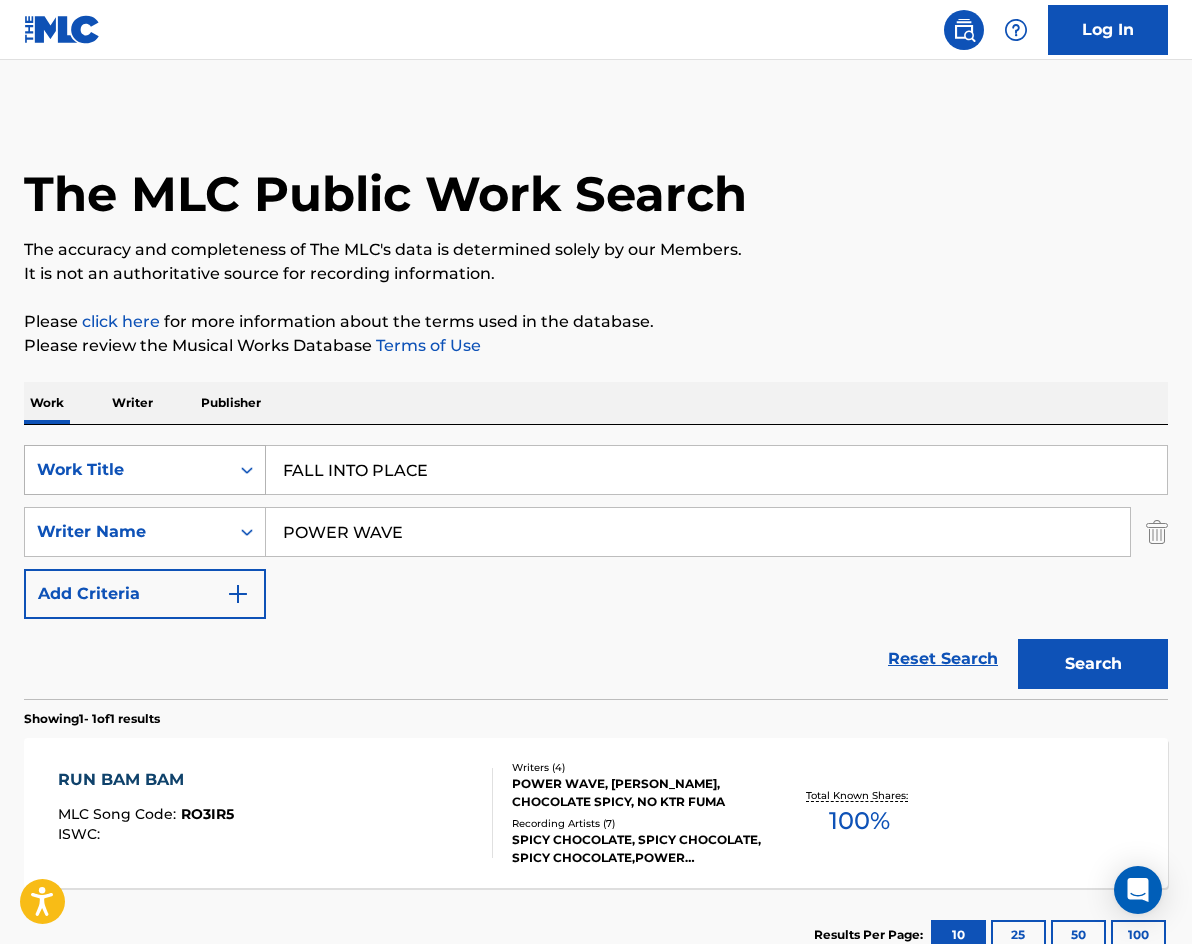 drag, startPoint x: 482, startPoint y: 537, endPoint x: 142, endPoint y: 488, distance: 343.51273 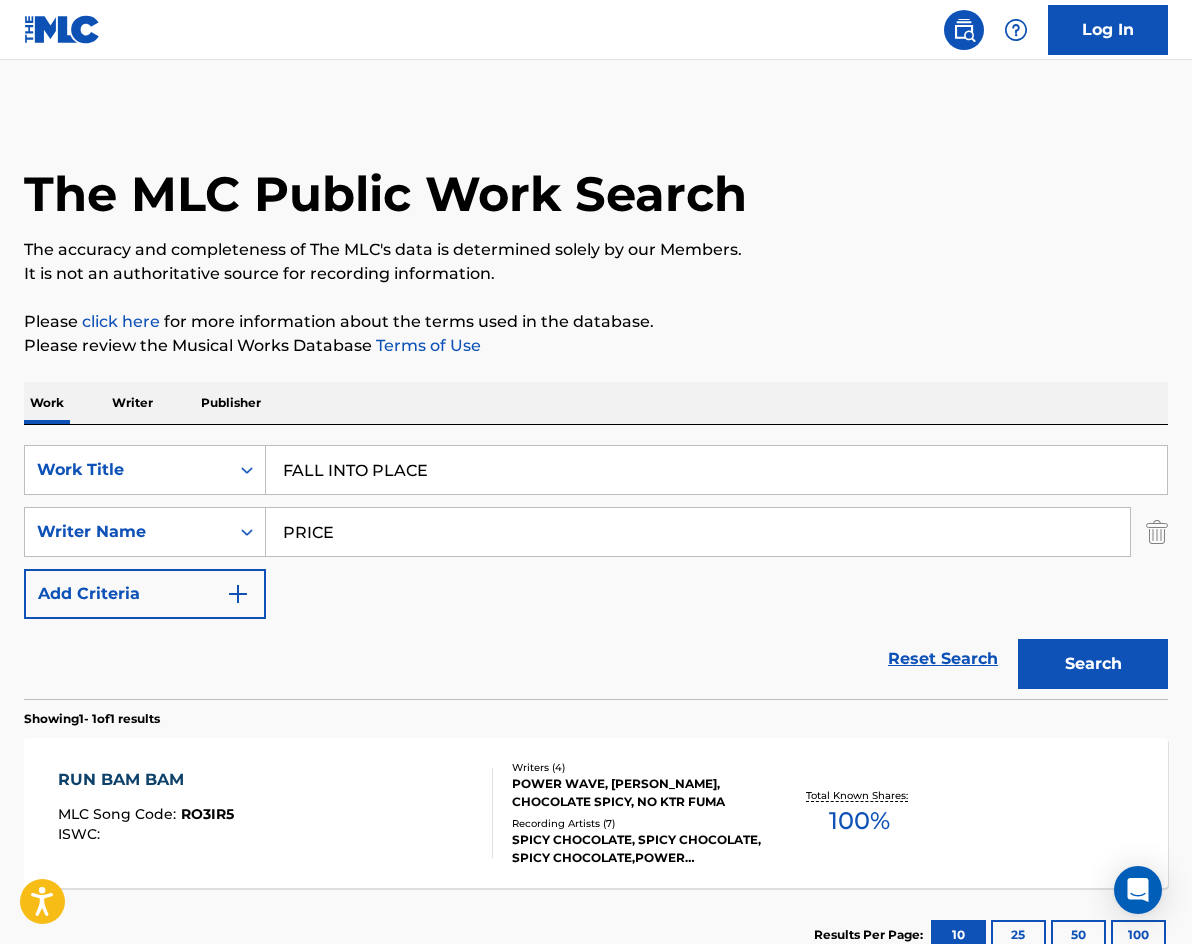 type on "PRICE" 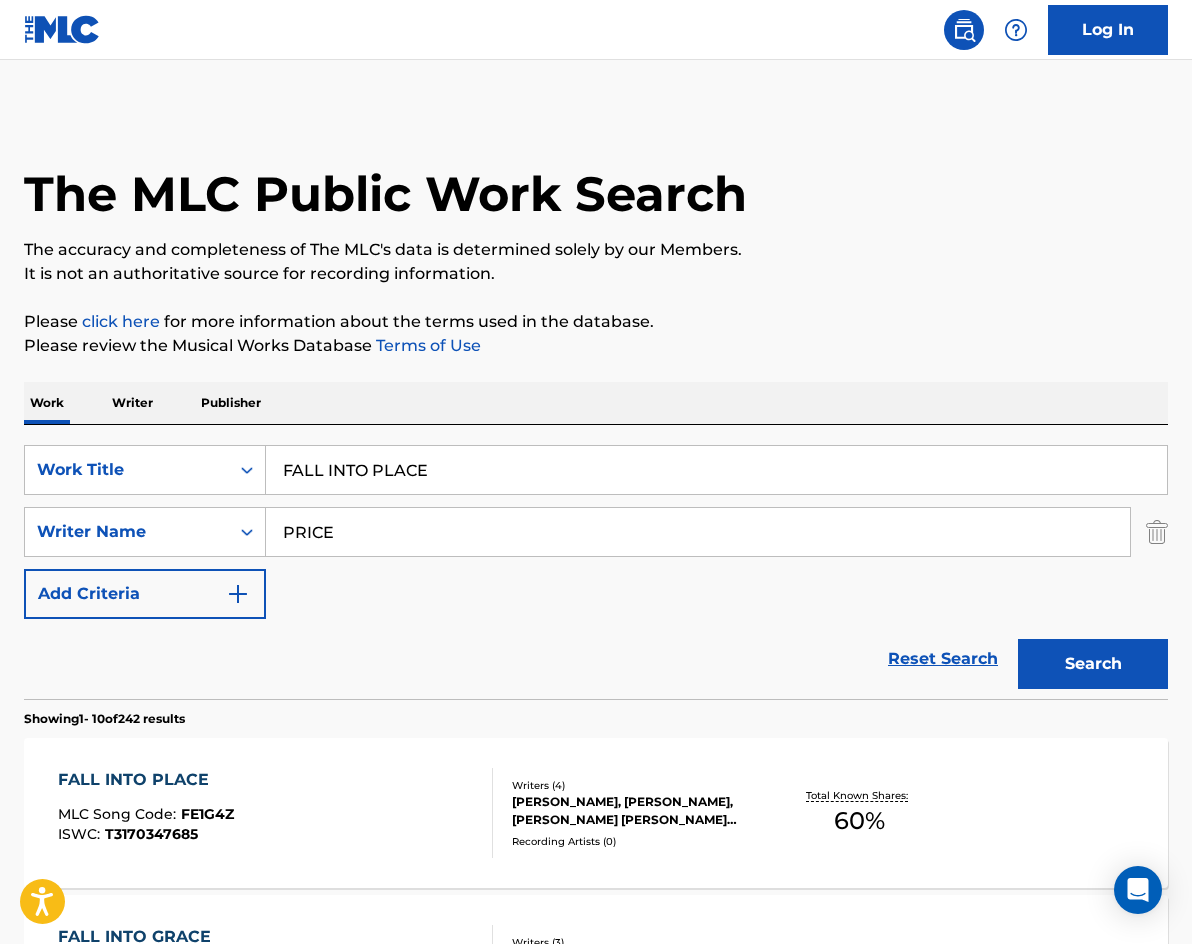 drag, startPoint x: 511, startPoint y: 469, endPoint x: 63, endPoint y: 420, distance: 450.67172 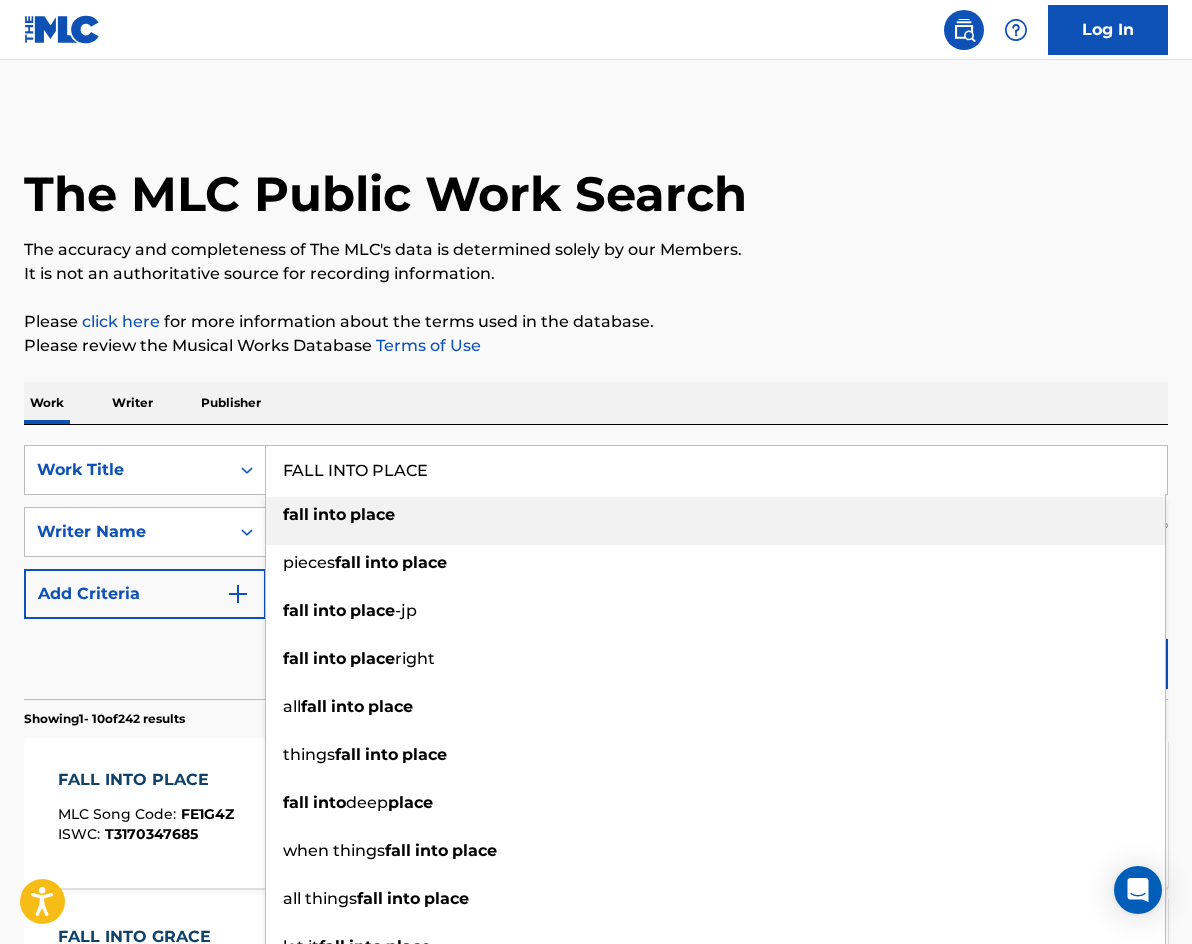 paste on "NOWHERE COOL" 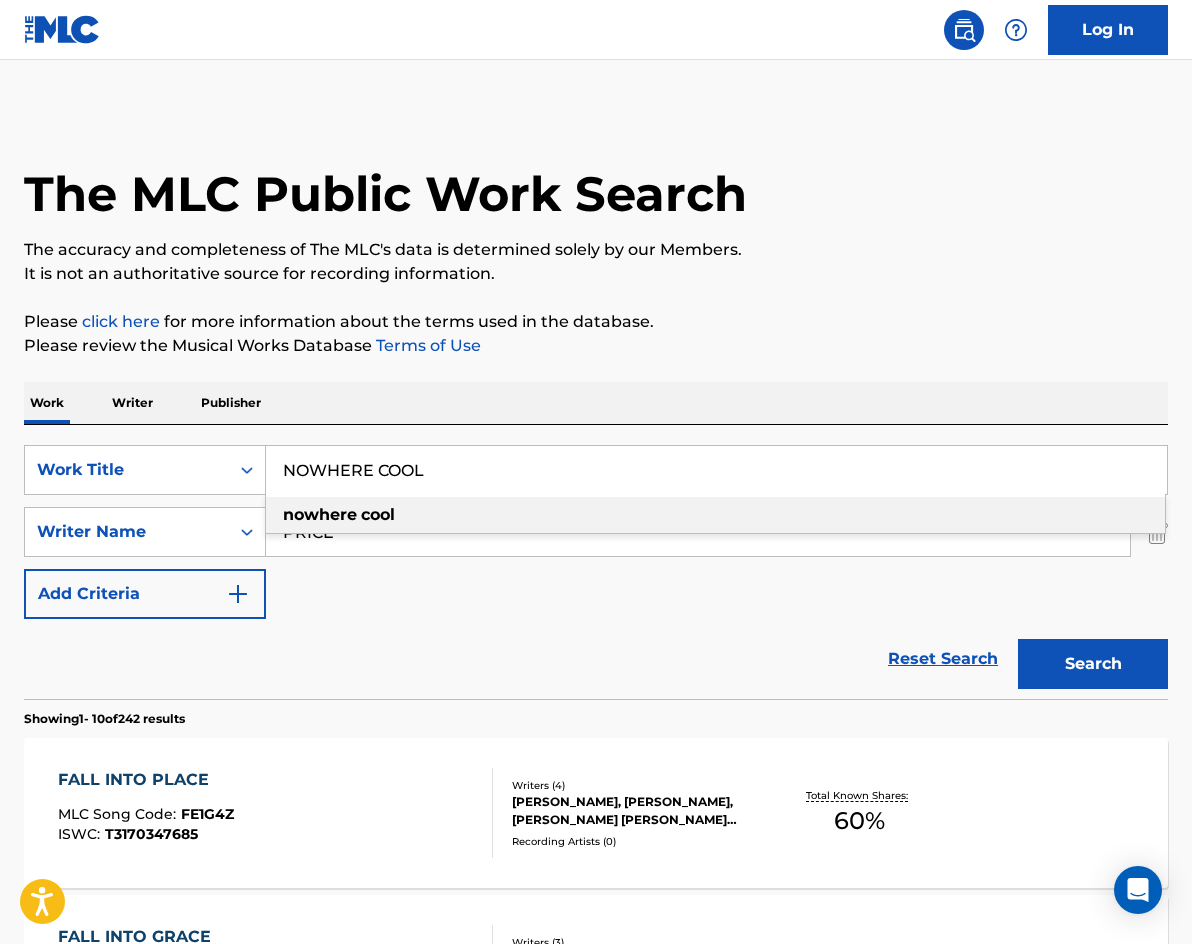 type on "NOWHERE COOL" 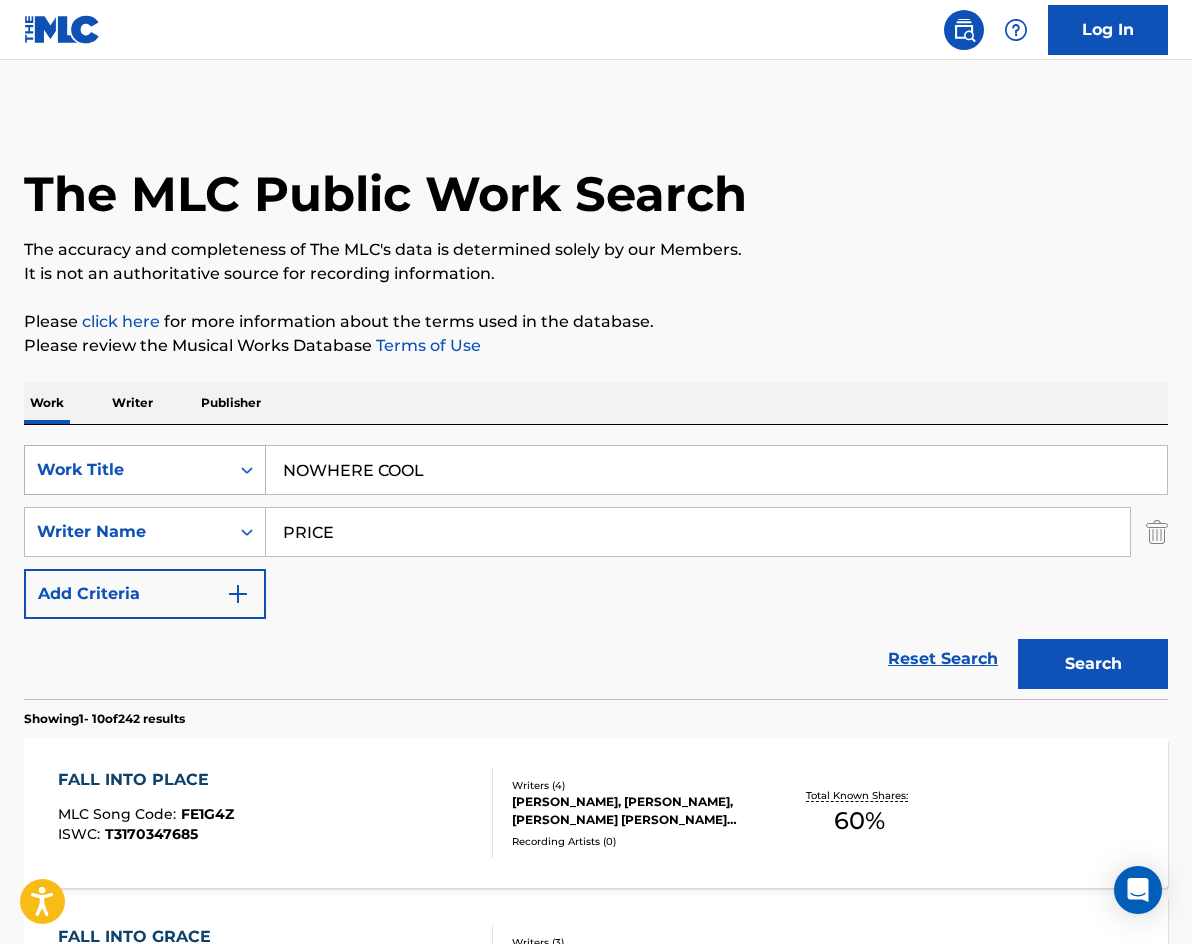 drag, startPoint x: 442, startPoint y: 539, endPoint x: 80, endPoint y: 491, distance: 365.16846 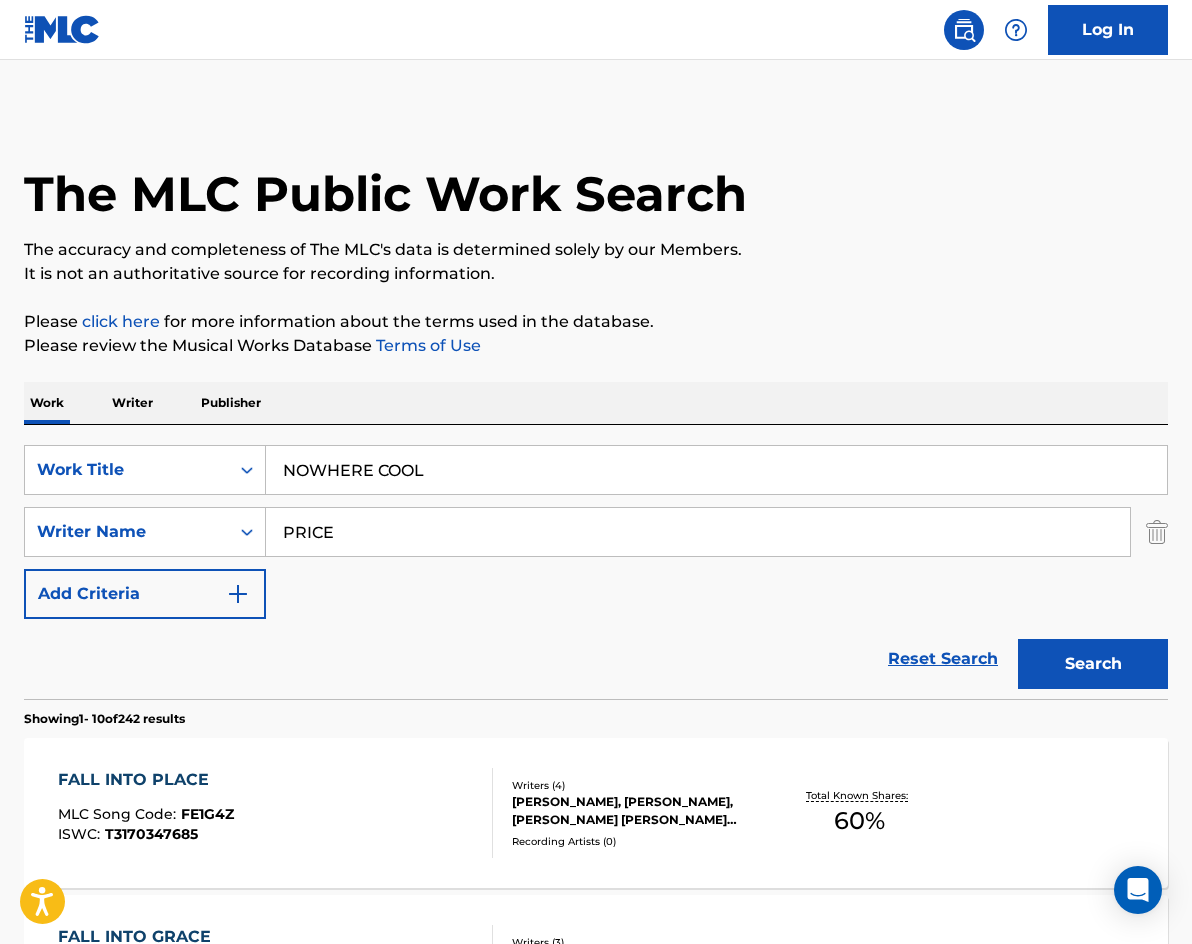 paste on "QUARCOOPOM" 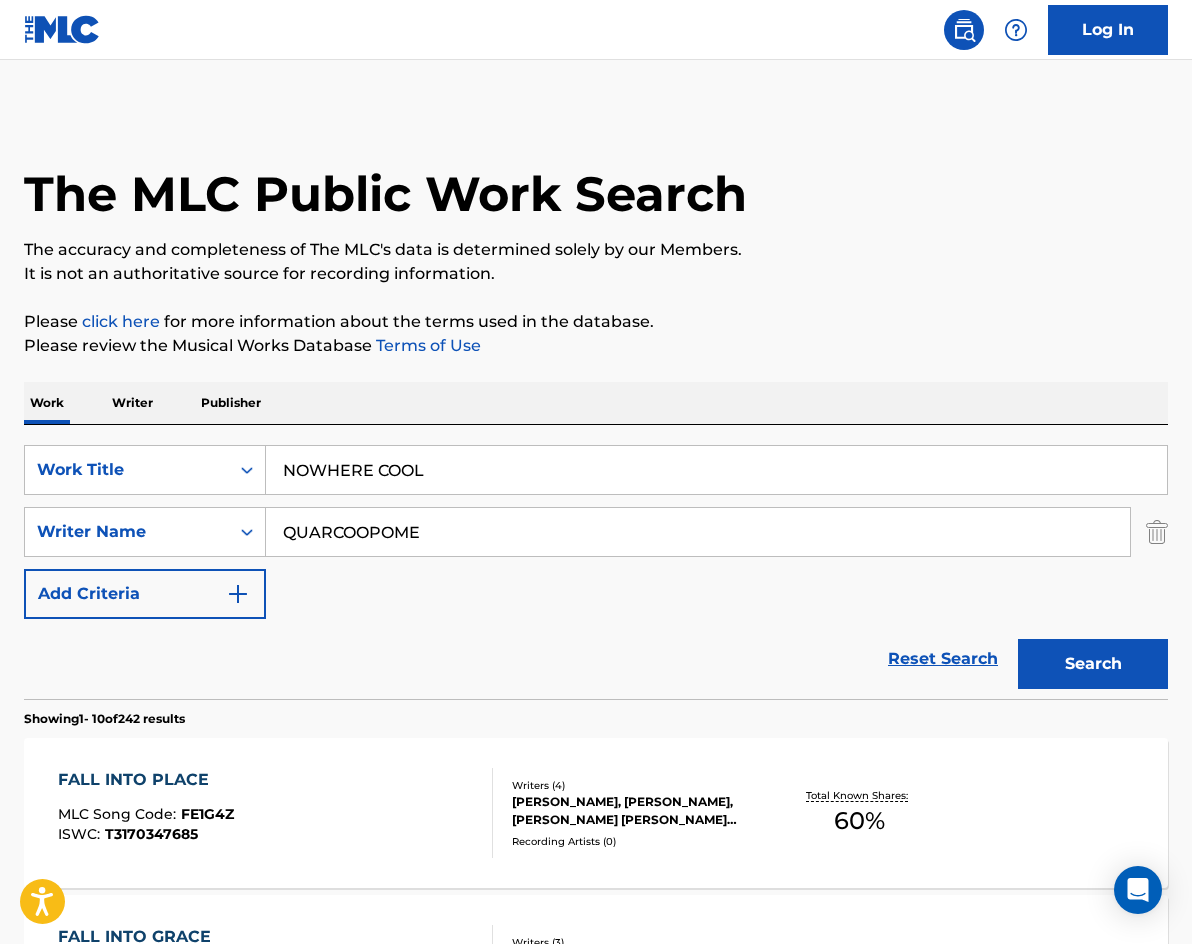 type on "QUARCOOPOME" 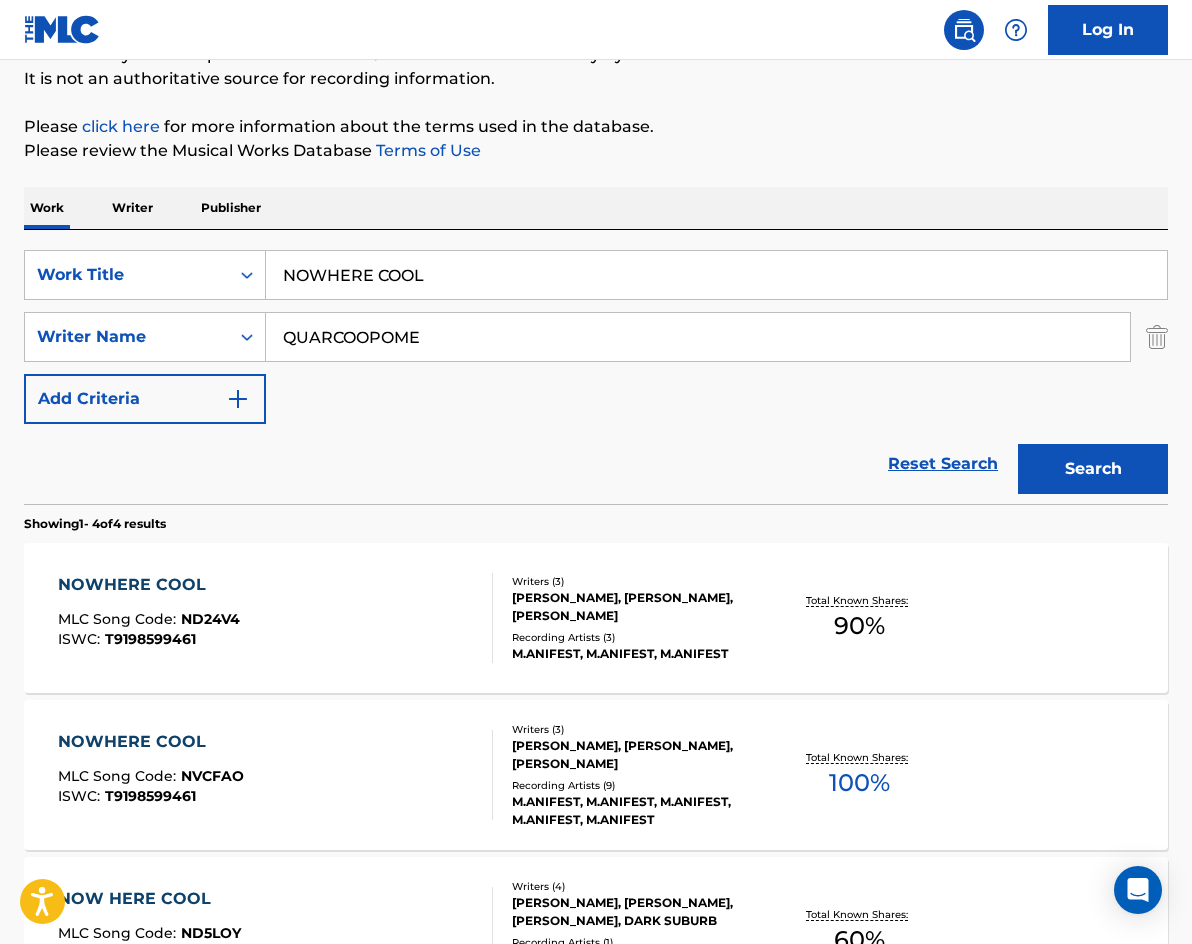 scroll, scrollTop: 200, scrollLeft: 0, axis: vertical 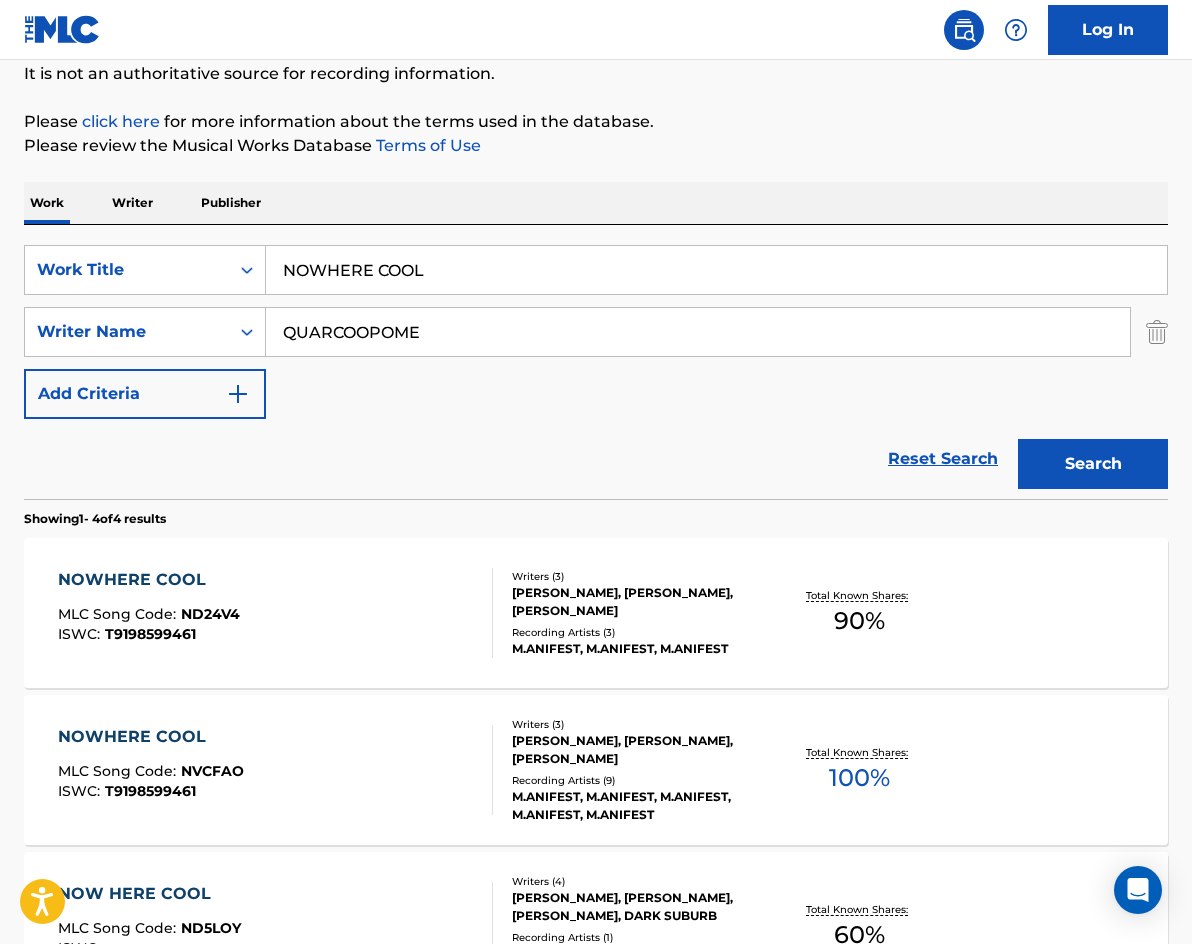 click on "NOWHERE COOL" at bounding box center [149, 580] 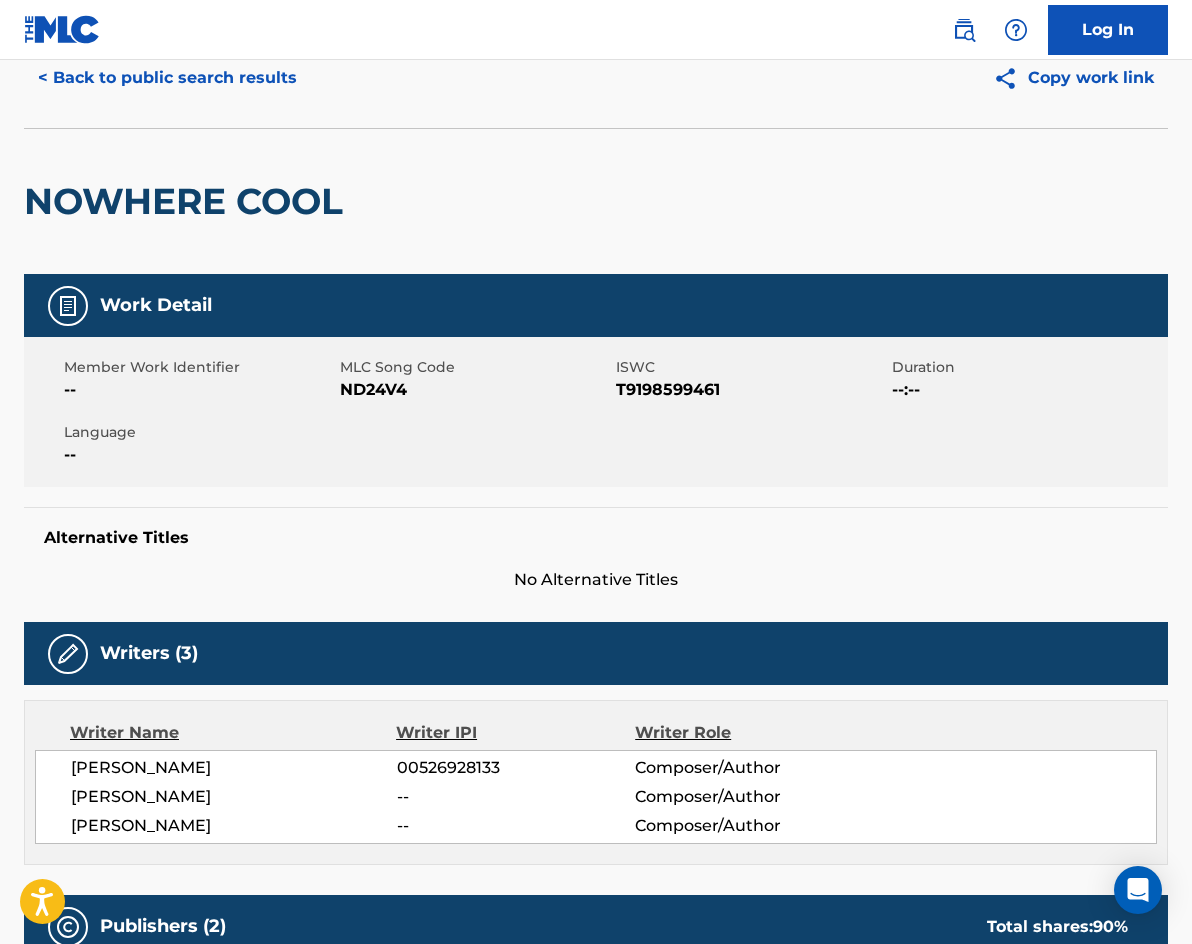 scroll, scrollTop: 0, scrollLeft: 0, axis: both 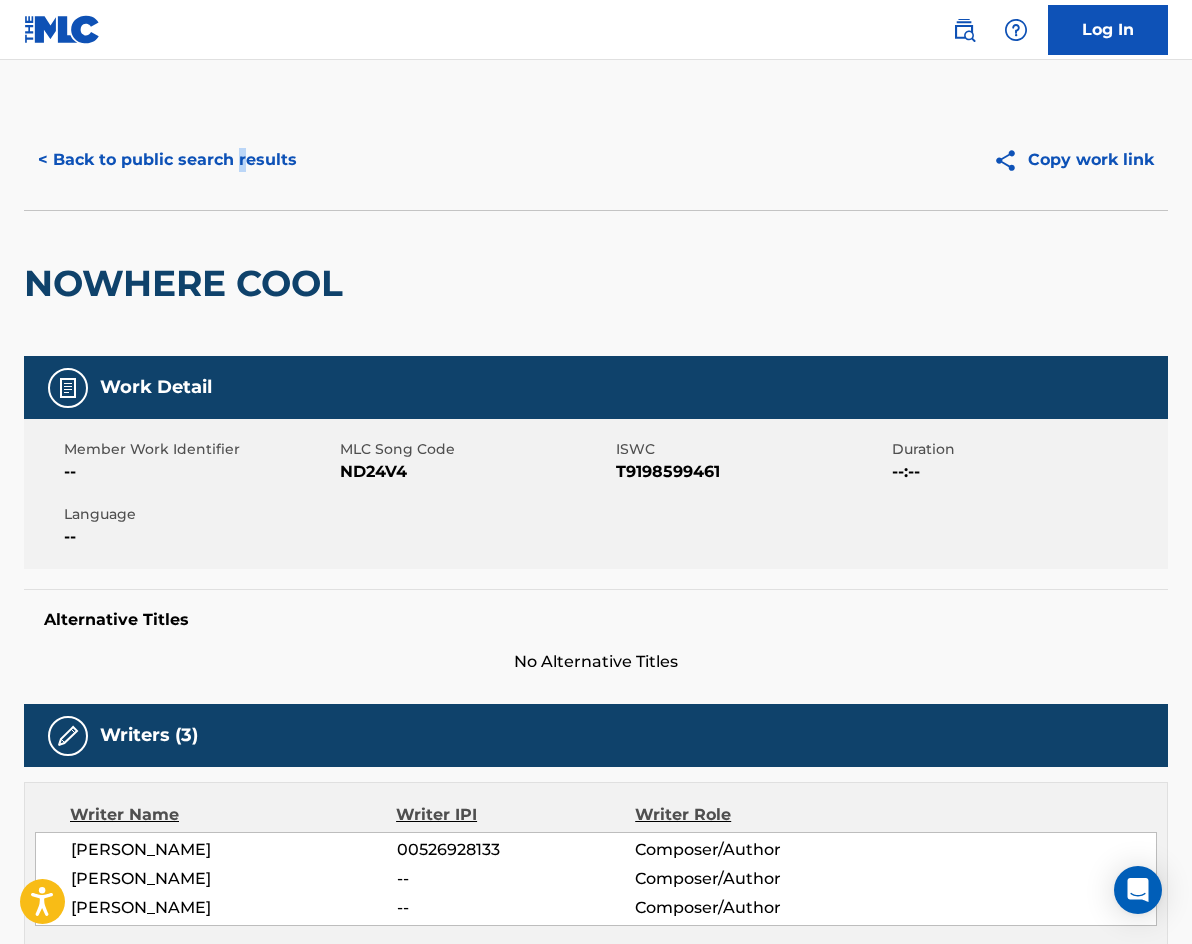 drag, startPoint x: 241, startPoint y: 124, endPoint x: 238, endPoint y: 147, distance: 23.194826 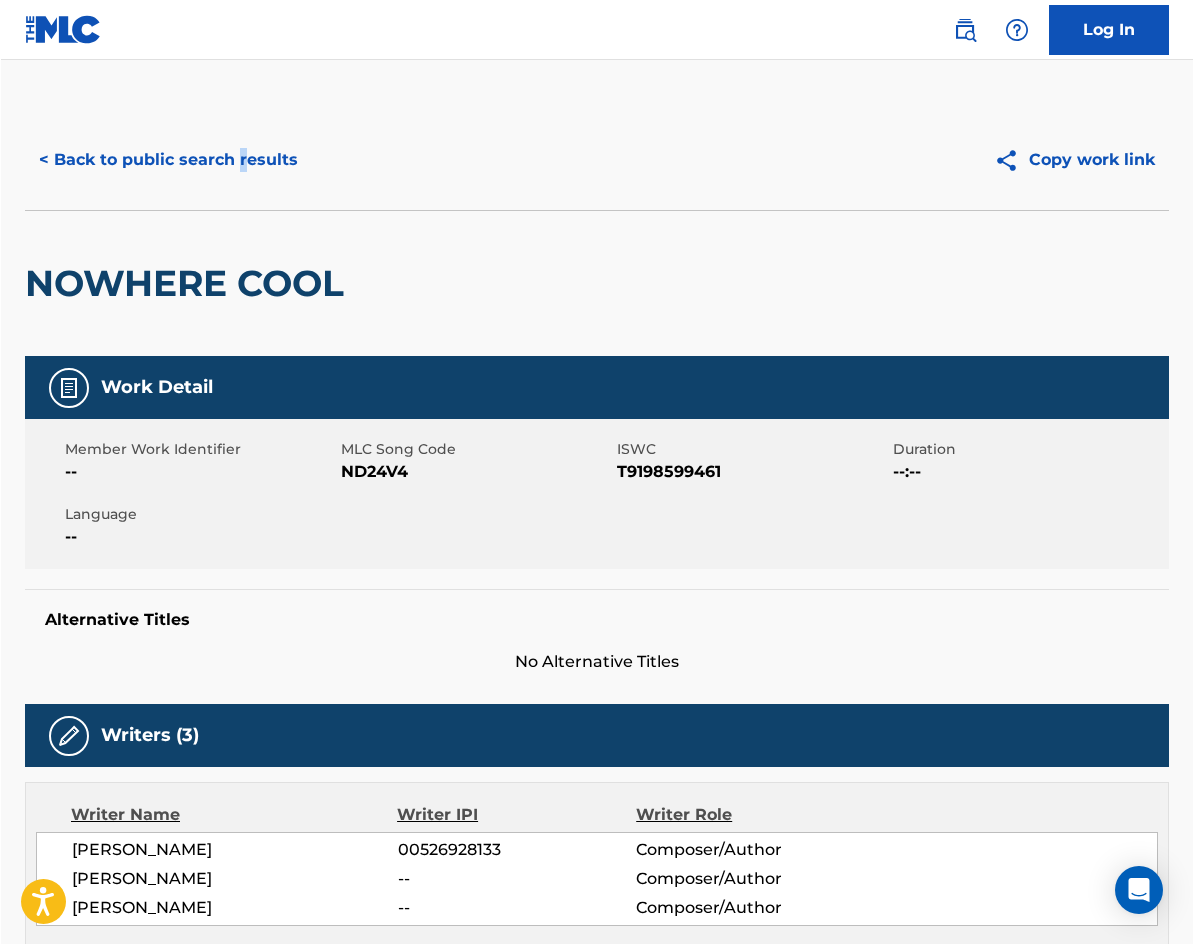 scroll, scrollTop: 200, scrollLeft: 0, axis: vertical 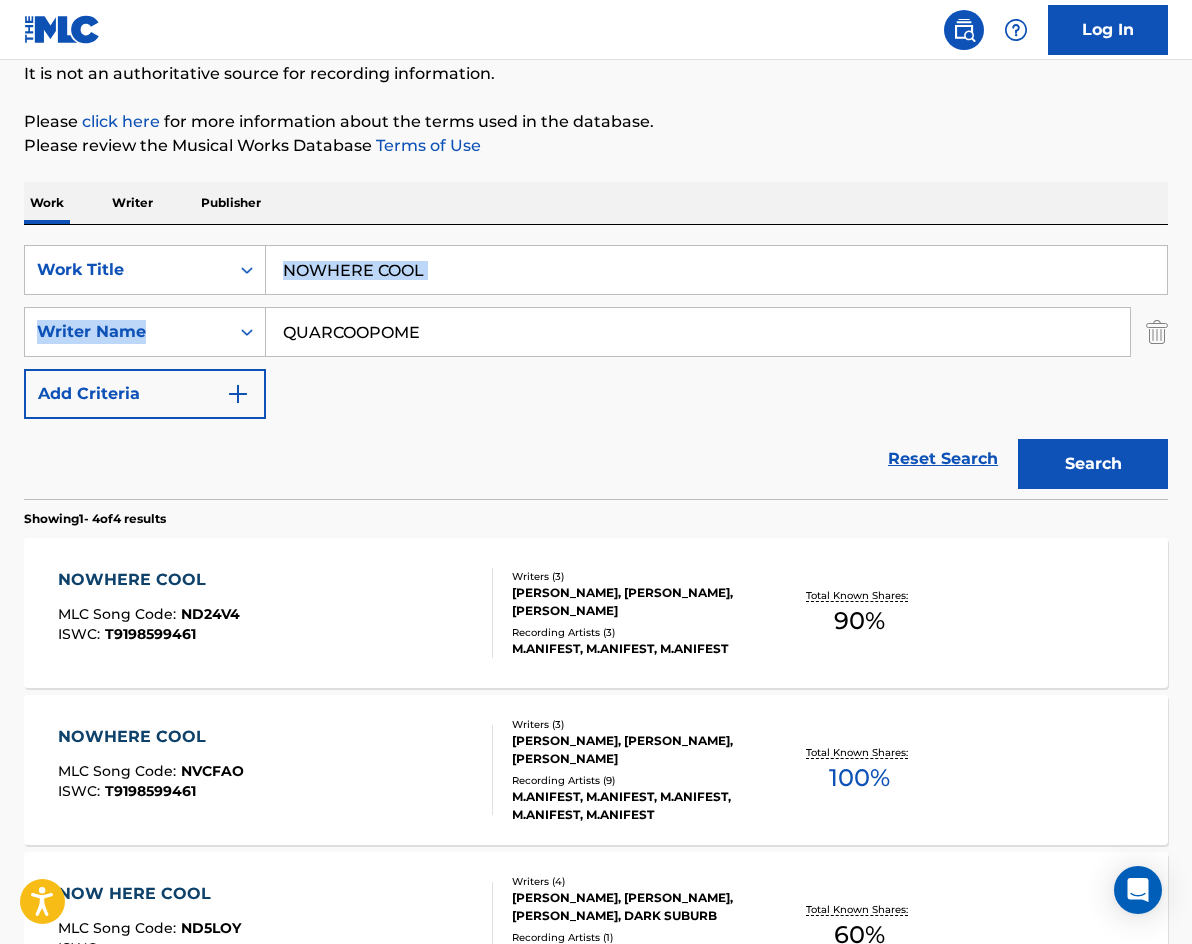 drag, startPoint x: 402, startPoint y: 271, endPoint x: 273, endPoint y: 245, distance: 131.59407 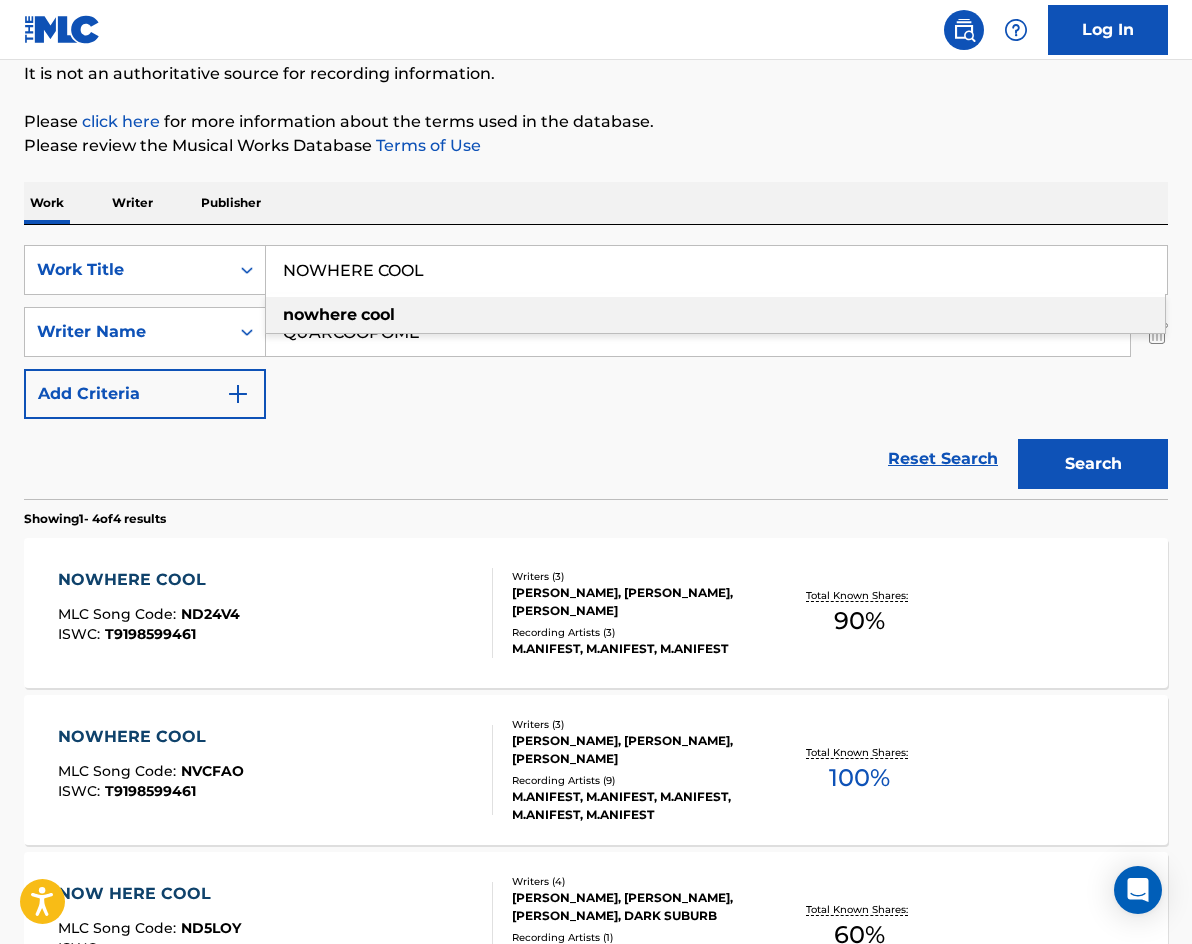 drag, startPoint x: 480, startPoint y: 270, endPoint x: 148, endPoint y: 217, distance: 336.2038 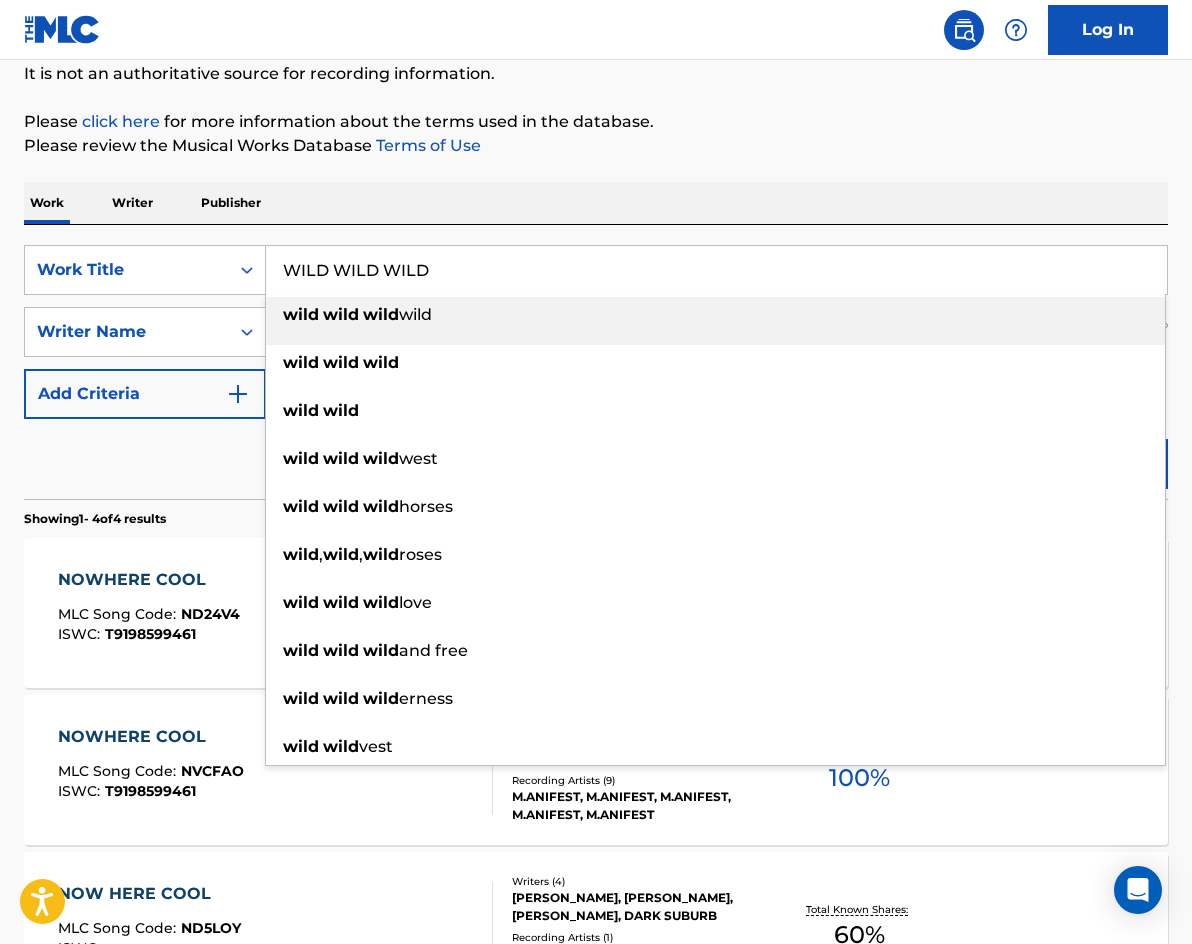 type on "WILD WILD WILD" 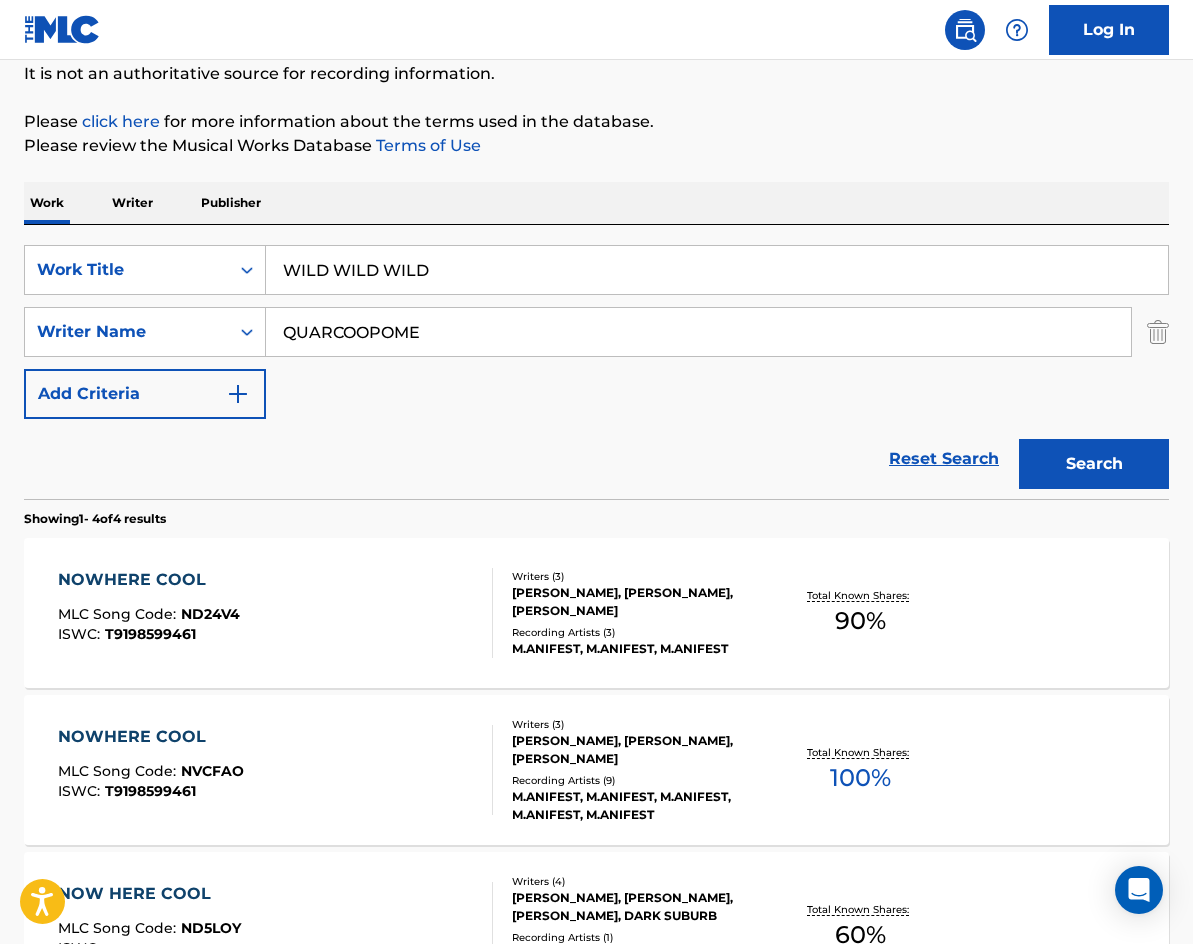 click on "The MLC Public Work Search The accuracy and completeness of The MLC's data is determined solely by our Members. It is not an authoritative source for recording information. Please   click here   for more information about the terms used in the database. Please review the Musical Works Database   Terms of Use Work Writer Publisher SearchWithCriteriaf4f39801-ee84-462d-87b5-6e2aa42b210d Work Title WILD WILD WILD SearchWithCriteria8449462f-a726-4ecd-8397-cee119dfb0e0 Writer Name QUARCOOPOME Add Criteria Reset Search Search Showing  1  -   4  of  4   results   NOWHERE COOL MLC Song Code : ND24V4 ISWC : T9198599461 Writers ( 3 ) [PERSON_NAME], [PERSON_NAME], [PERSON_NAME] Recording Artists ( 3 ) M.ANIFEST, M.ANIFEST, M.ANIFEST Total Known Shares: 90 % NOWHERE COOL MLC Song Code : NVCFAO ISWC : T9198599461 Writers ( 3 ) [PERSON_NAME], [PERSON_NAME], [PERSON_NAME] Recording Artists ( 9 ) M.ANIFEST, M.ANIFEST, M.ANIFEST, M.ANIFEST, M.ANIFEST Total Known Shares: 100 % NOW HERE COOL : ND5LOY :" at bounding box center (596, 581) 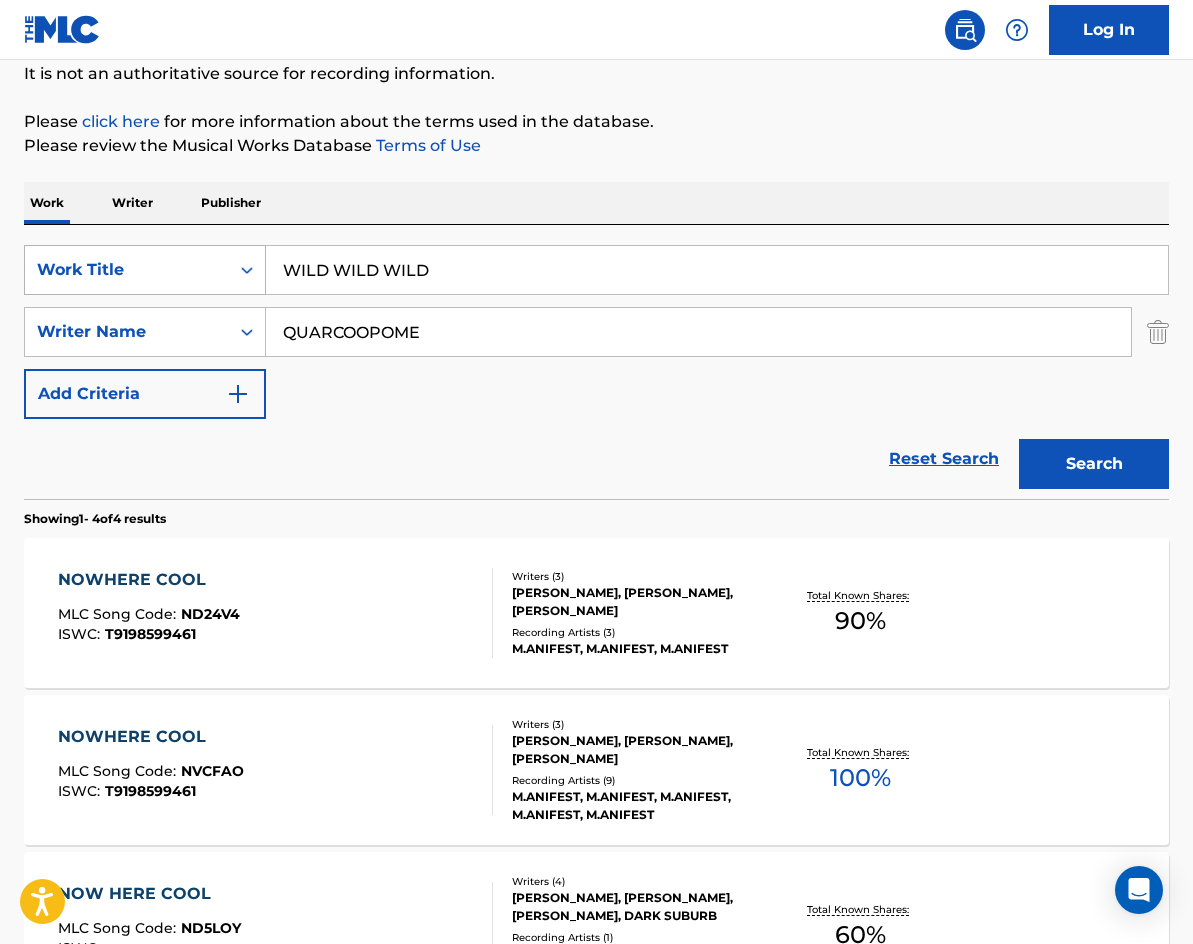 drag, startPoint x: 481, startPoint y: 321, endPoint x: 68, endPoint y: 263, distance: 417.05276 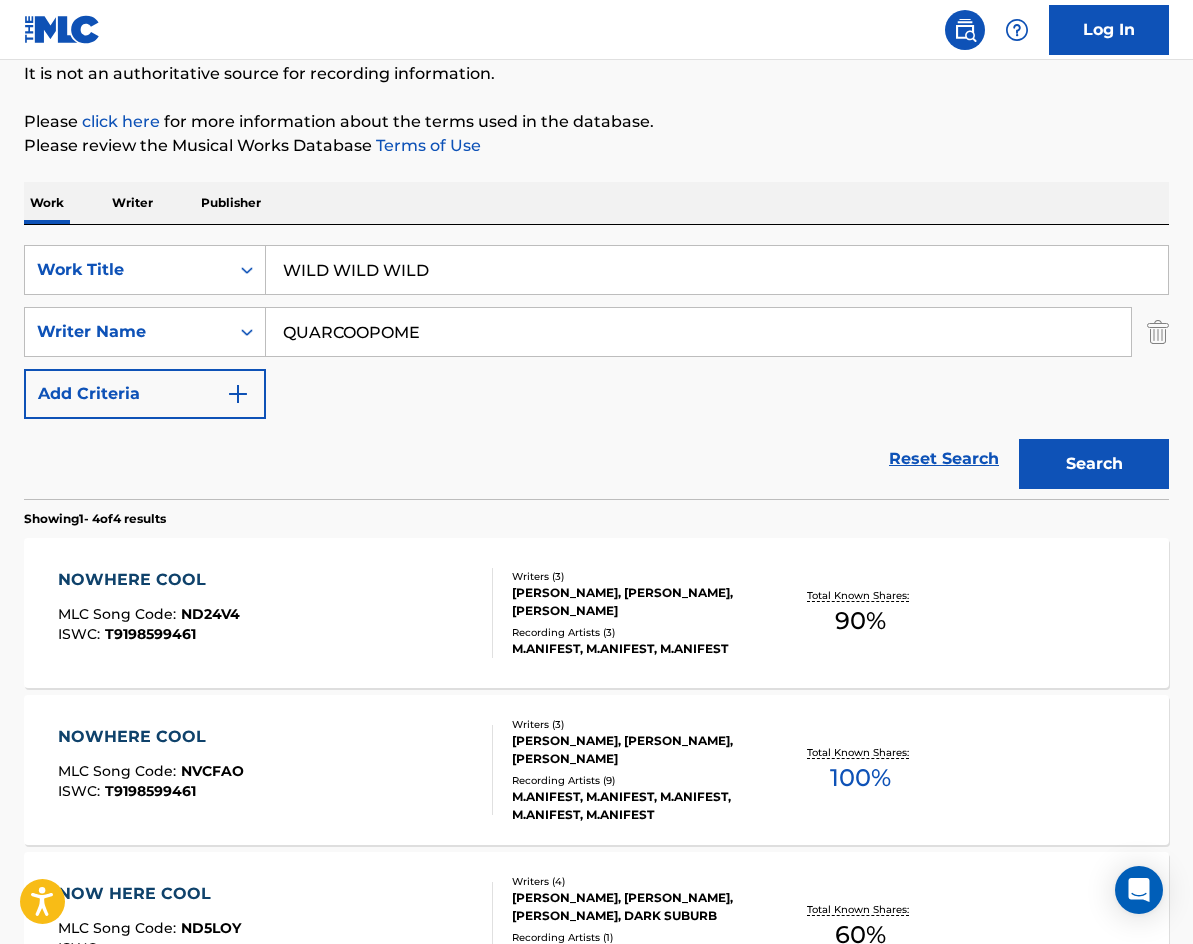 paste on "ICK" 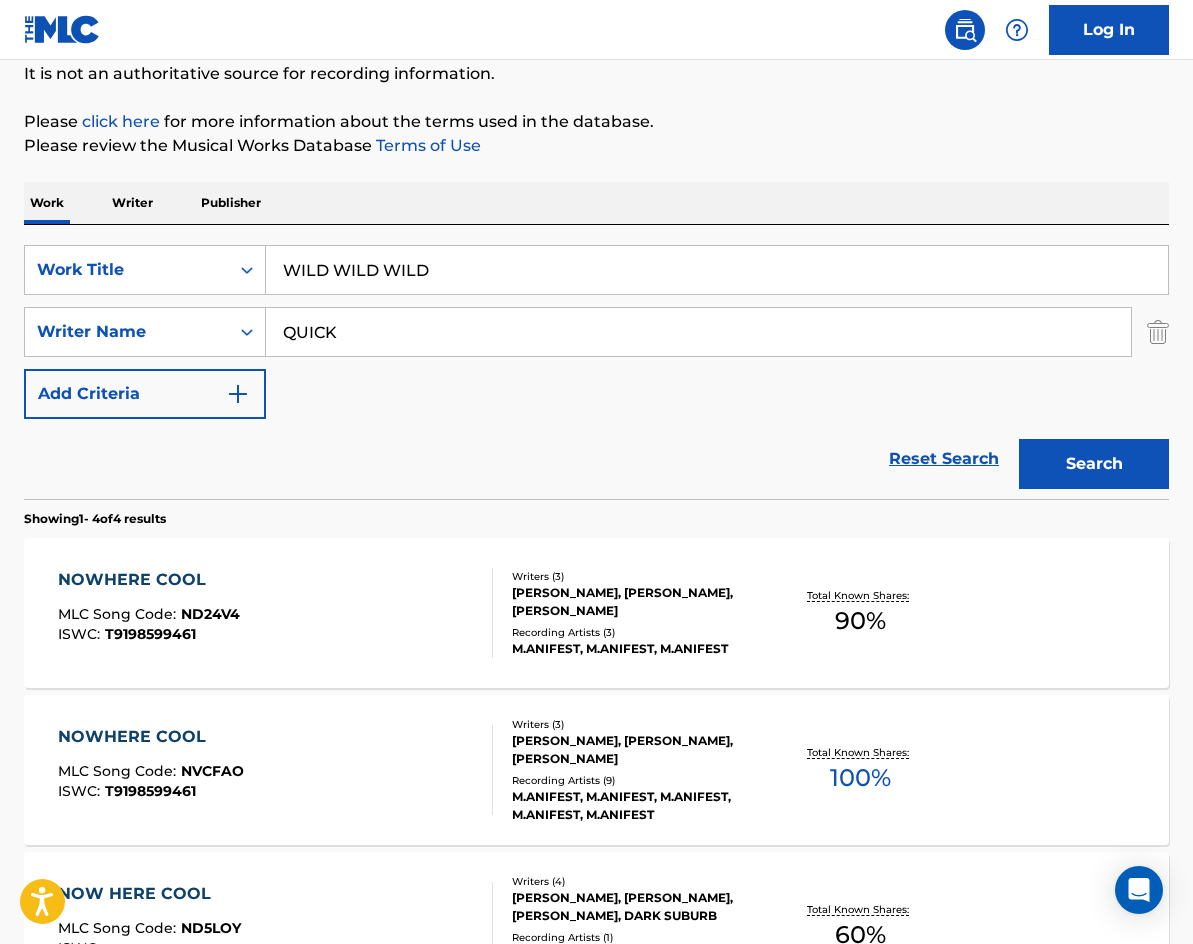 type on "QUICK" 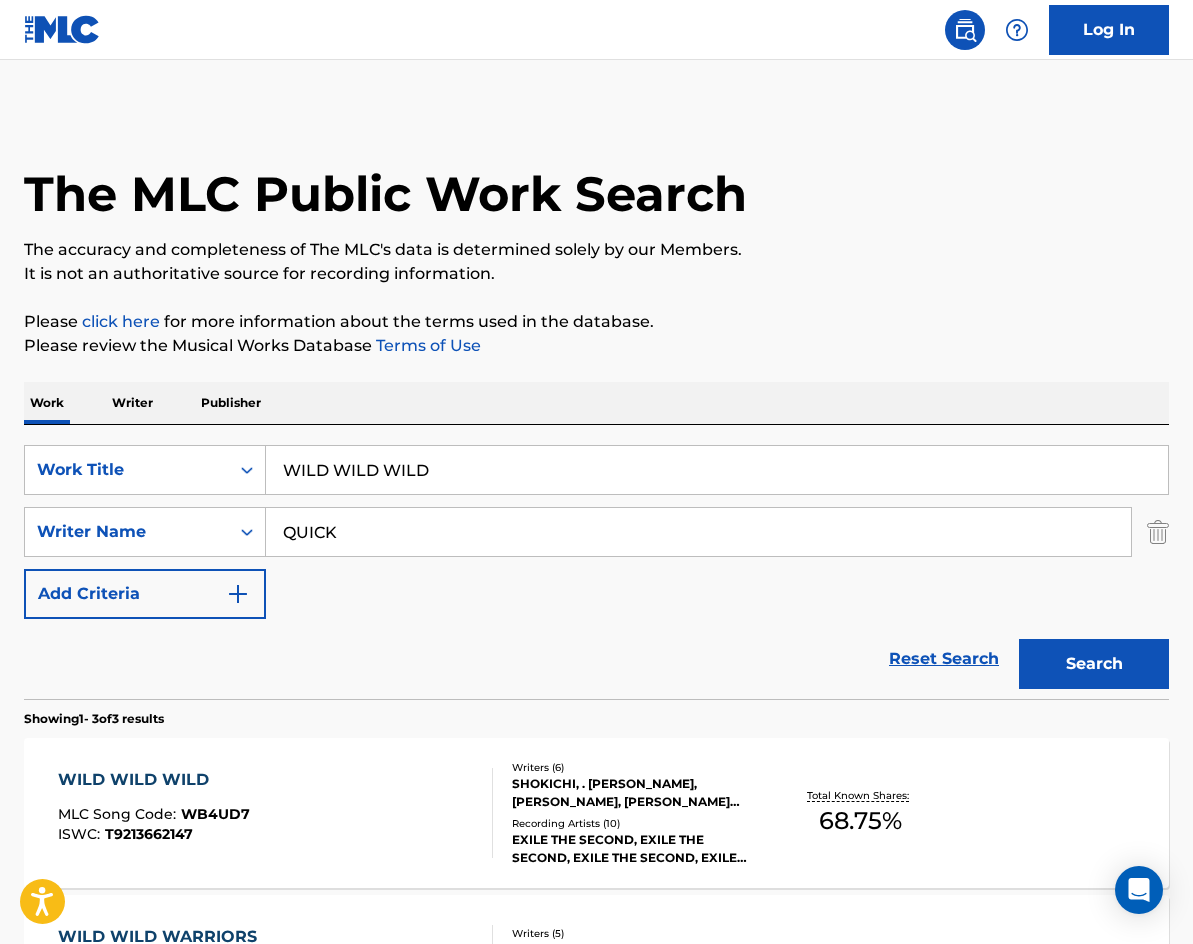 drag, startPoint x: 524, startPoint y: 451, endPoint x: 122, endPoint y: 408, distance: 404.2932 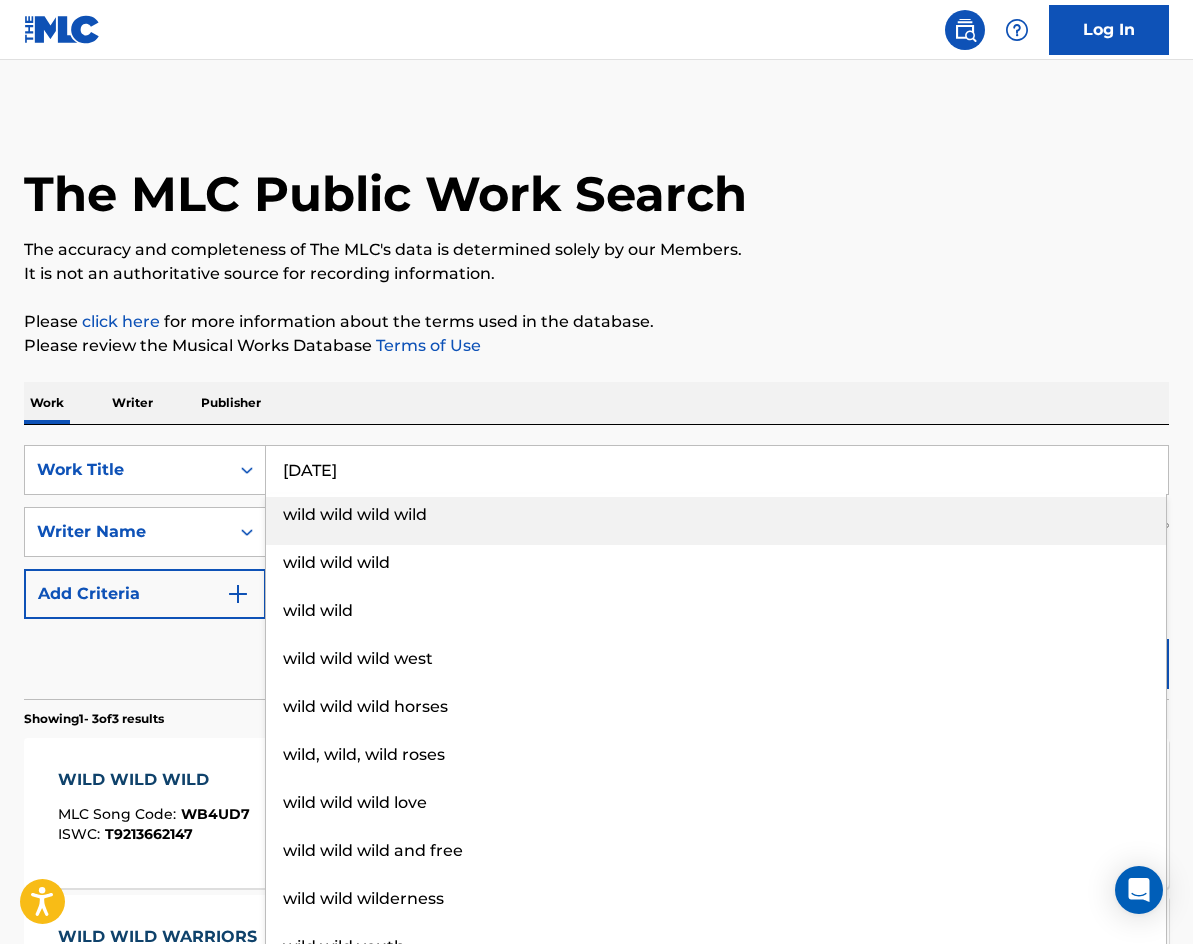 type on "[DATE]" 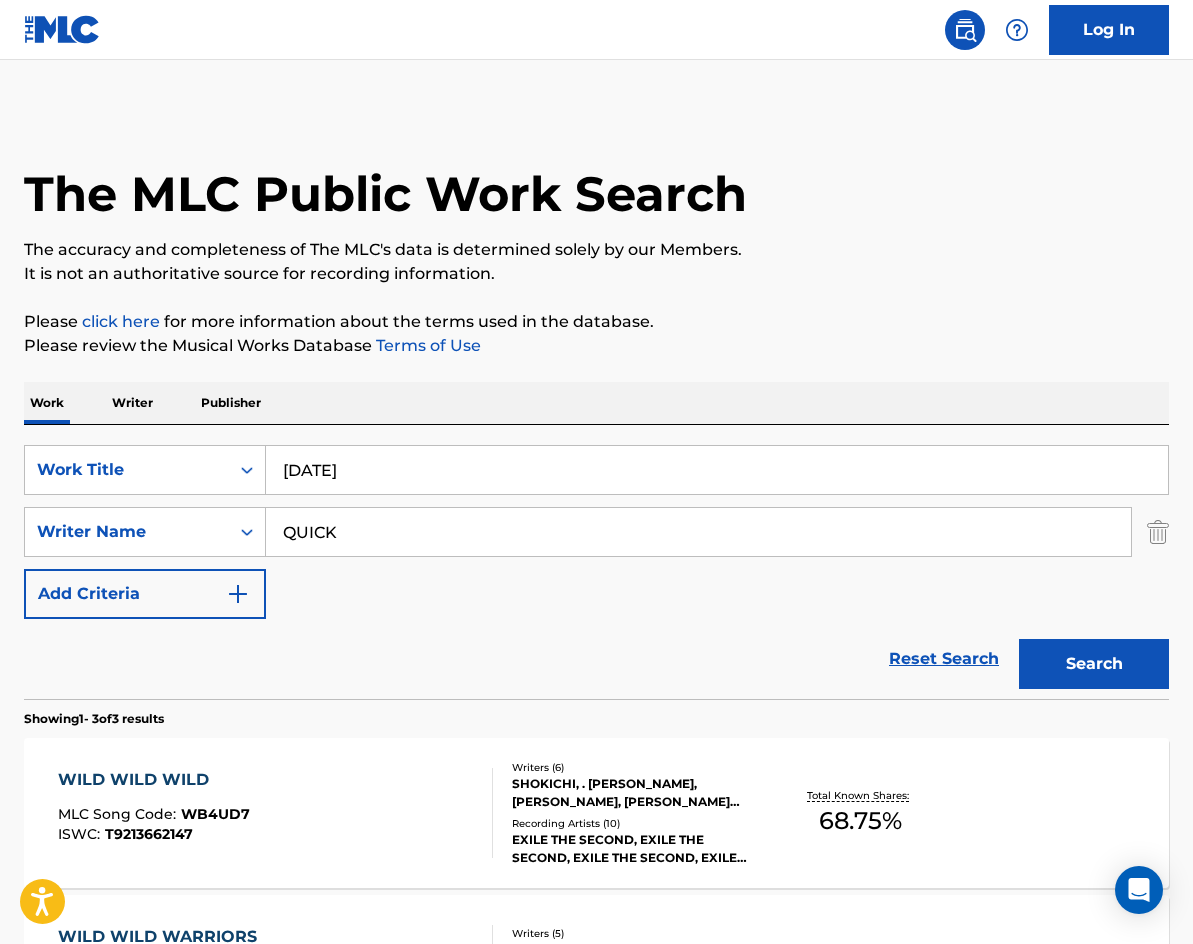 click on "The MLC Public Work Search The accuracy and completeness of The MLC's data is determined solely by our Members. It is not an authoritative source for recording information. Please   click here   for more information about the terms used in the database. Please review the Musical Works Database   Terms of Use Work Writer Publisher SearchWithCriteriaf4f39801-ee84-462d-87b5-6e2aa42b210d Work Title [DATE] SearchWithCriteria8449462f-a726-4ecd-8397-cee119dfb0e0 Writer Name QUICK Add Criteria Reset Search Search Showing  1  -   3  of  3   results   WILD WILD WILD MLC Song Code : WB4UD7 ISWC : T9213662147 Writers ( 6 ) [PERSON_NAME], . [PERSON_NAME], [PERSON_NAME], [PERSON_NAME] [PERSON_NAME] [PERSON_NAME] QUICK, [PERSON_NAME] Recording Artists ( 10 ) EXILE THE SECOND, EXILE THE SECOND, EXILE THE SECOND, EXILE THE SECOND, EXILE THE SECOND Total Known Shares: 68.75 % WILD WILD WARRIORS MLC Song Code : WB9G2B ISWC : T9214475099 Writers ( 5 ) Recording Artists ( 2 ) EXILE THE SECOND, EXILE THE SECOND 0 % WILD WIND :" at bounding box center [596, 703] 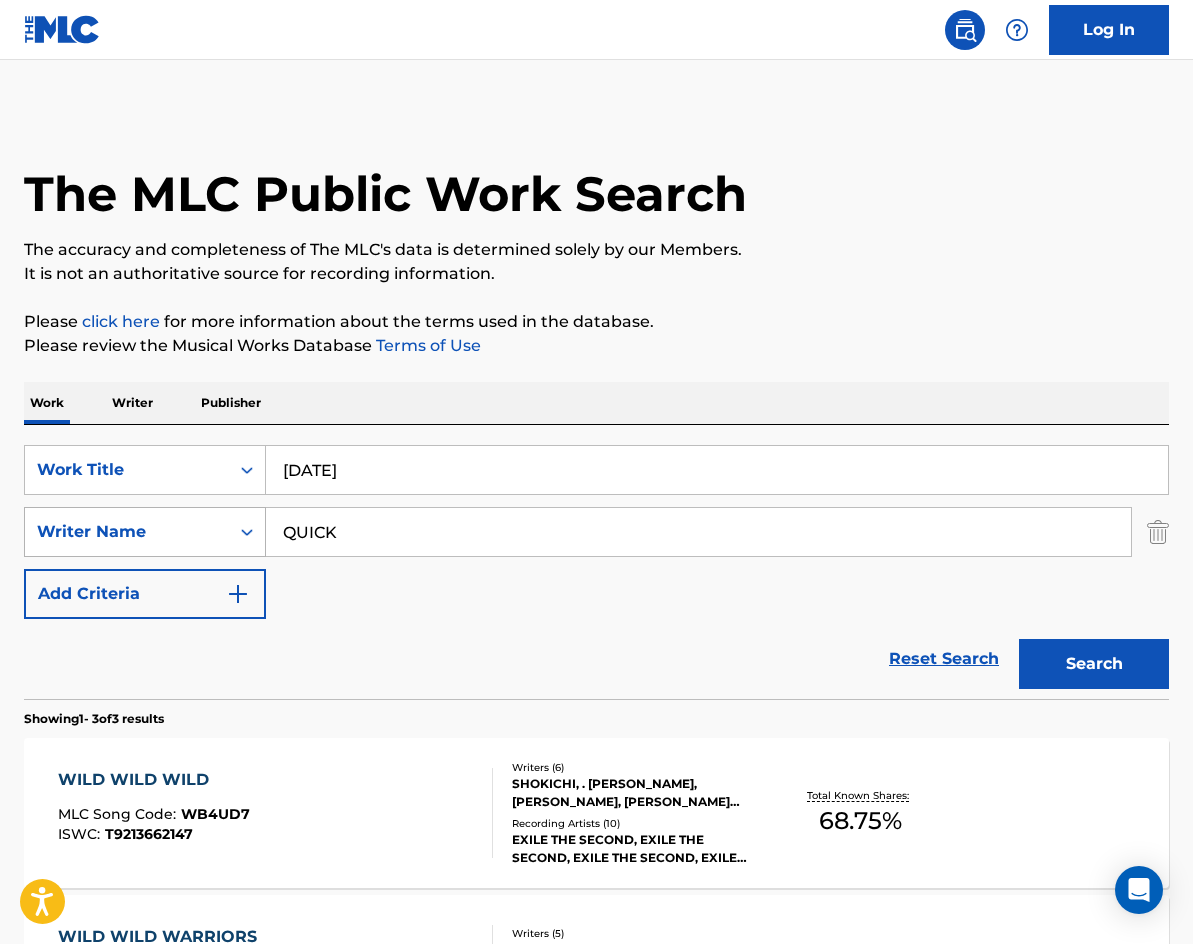 drag, startPoint x: 374, startPoint y: 549, endPoint x: 201, endPoint y: 527, distance: 174.39323 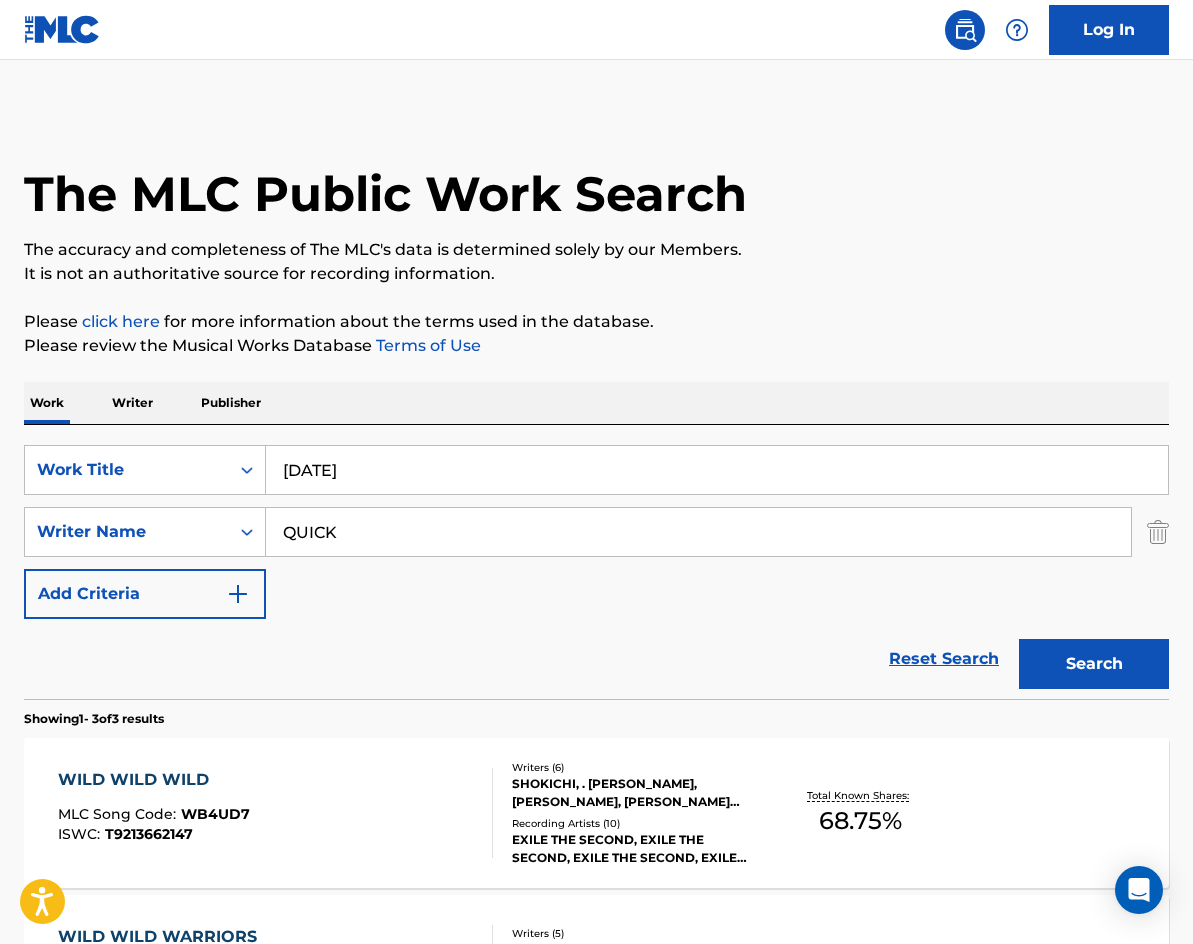 paste on "NTILIO" 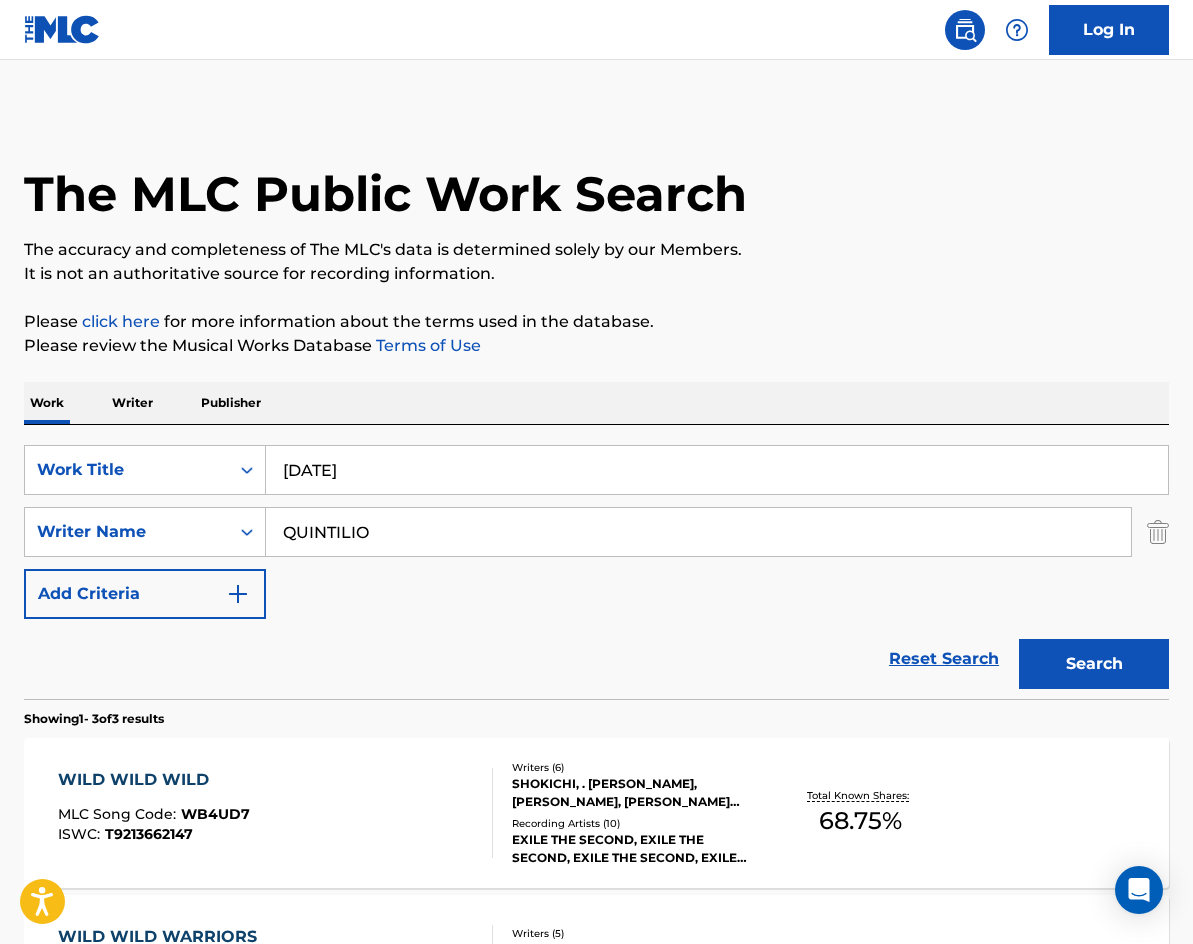 type on "QUINTILIO" 